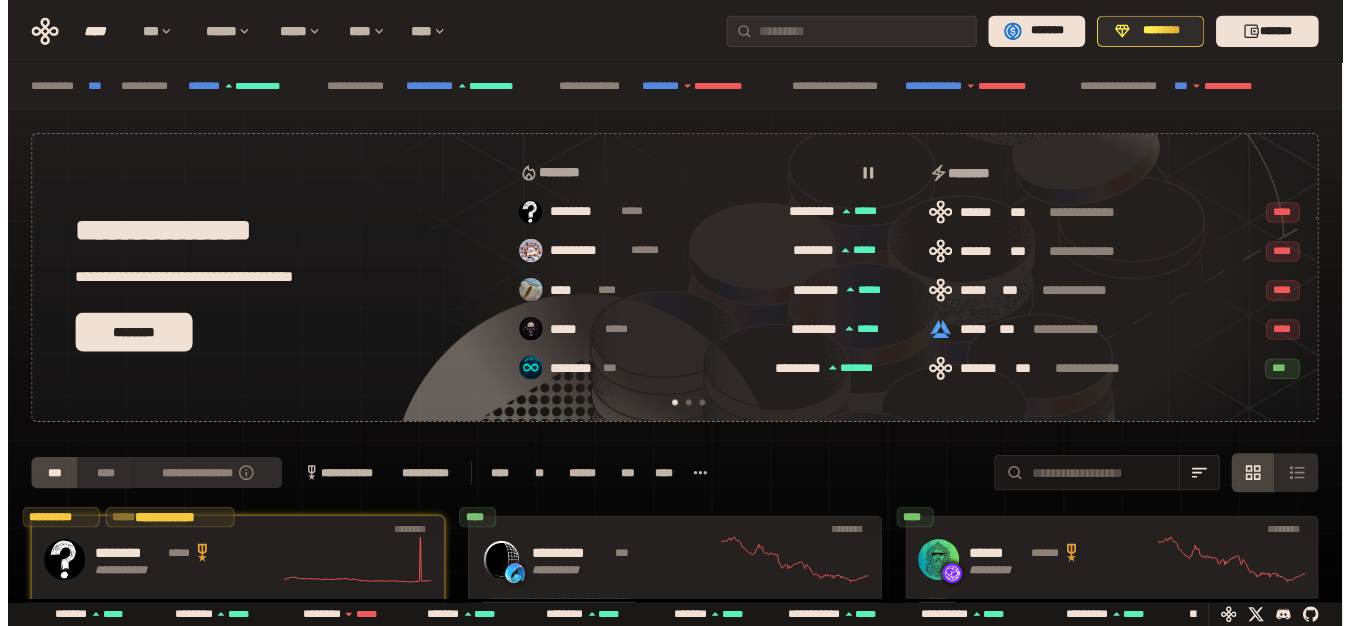 scroll, scrollTop: 0, scrollLeft: 0, axis: both 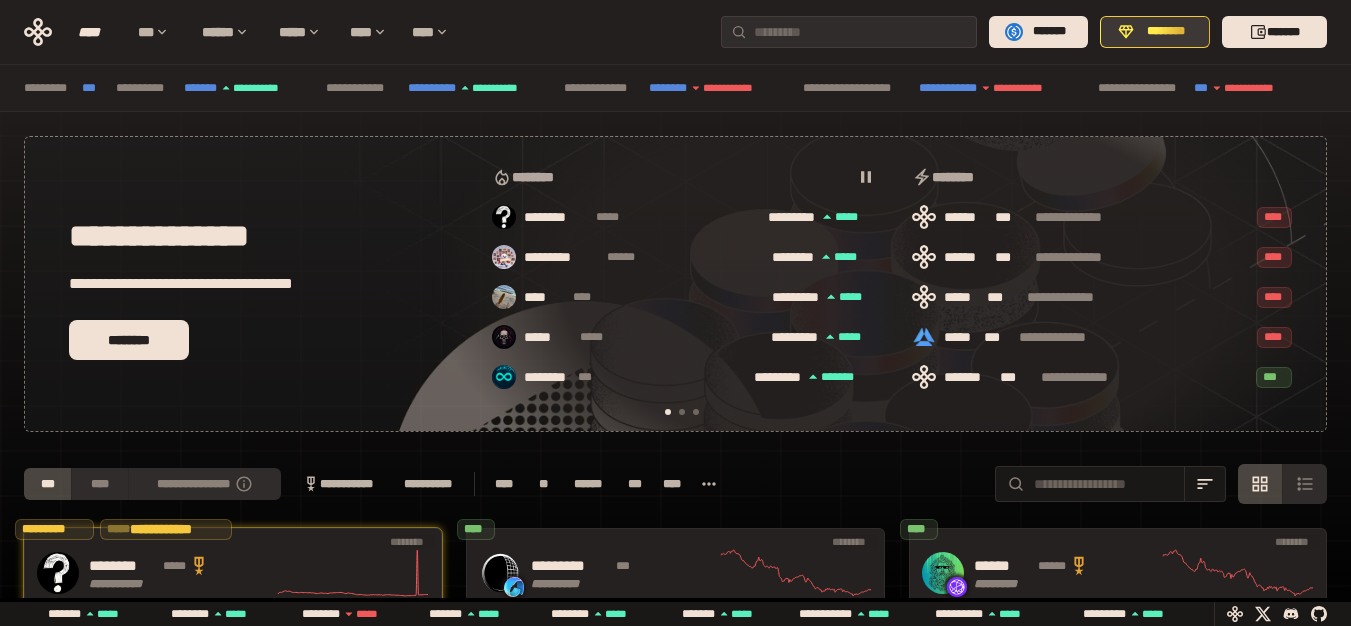 click on "********" at bounding box center [1166, 32] 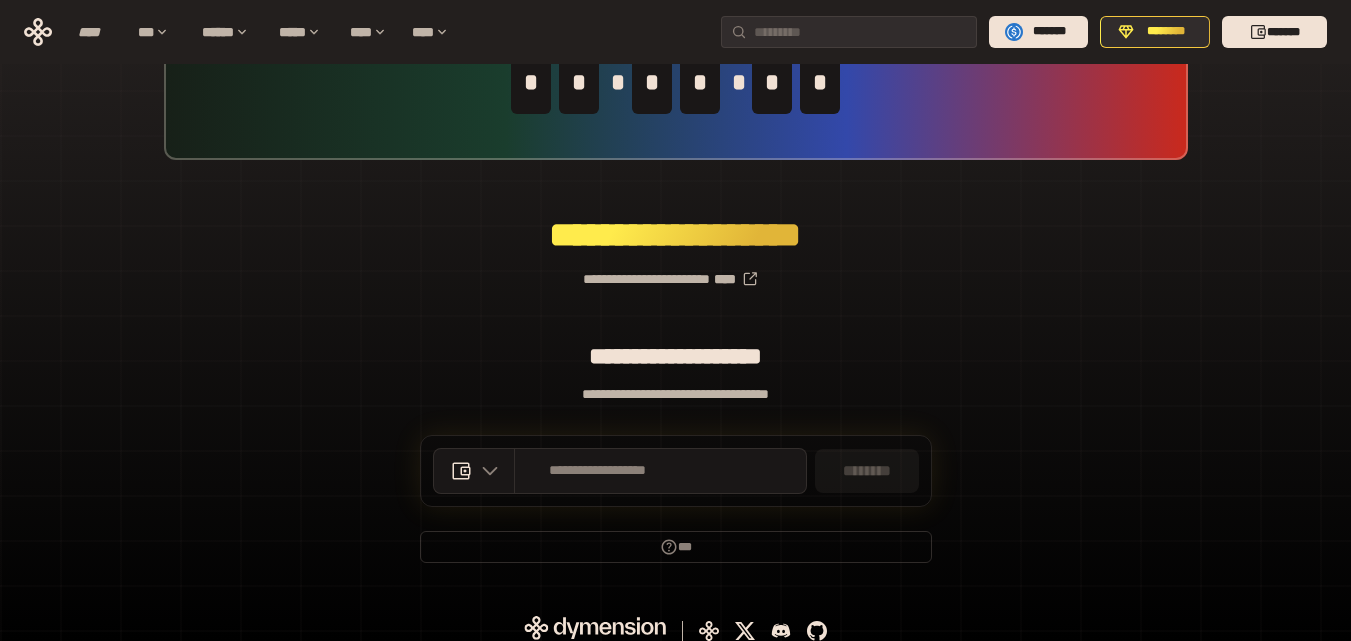 scroll, scrollTop: 142, scrollLeft: 0, axis: vertical 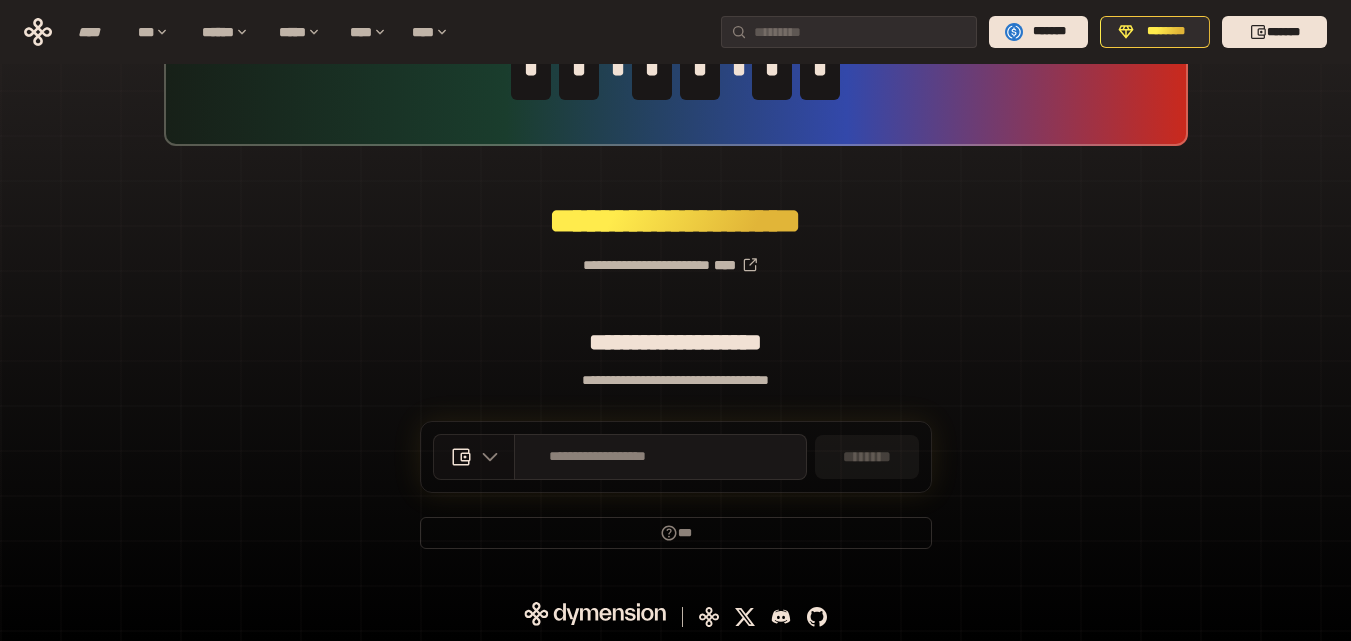 click at bounding box center (485, 457) 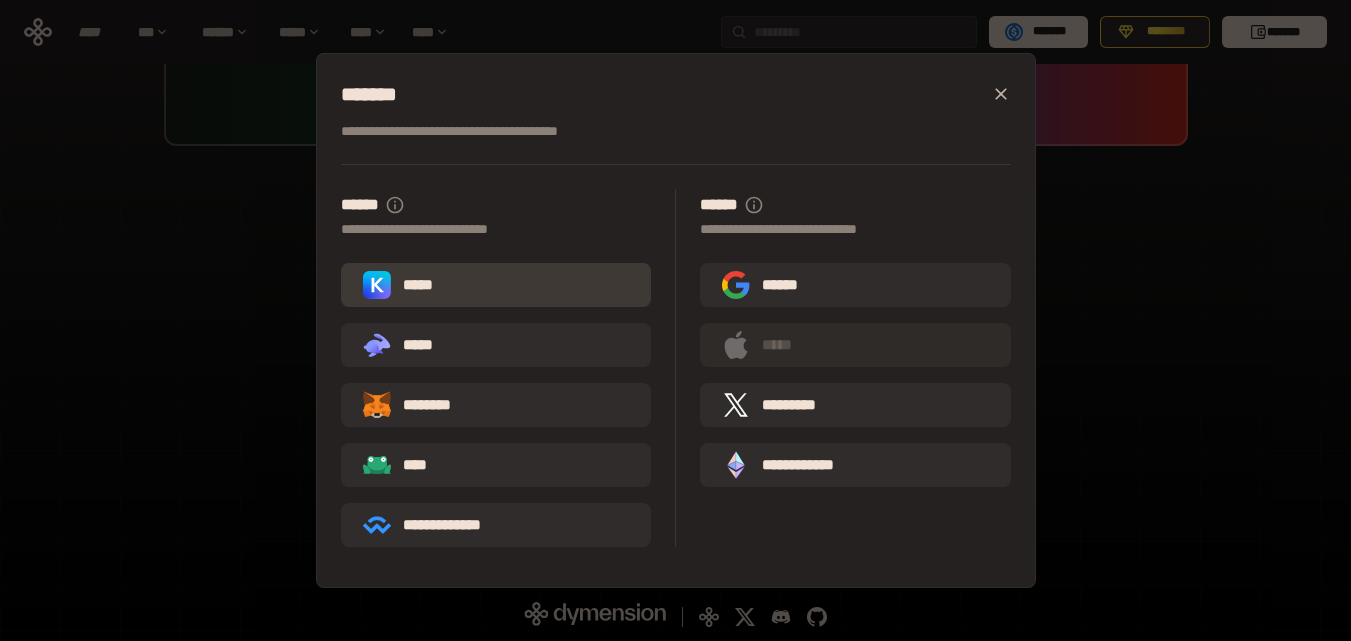 click on "*****" at bounding box center [496, 285] 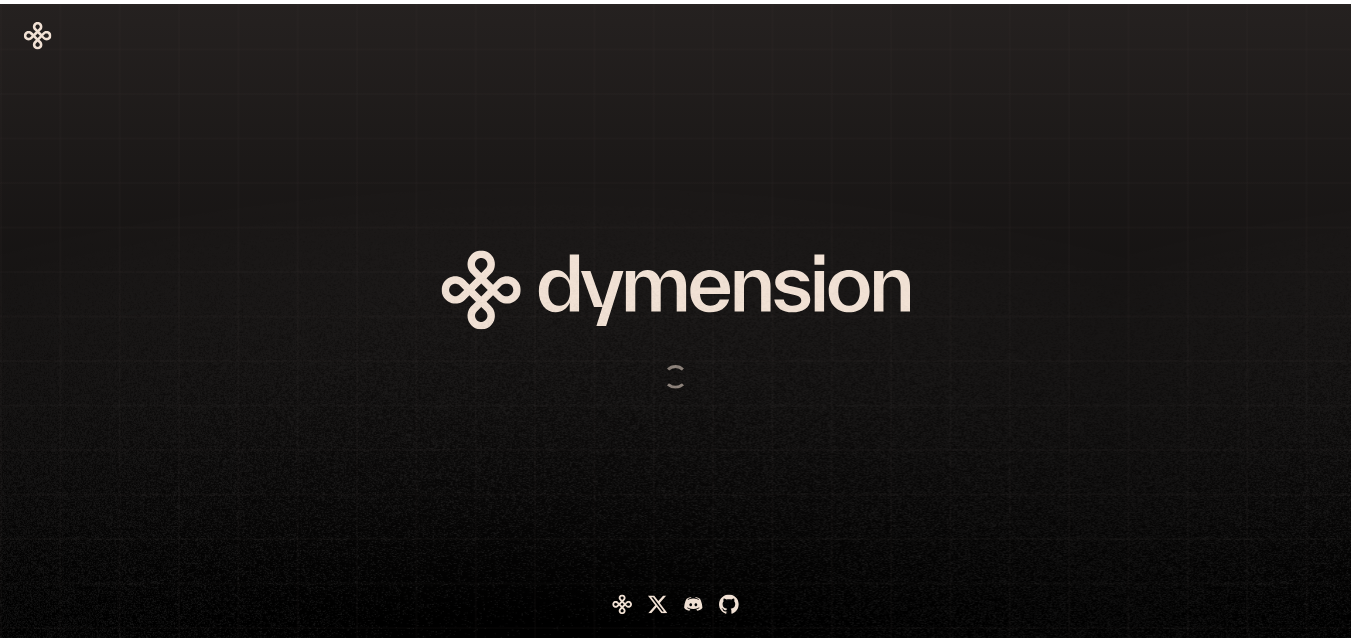 scroll, scrollTop: 0, scrollLeft: 0, axis: both 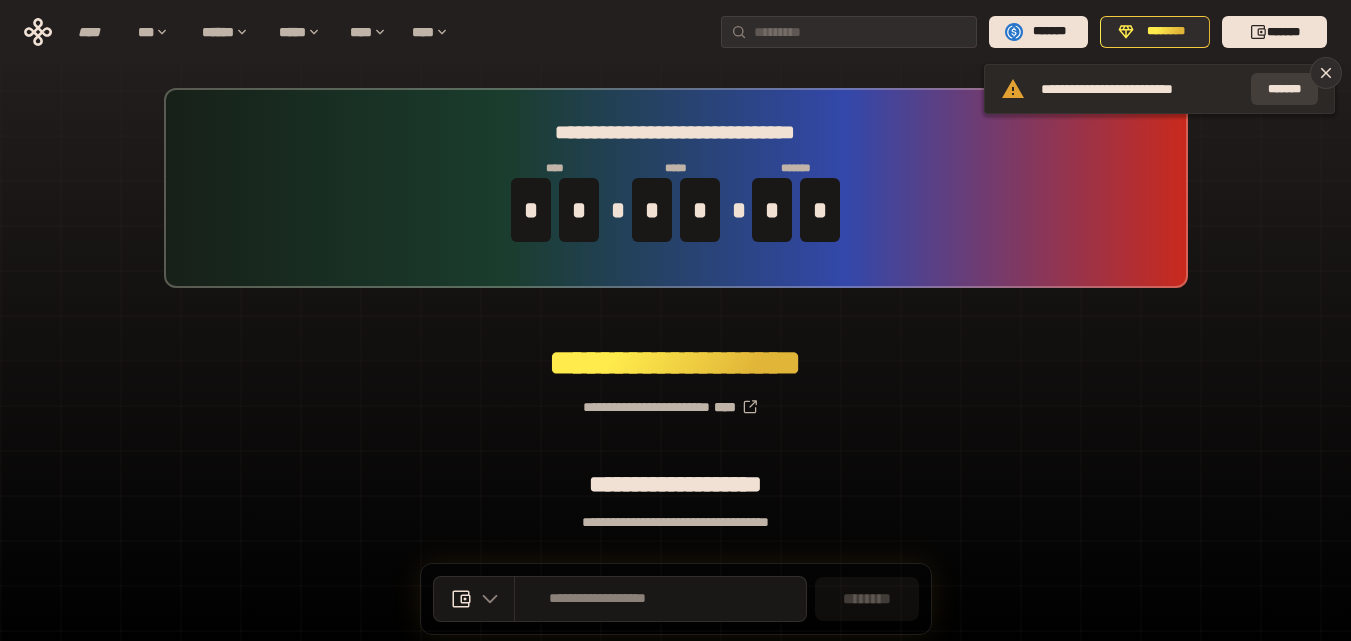 click on "*******" at bounding box center [1284, 89] 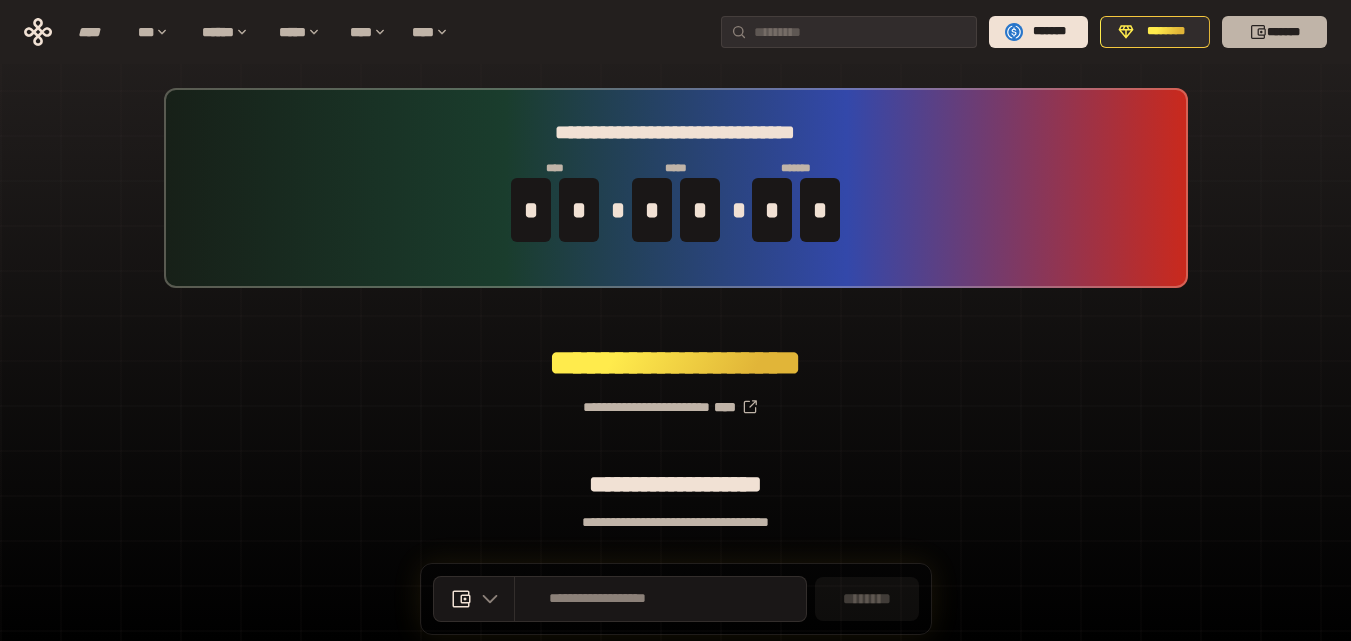 click on "*******" at bounding box center (1274, 32) 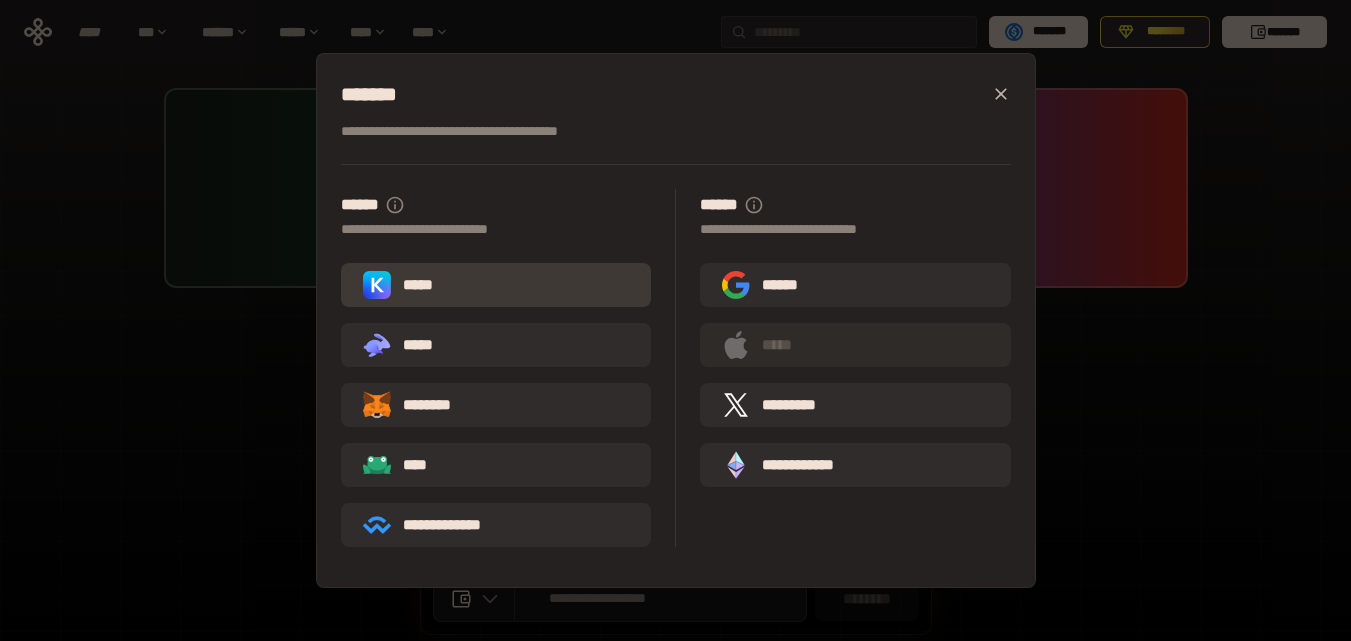 click on "*****" at bounding box center (496, 285) 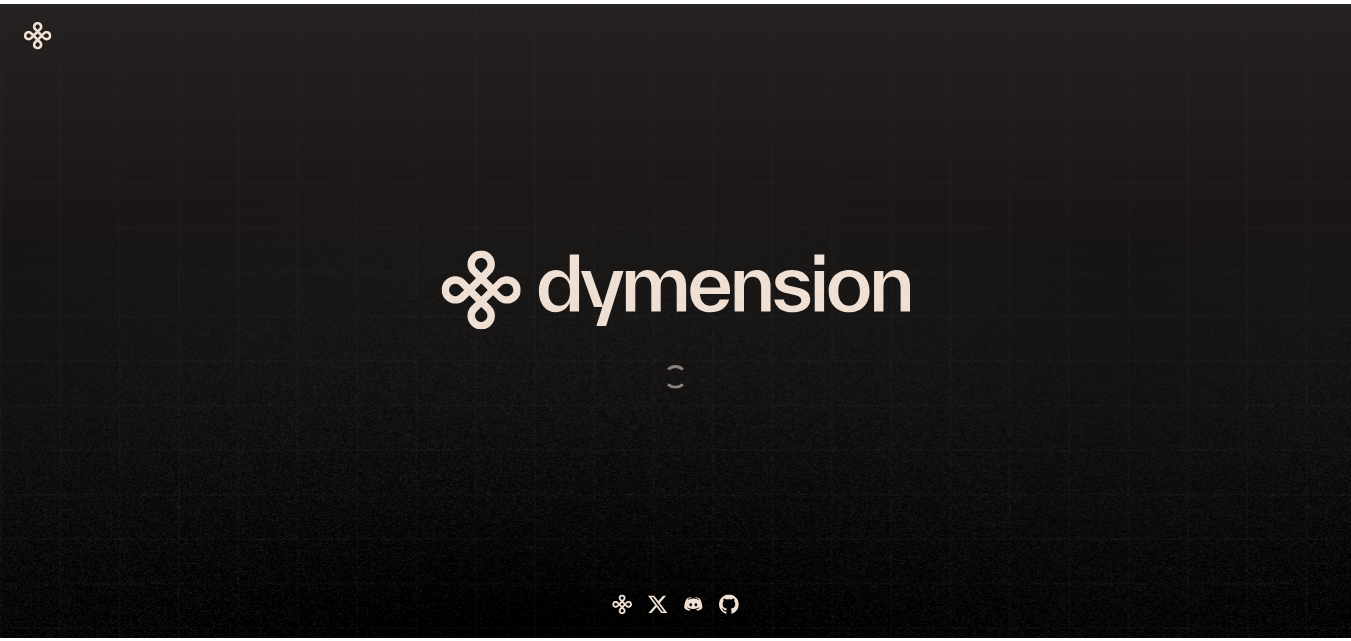 scroll, scrollTop: 0, scrollLeft: 0, axis: both 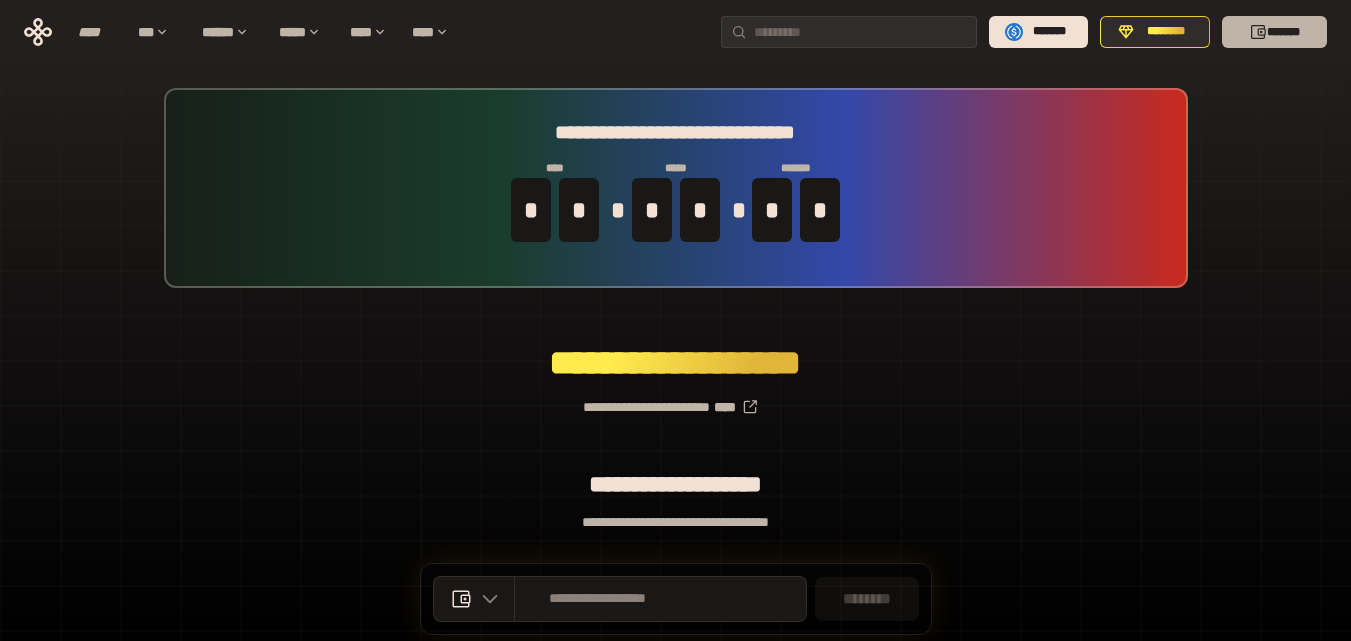 click 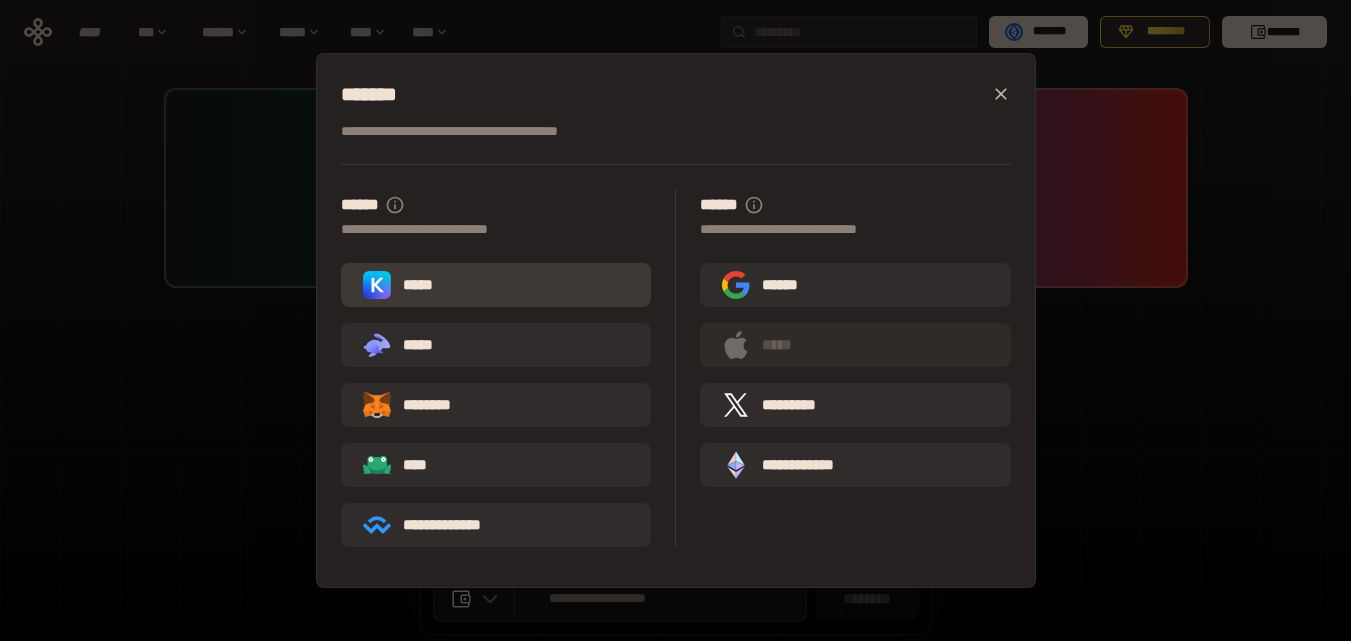 click on "*****" at bounding box center (496, 285) 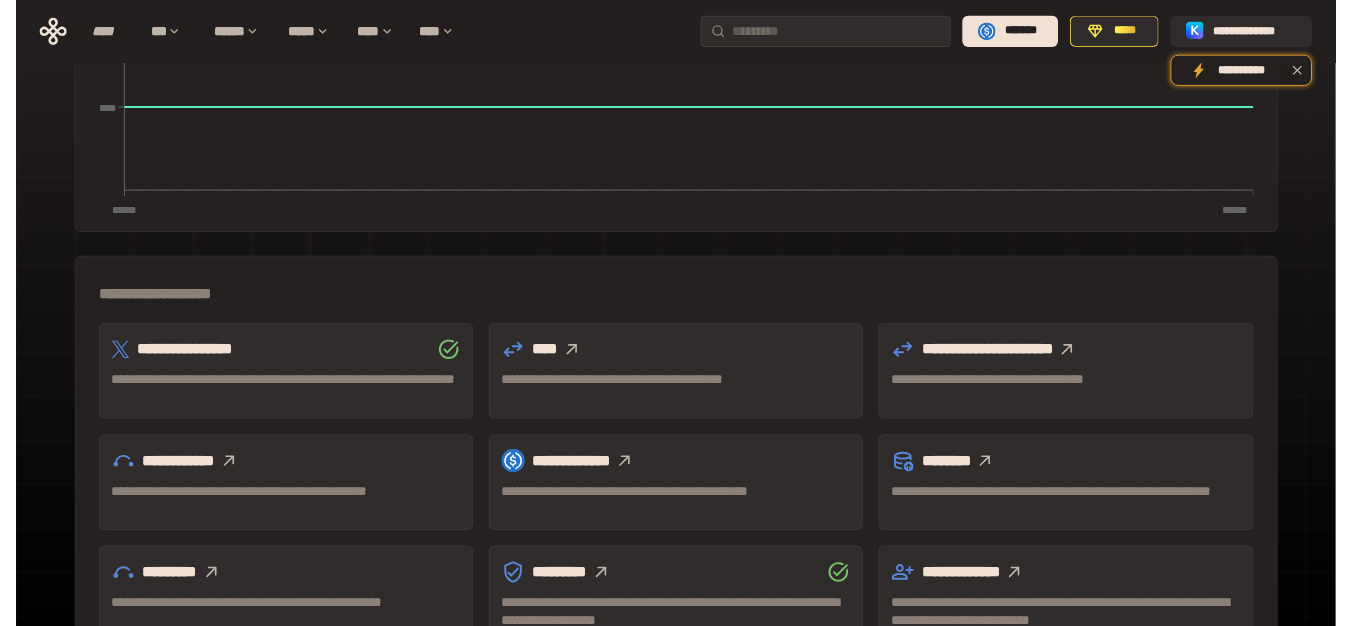 scroll, scrollTop: 500, scrollLeft: 0, axis: vertical 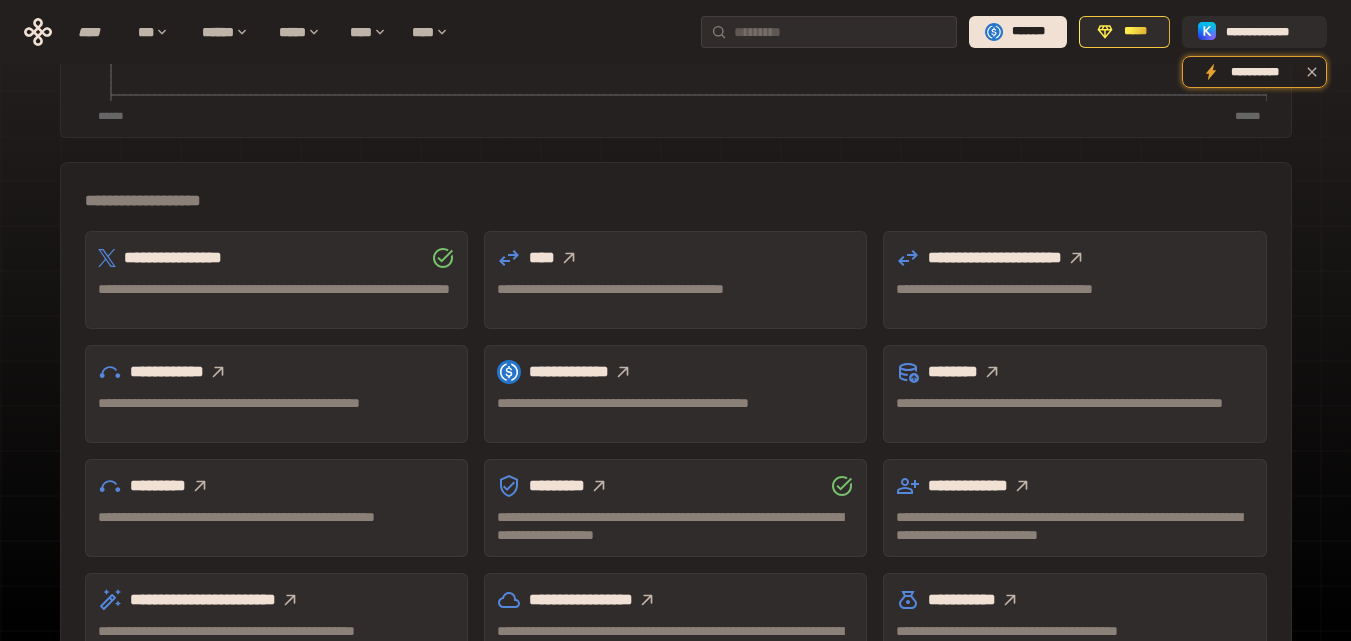 click 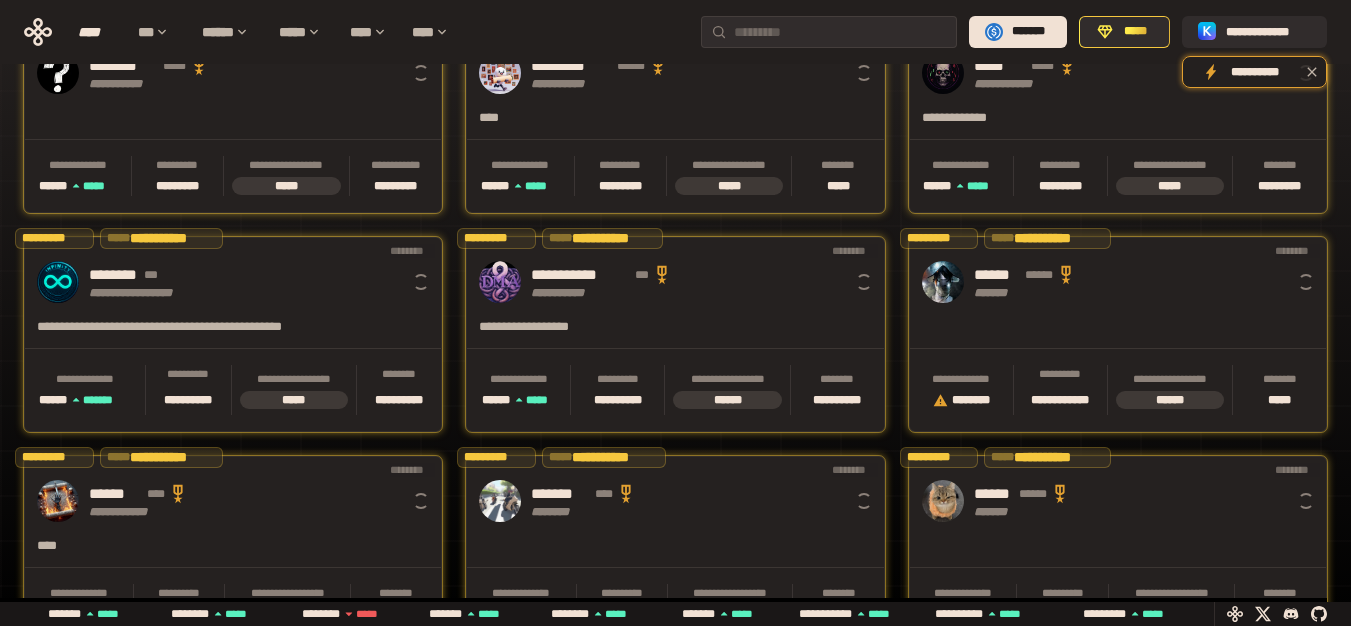 scroll, scrollTop: 0, scrollLeft: 16, axis: horizontal 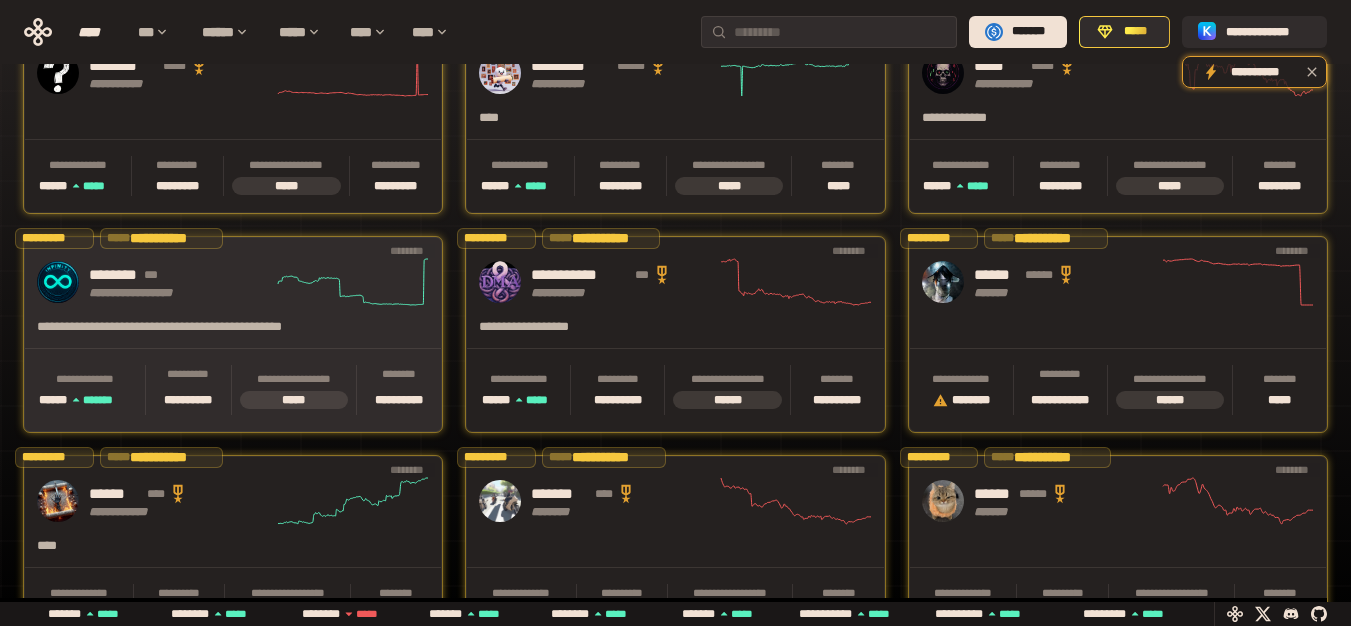 click on "********" at bounding box center [113, 275] 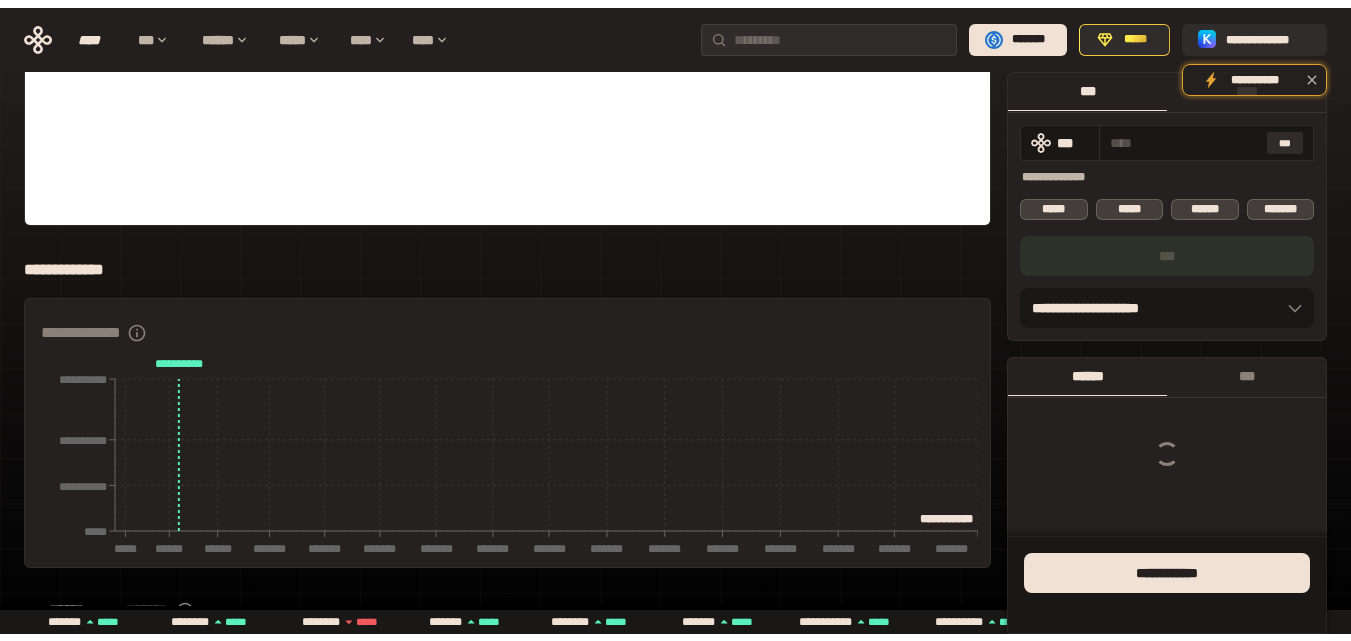 scroll, scrollTop: 0, scrollLeft: 0, axis: both 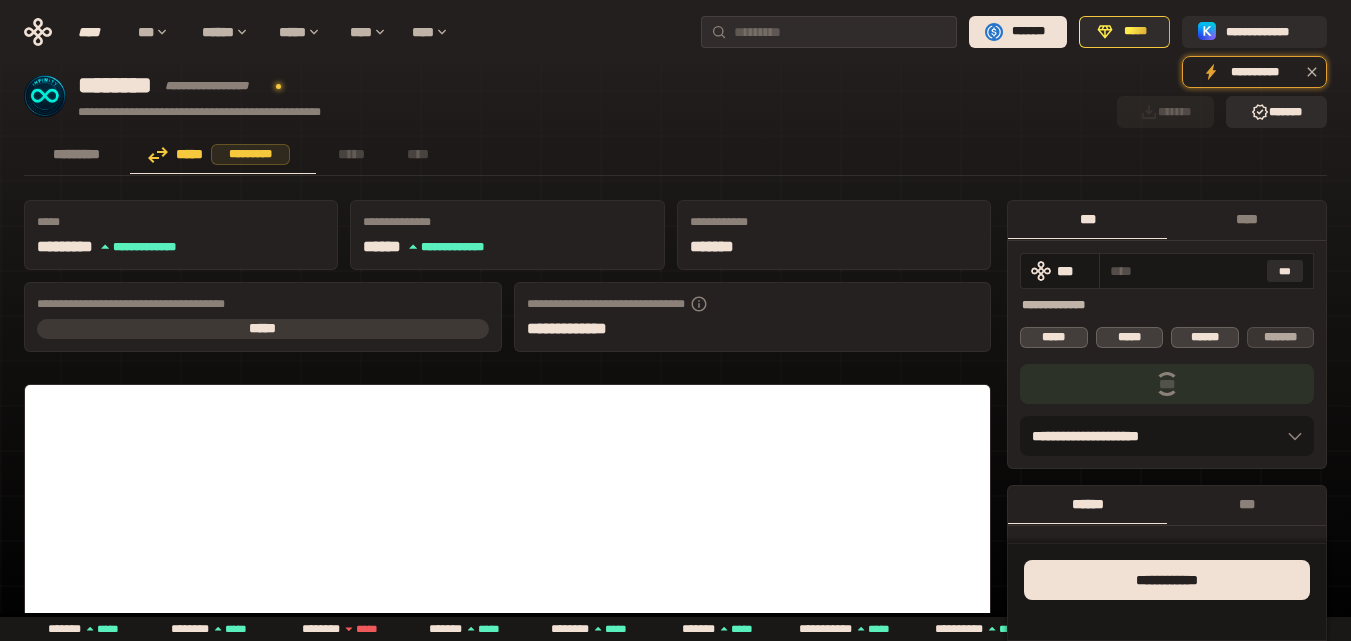 click on "*******" at bounding box center [1281, 337] 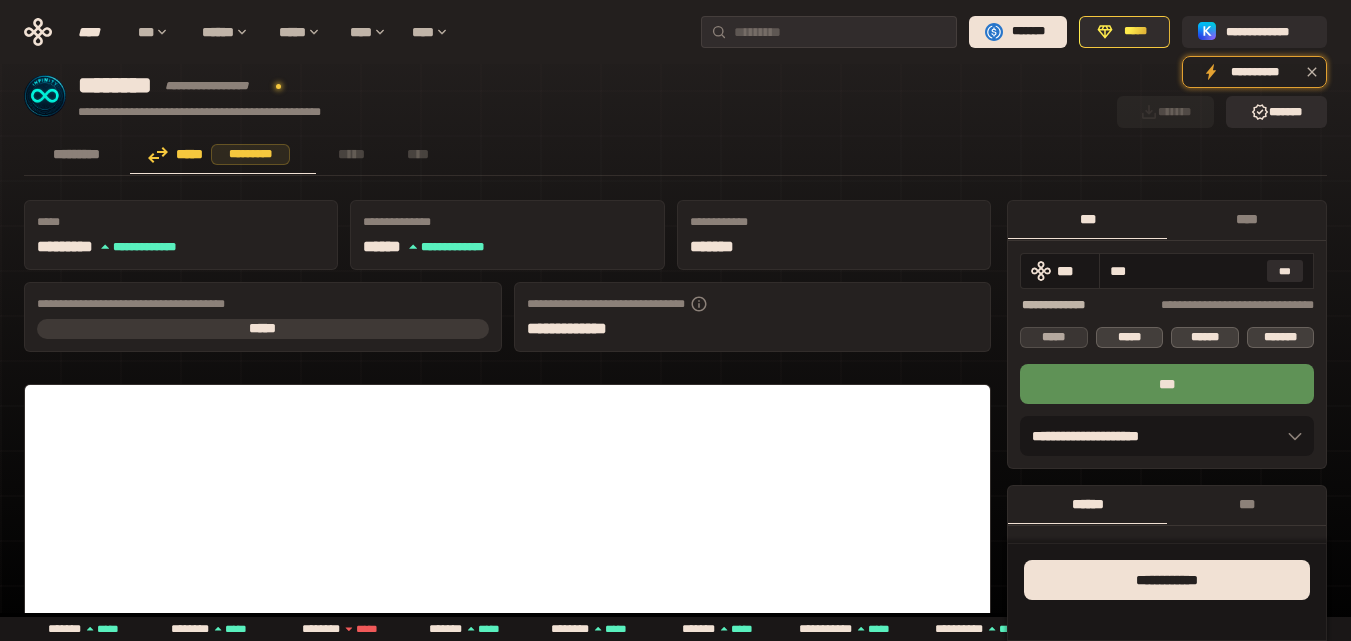 click on "*****" at bounding box center (1054, 337) 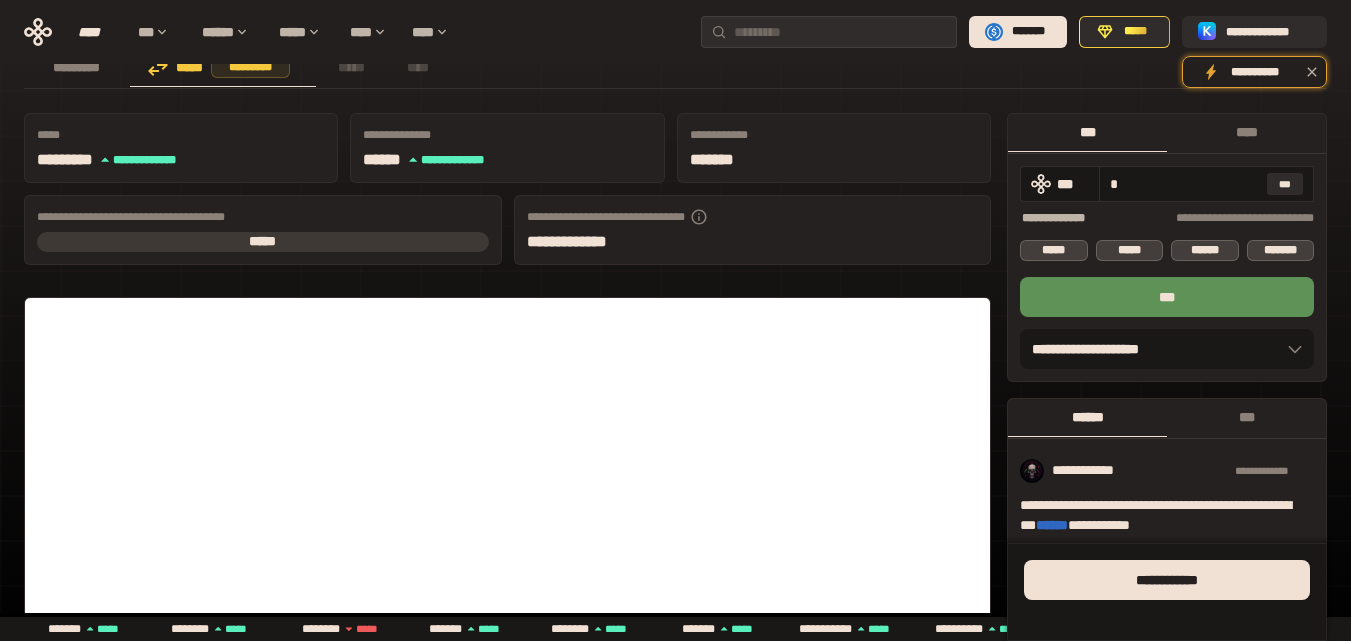 scroll, scrollTop: 0, scrollLeft: 0, axis: both 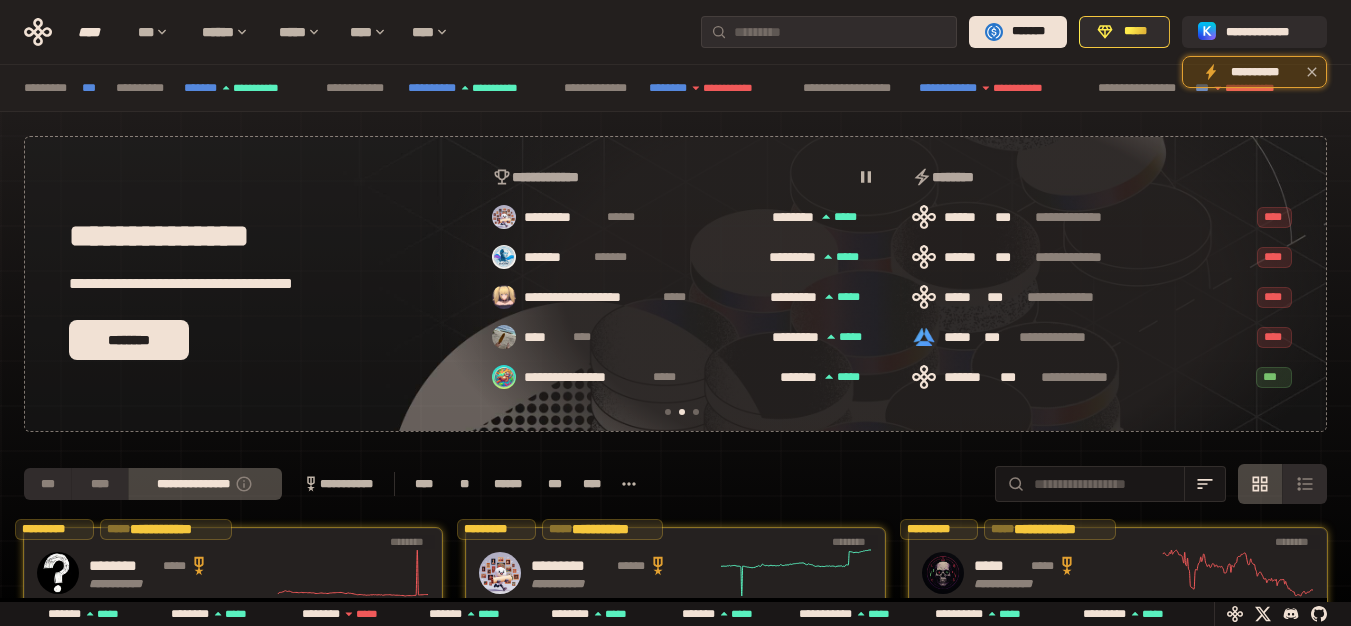 click 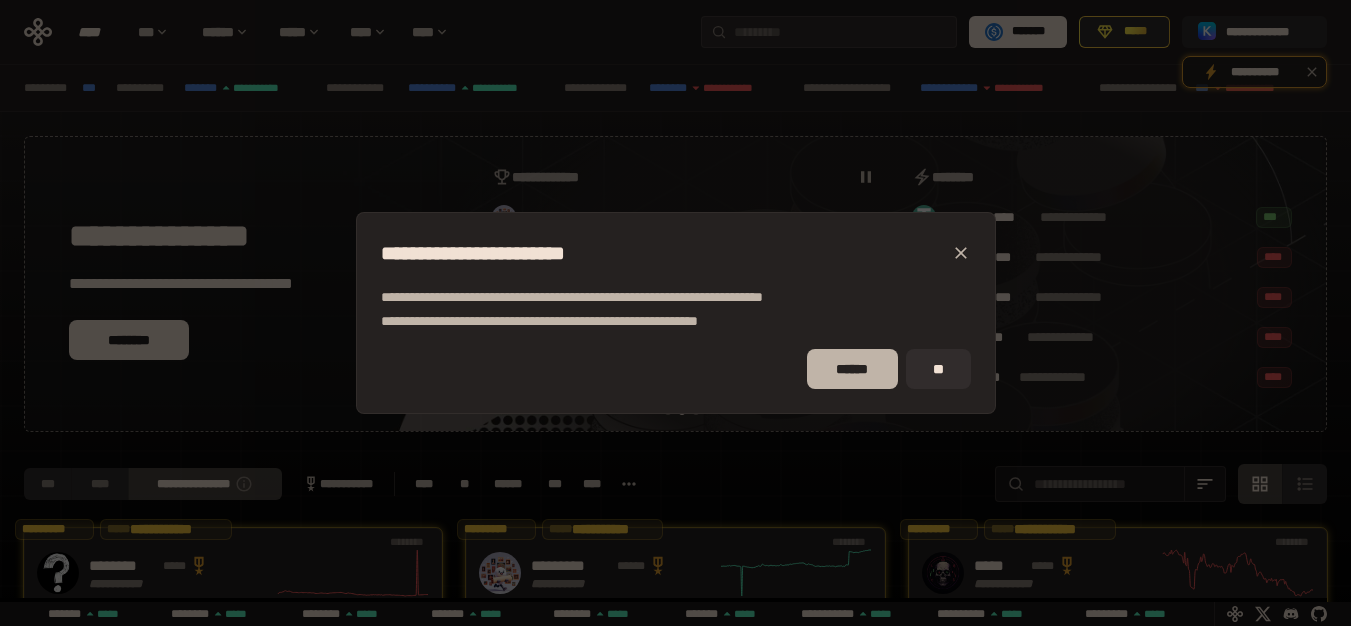 click on "******" at bounding box center [852, 369] 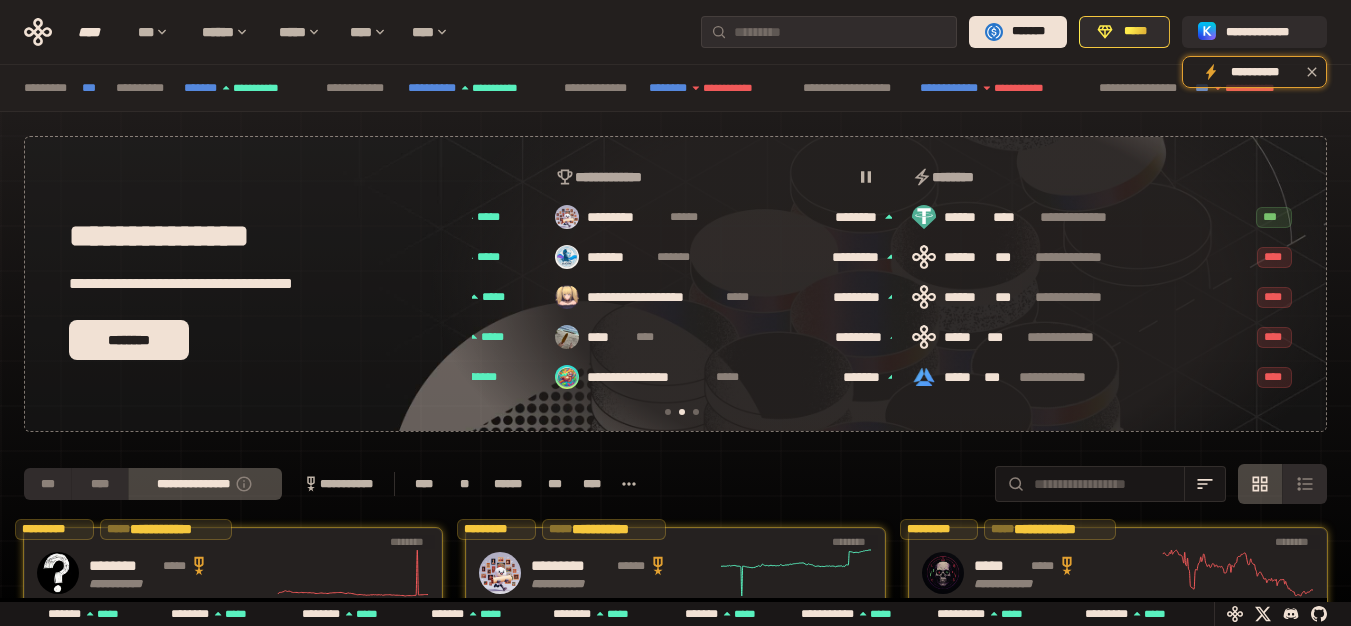 scroll, scrollTop: 0, scrollLeft: 436, axis: horizontal 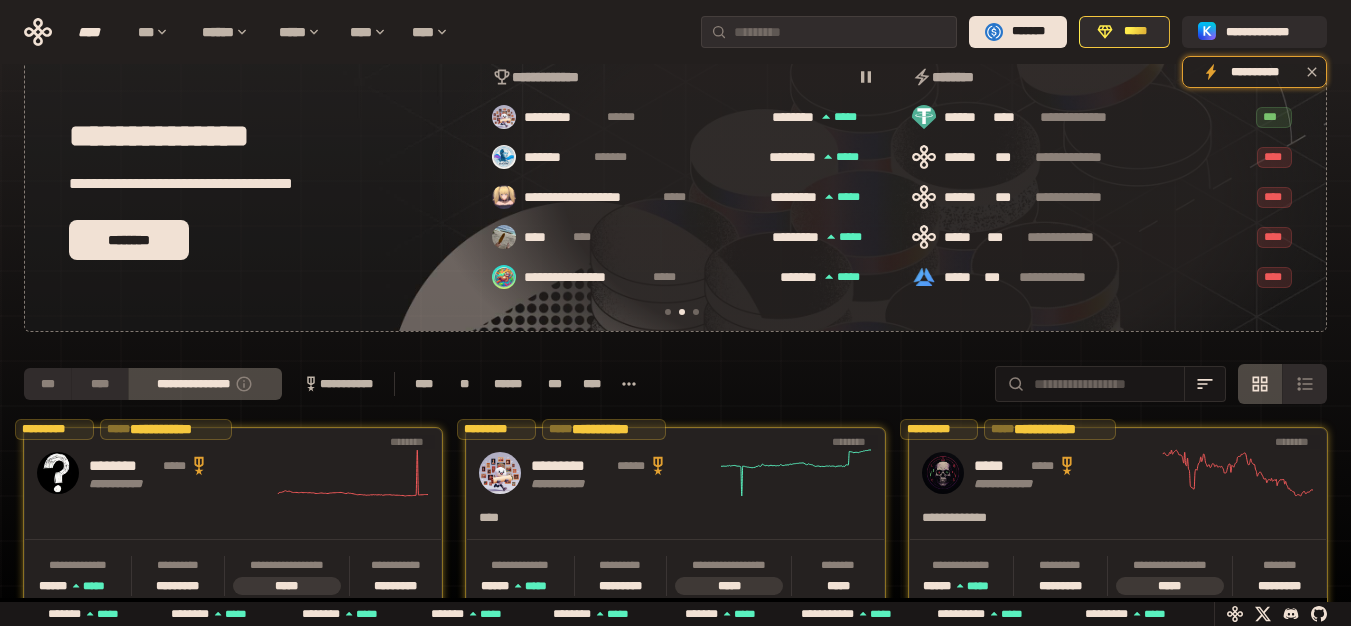 click on "**********" at bounding box center [338, 384] 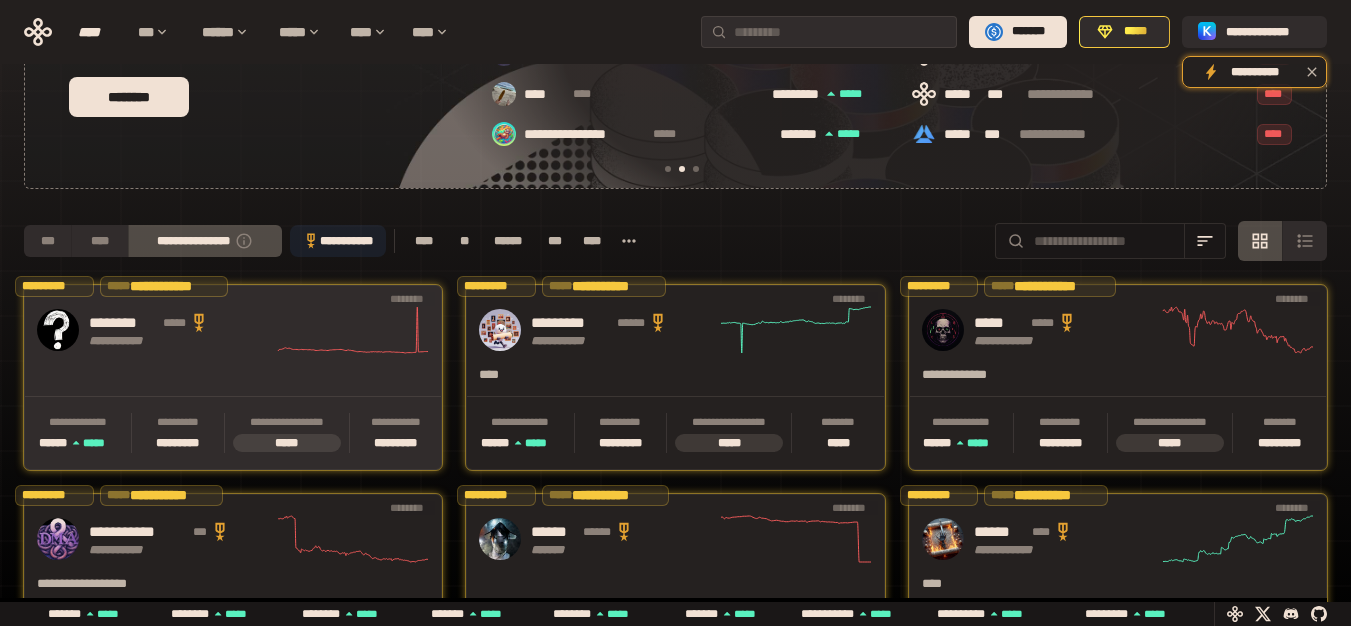 scroll, scrollTop: 300, scrollLeft: 0, axis: vertical 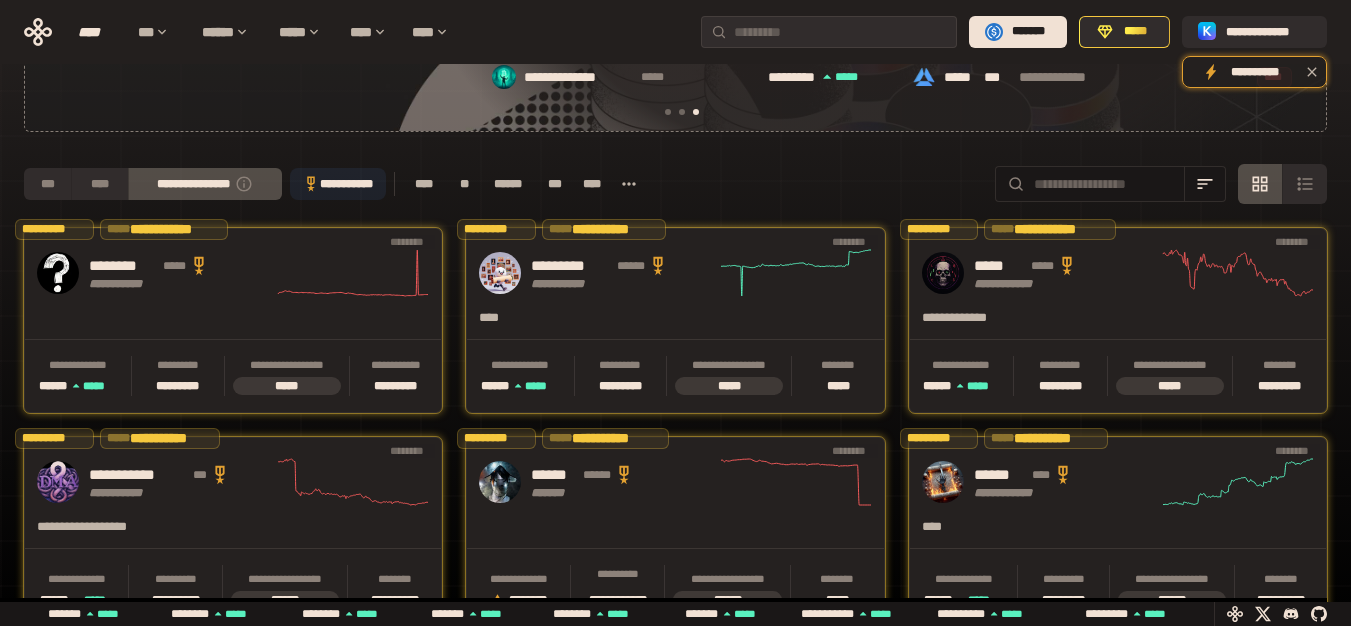 click on "**********" at bounding box center [338, 184] 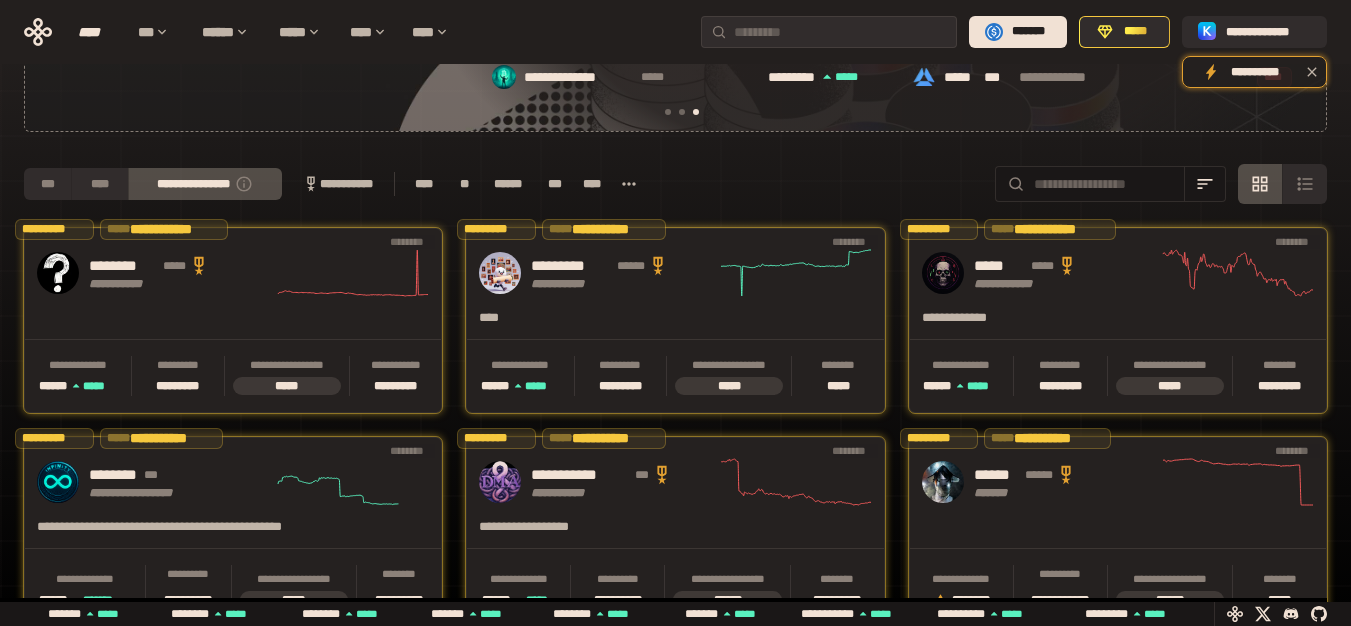 click on "**********" at bounding box center (338, 184) 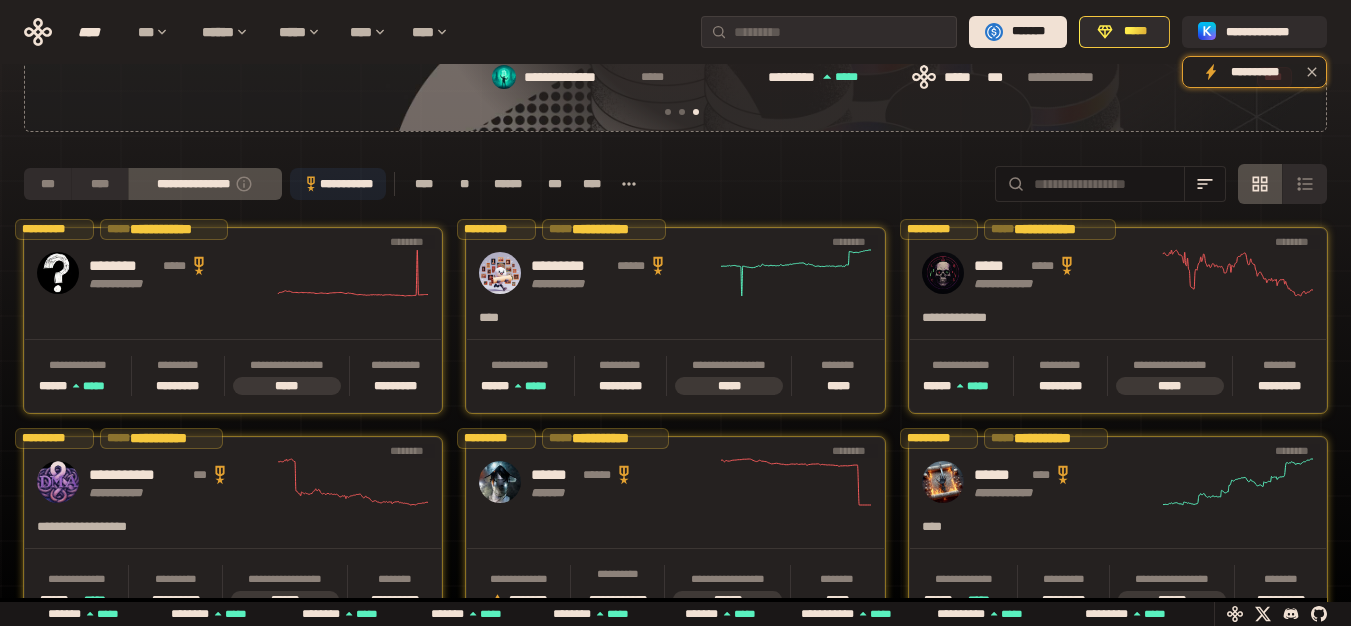 click on "****" at bounding box center (424, 184) 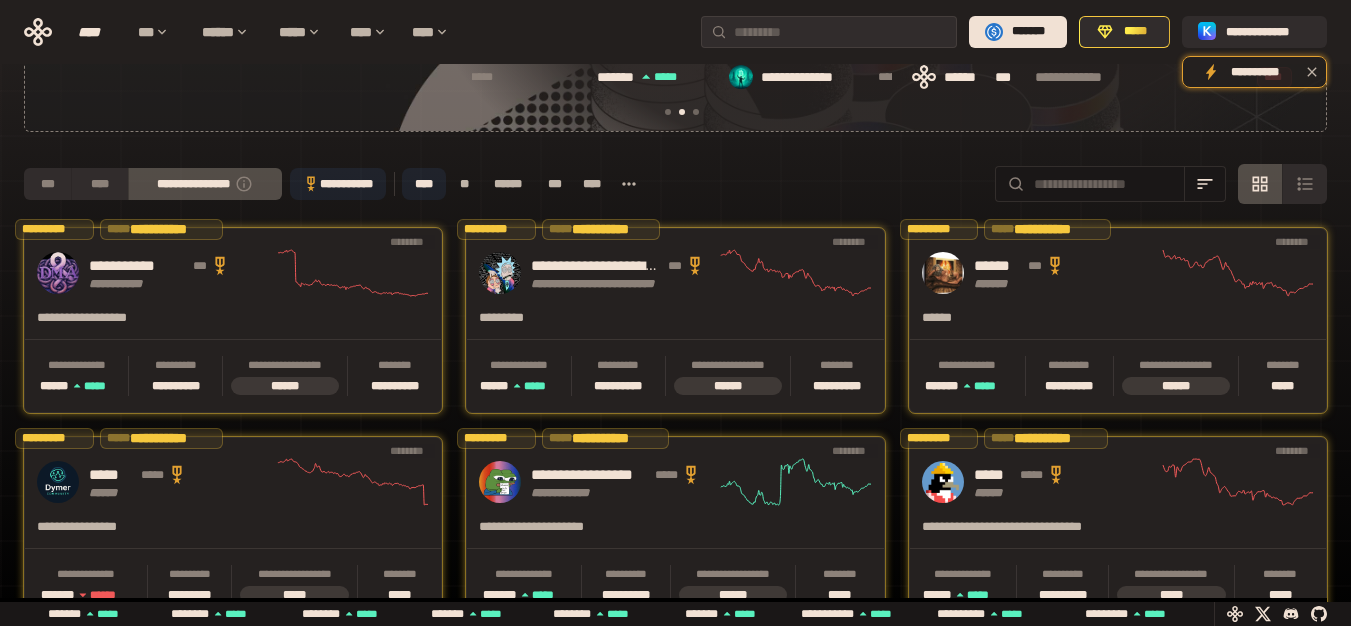 scroll, scrollTop: 0, scrollLeft: 436, axis: horizontal 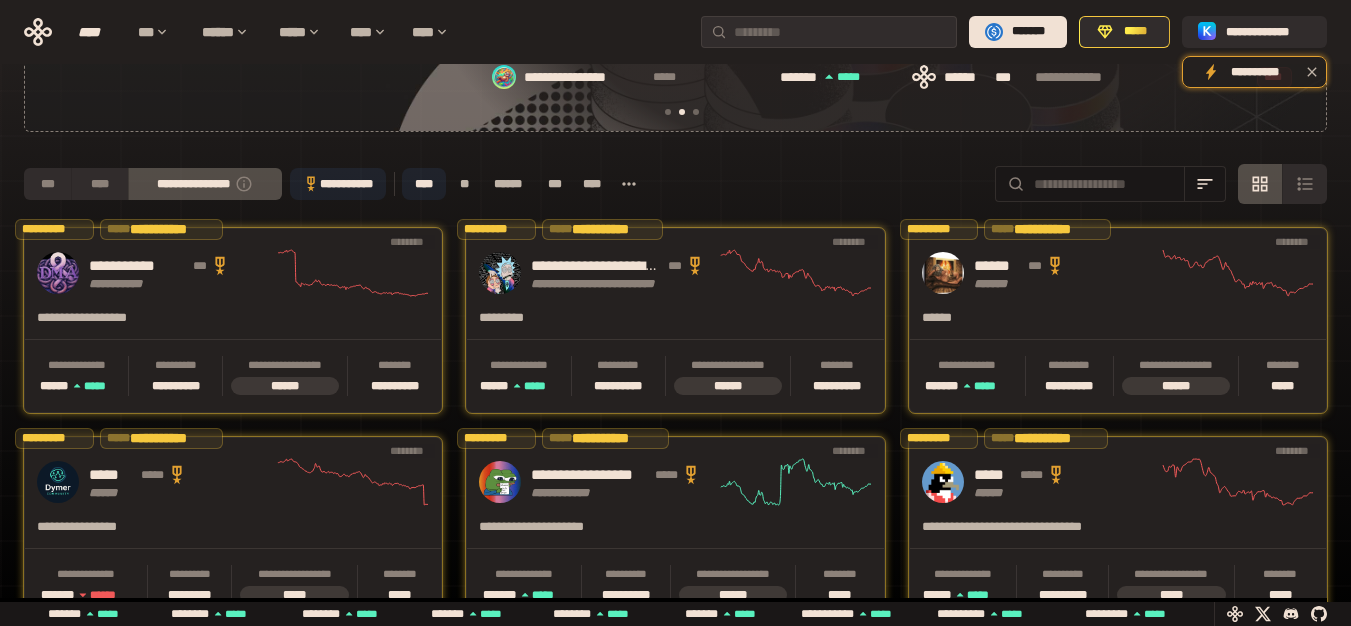 click on "**" at bounding box center (464, 184) 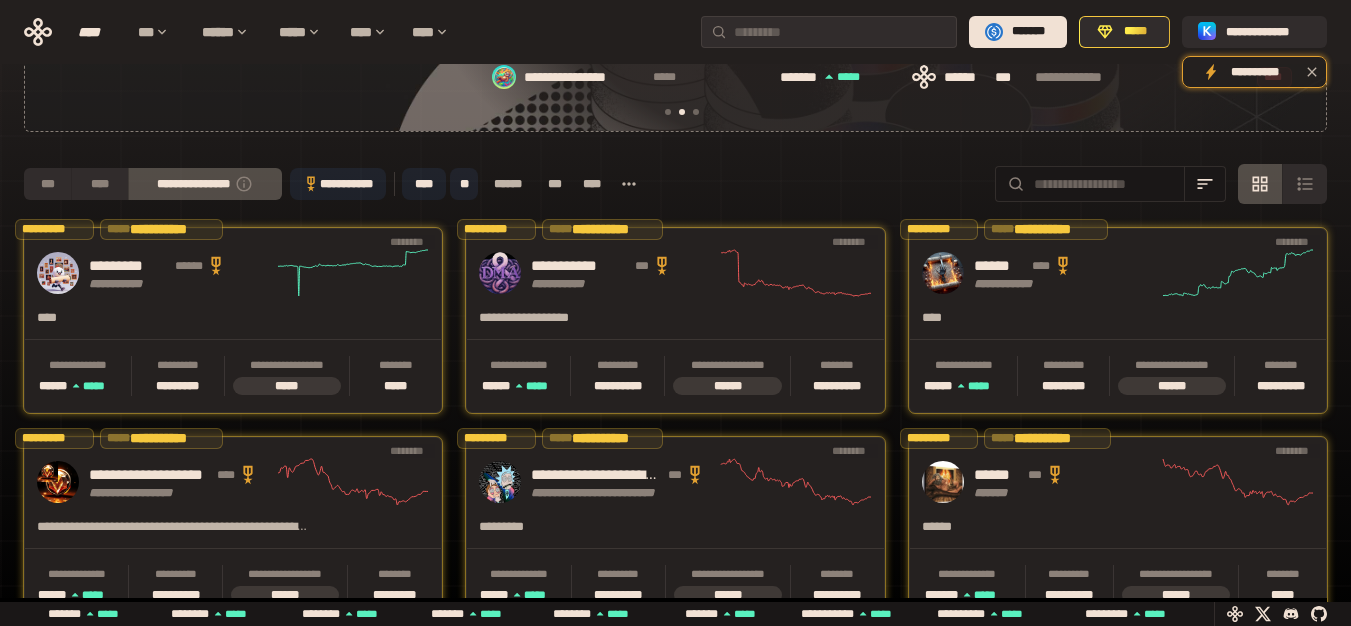 click on "**" at bounding box center [464, 184] 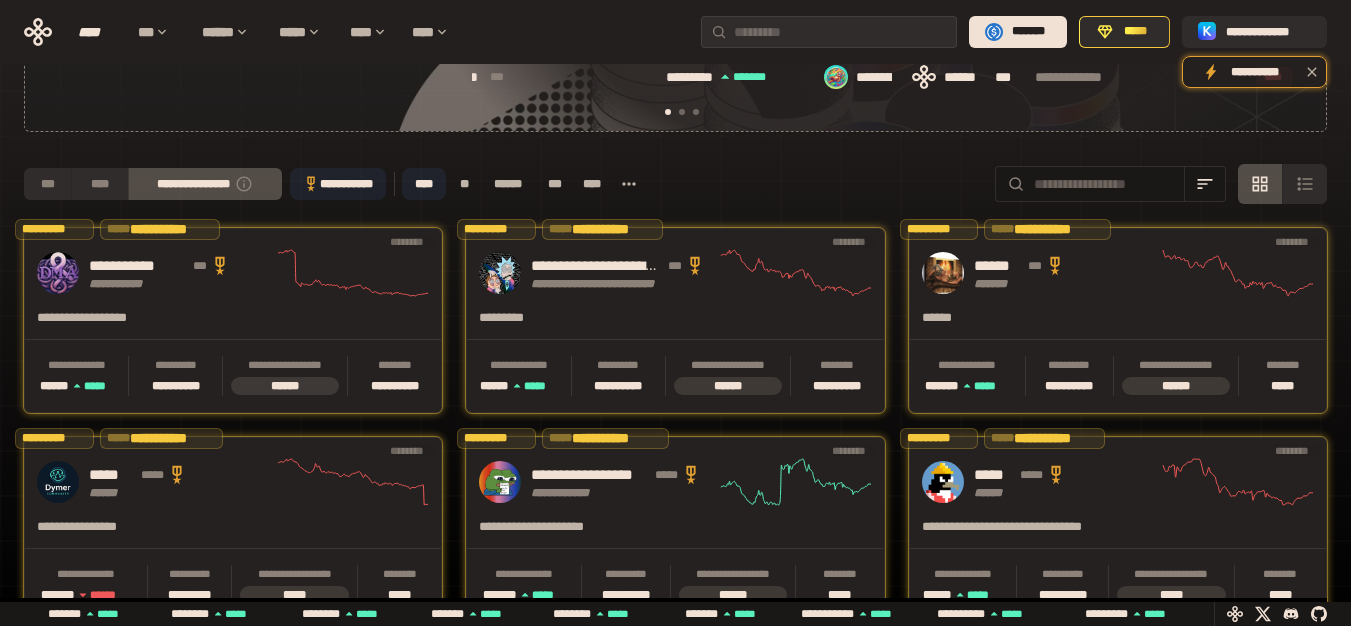 scroll, scrollTop: 0, scrollLeft: 16, axis: horizontal 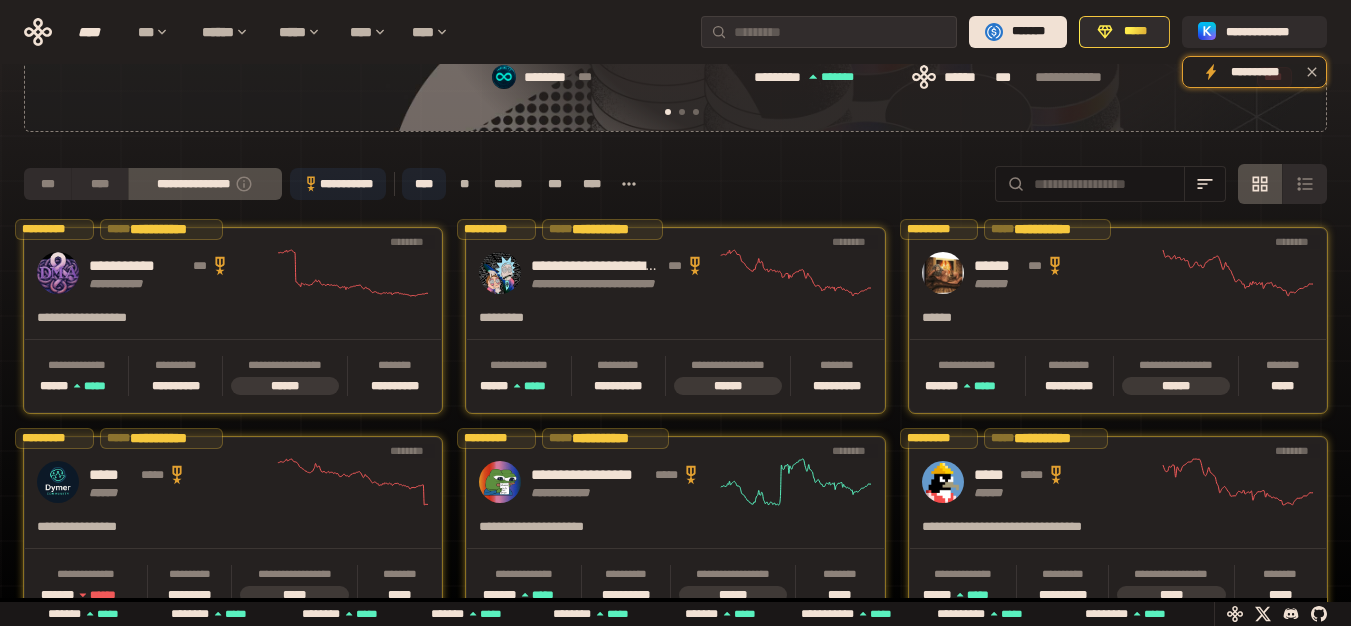 click on "****" at bounding box center (424, 184) 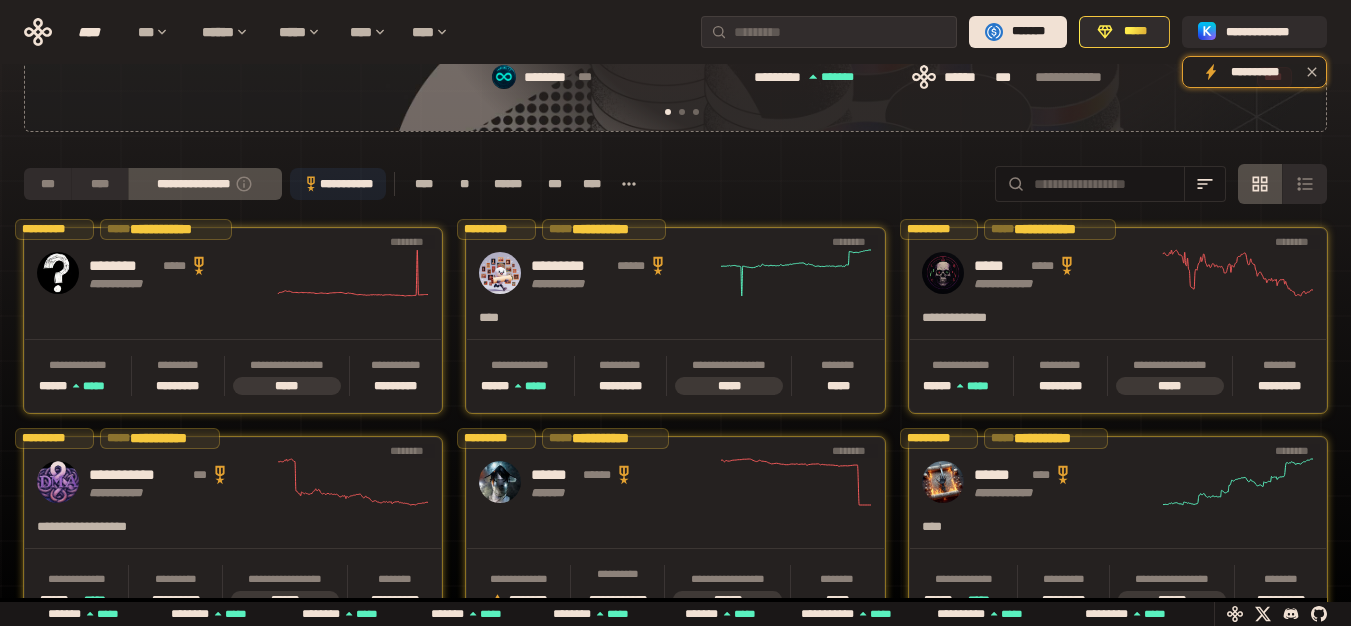 click on "**********" at bounding box center [338, 184] 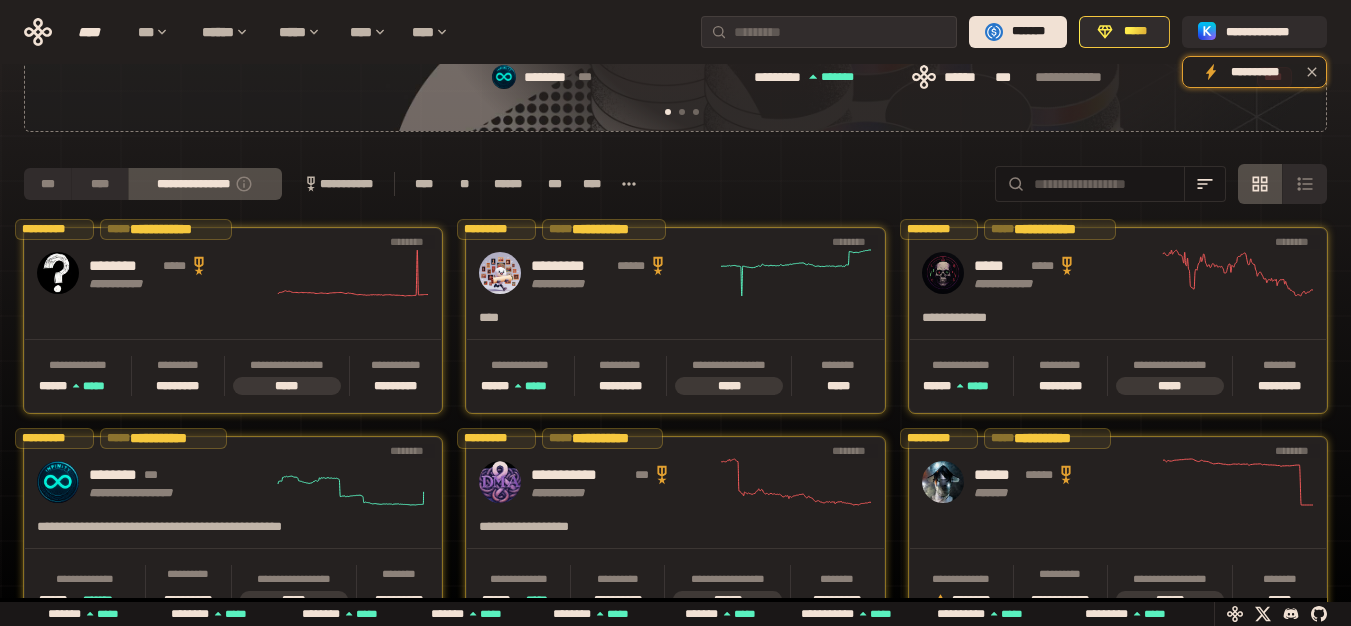 click on "**********" at bounding box center [205, 184] 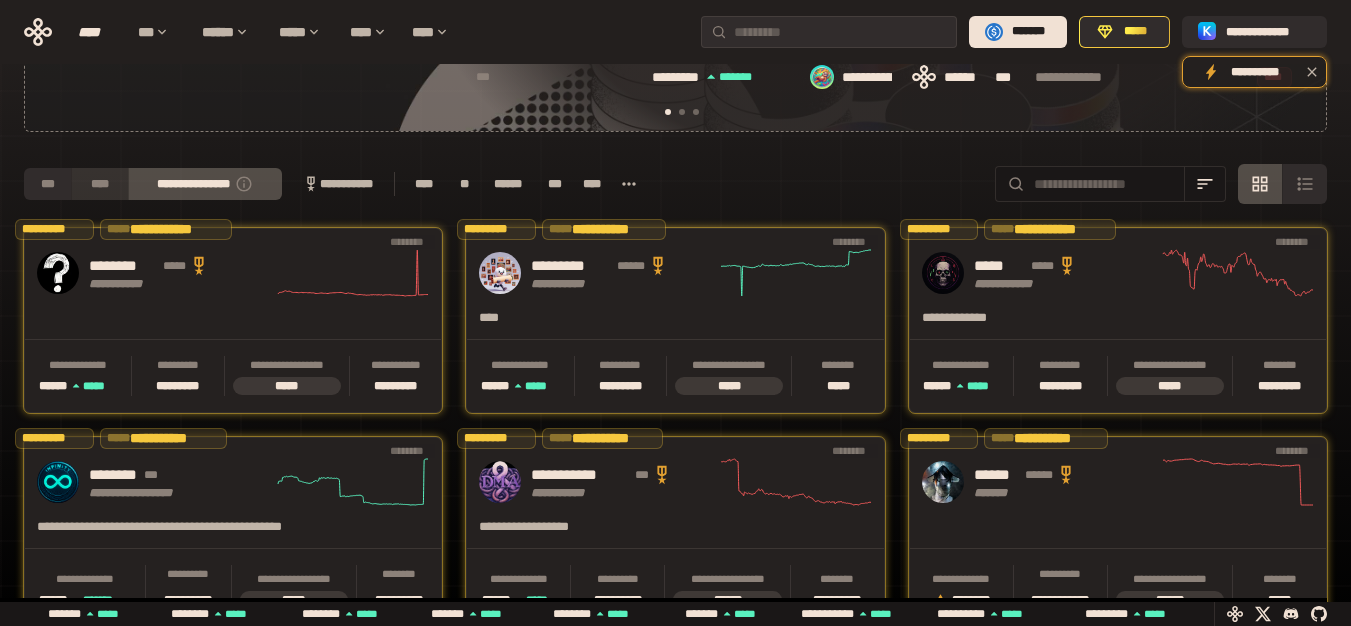 click on "****" at bounding box center (99, 184) 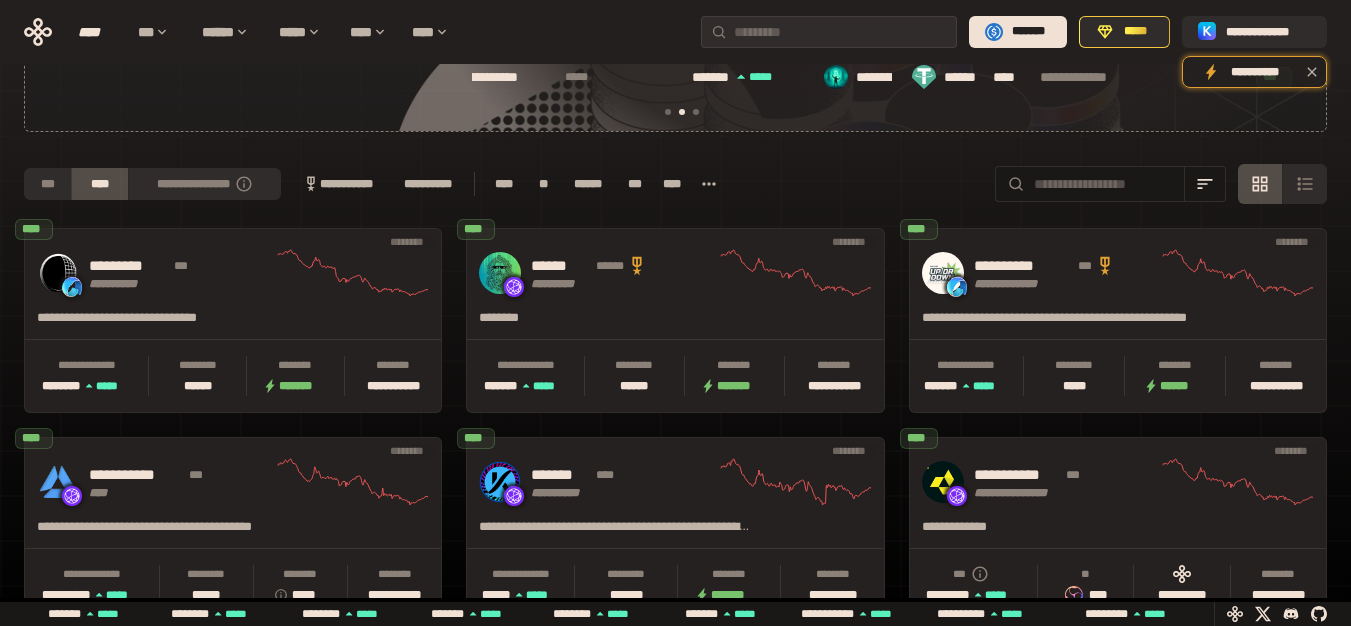 scroll, scrollTop: 0, scrollLeft: 436, axis: horizontal 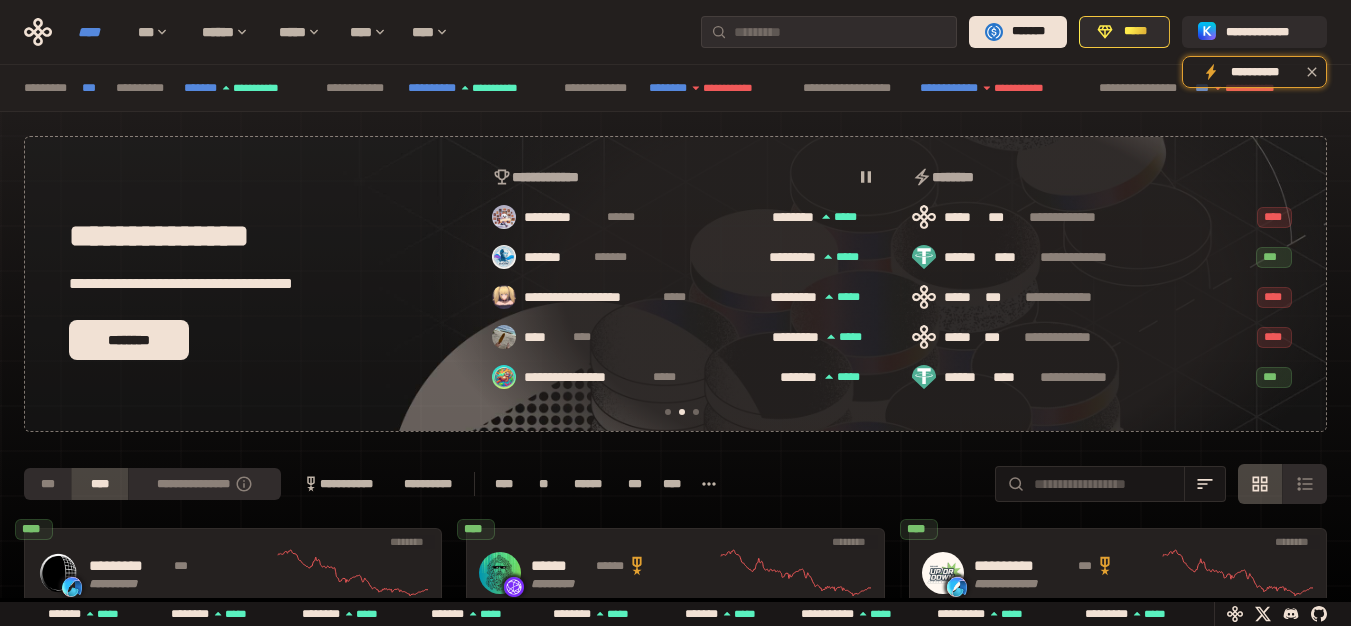 click on "****" at bounding box center [98, 32] 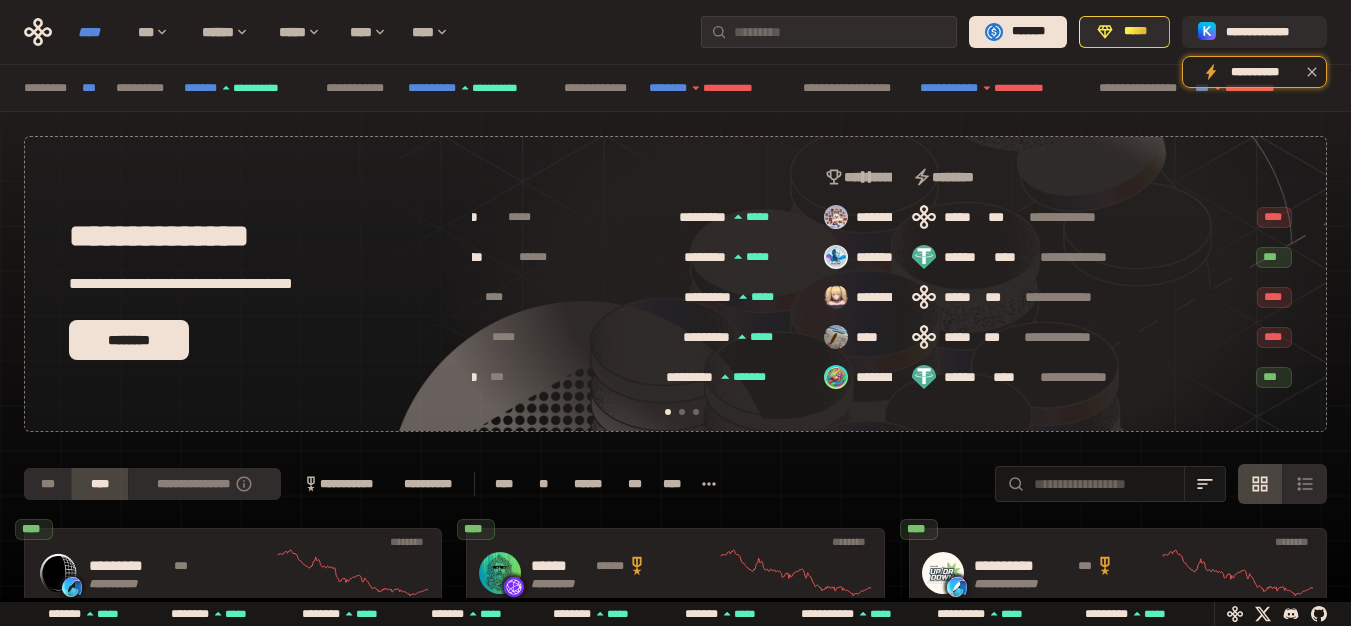 scroll, scrollTop: 0, scrollLeft: 16, axis: horizontal 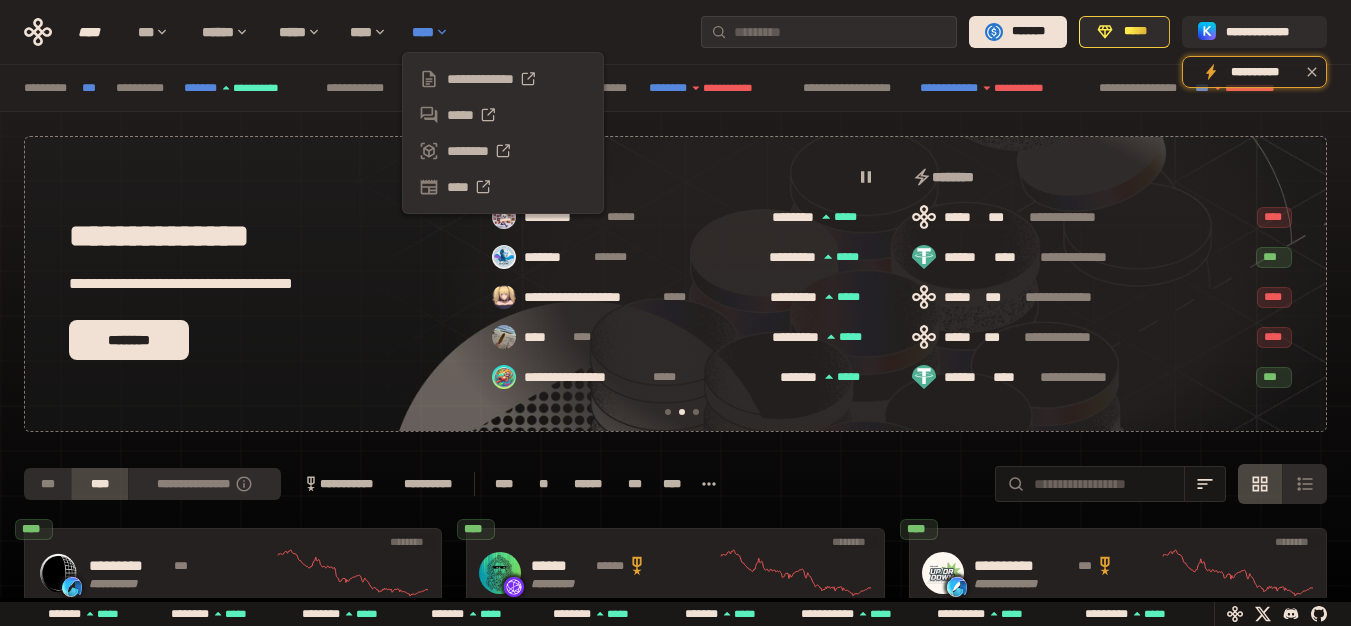click on "****" at bounding box center [435, 32] 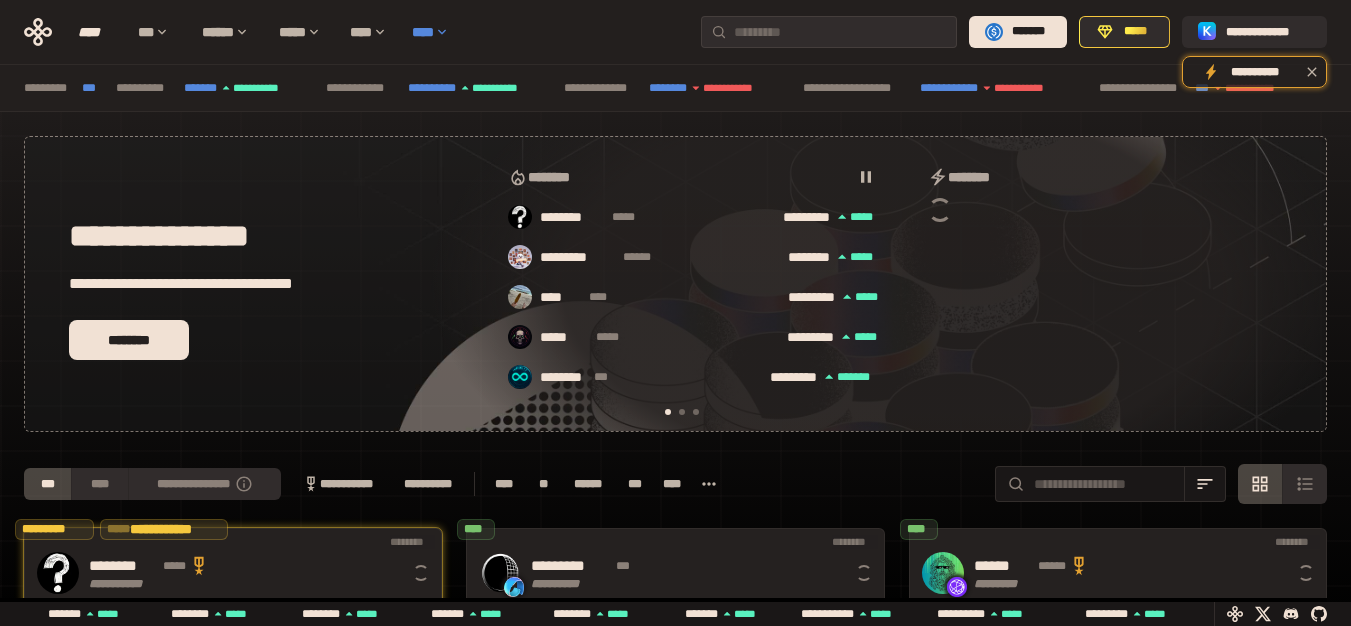 scroll, scrollTop: 0, scrollLeft: 16, axis: horizontal 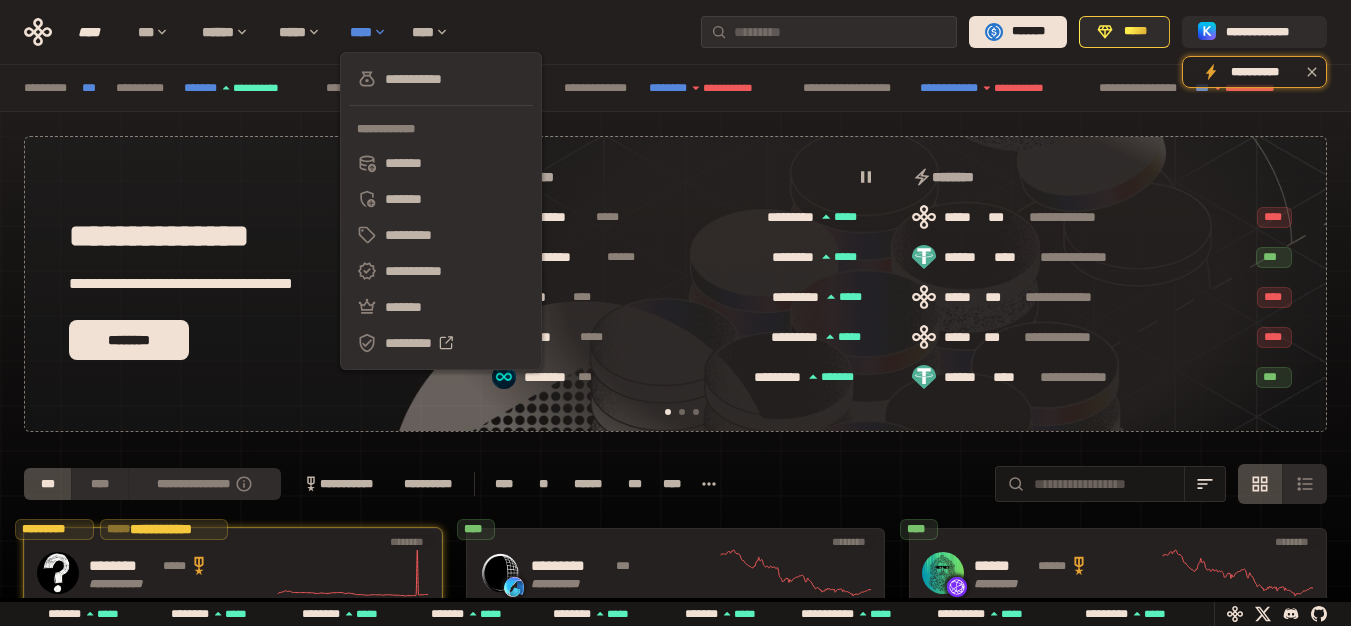 click on "****" at bounding box center (371, 32) 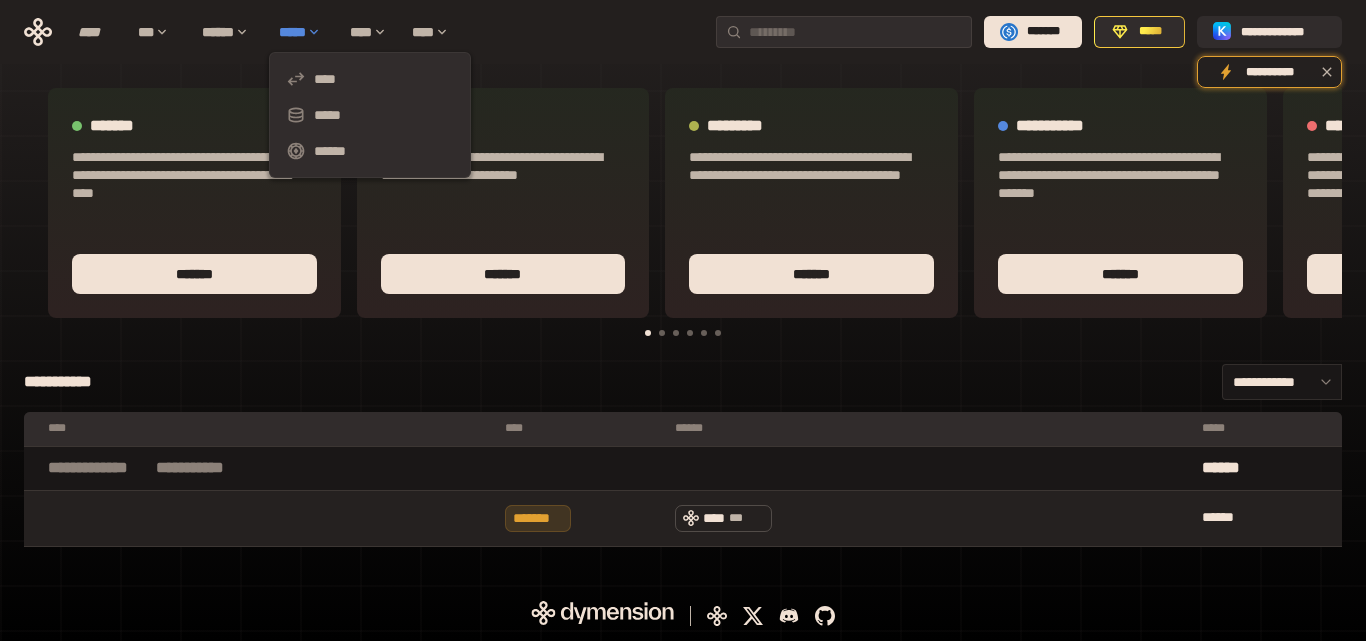click on "*****" at bounding box center (304, 32) 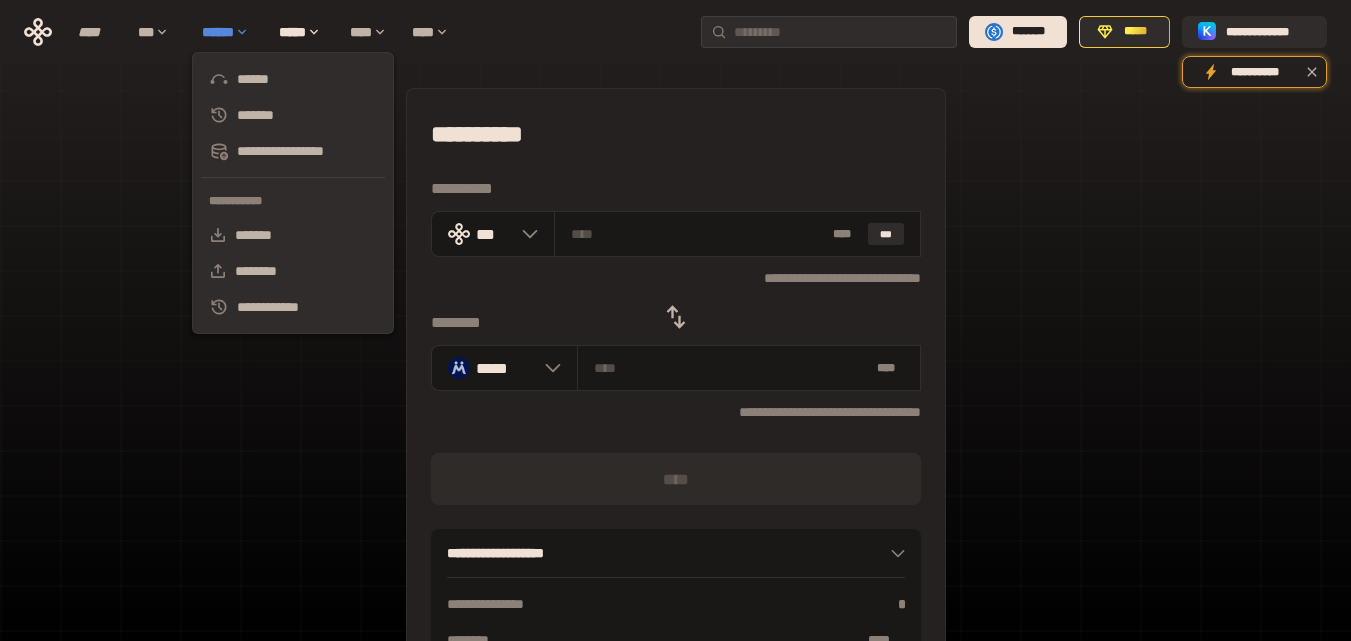 click on "******" at bounding box center (230, 32) 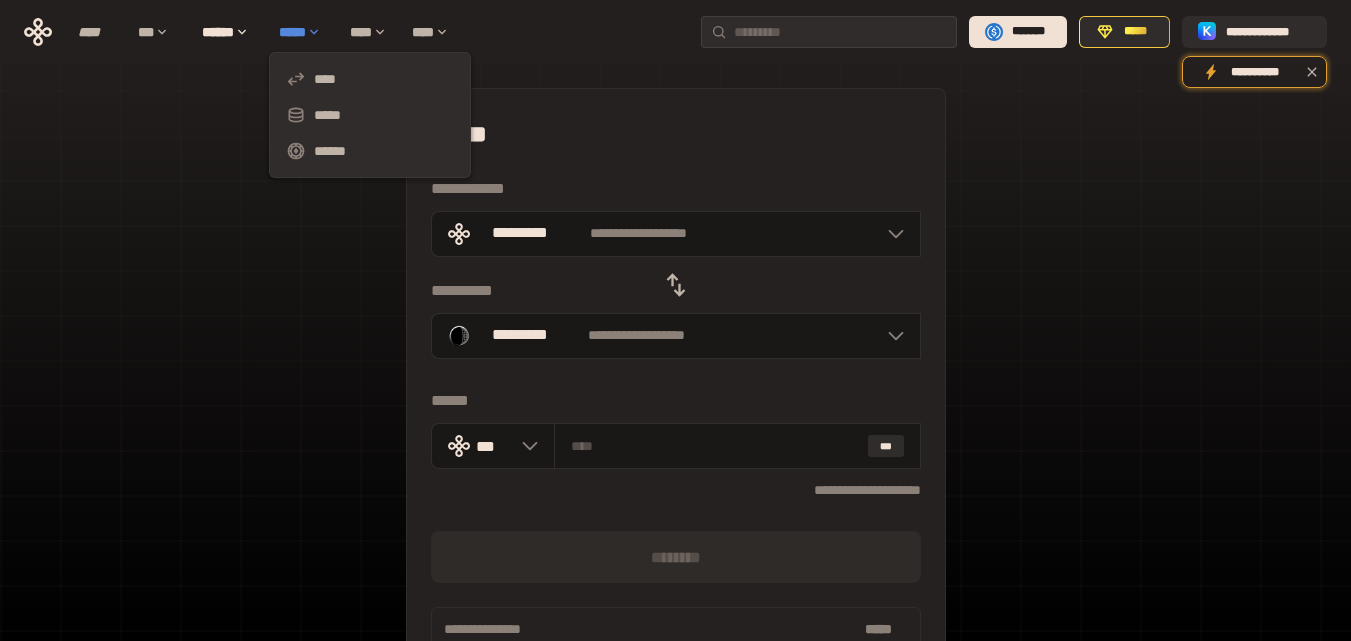 click on "*****" at bounding box center (304, 32) 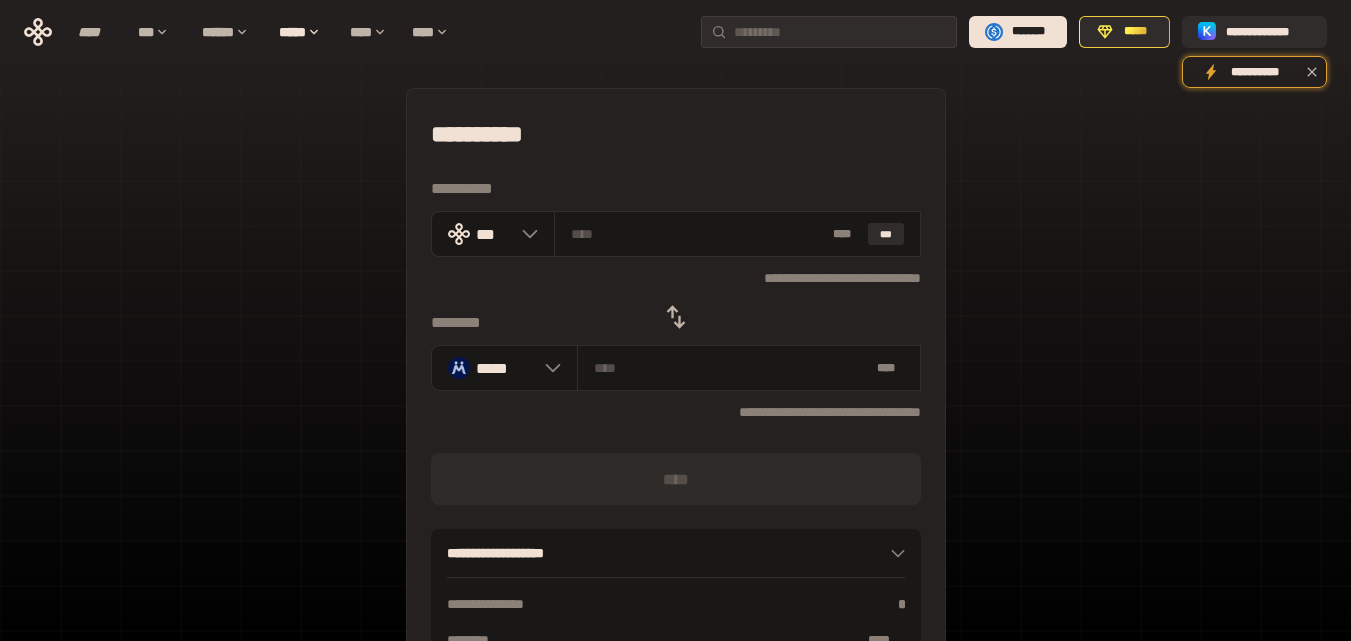 click 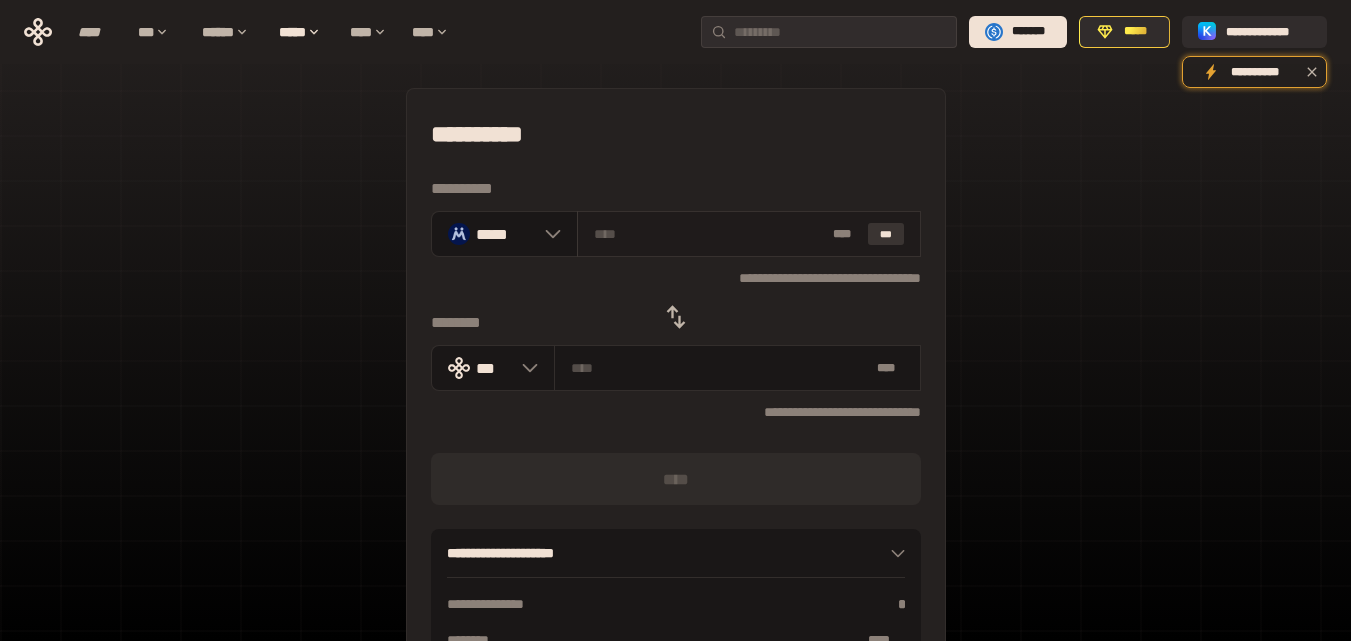 click on "***" at bounding box center (886, 234) 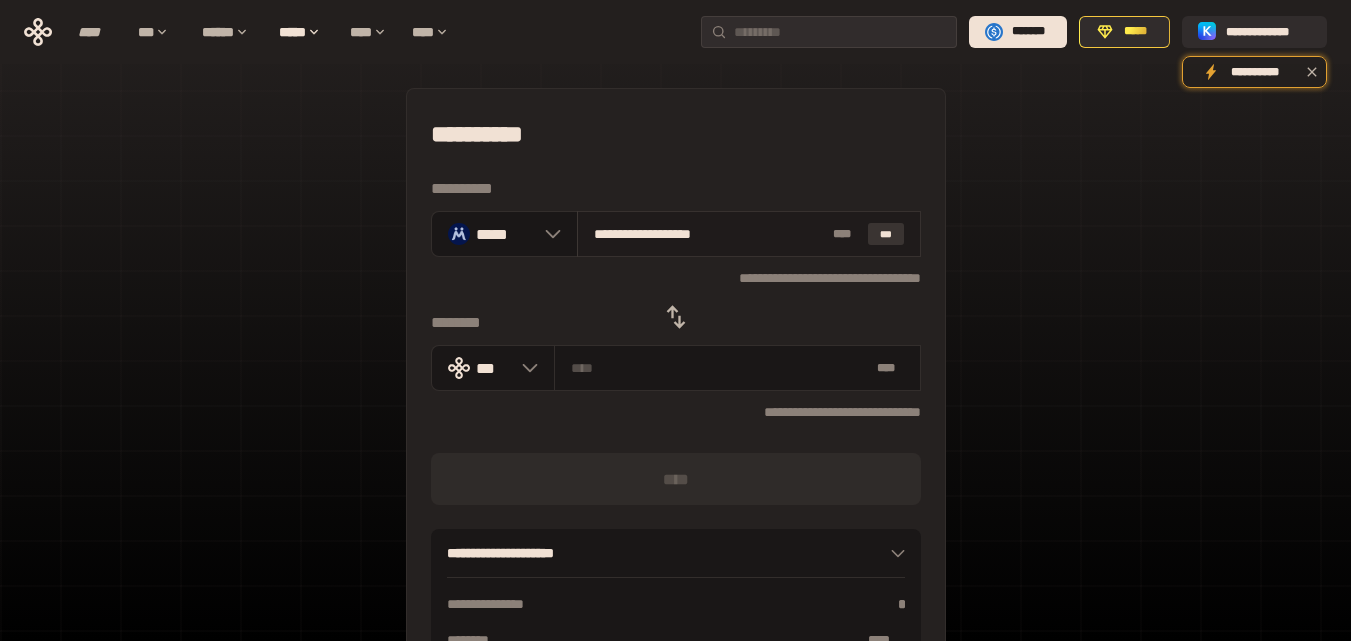 type on "**********" 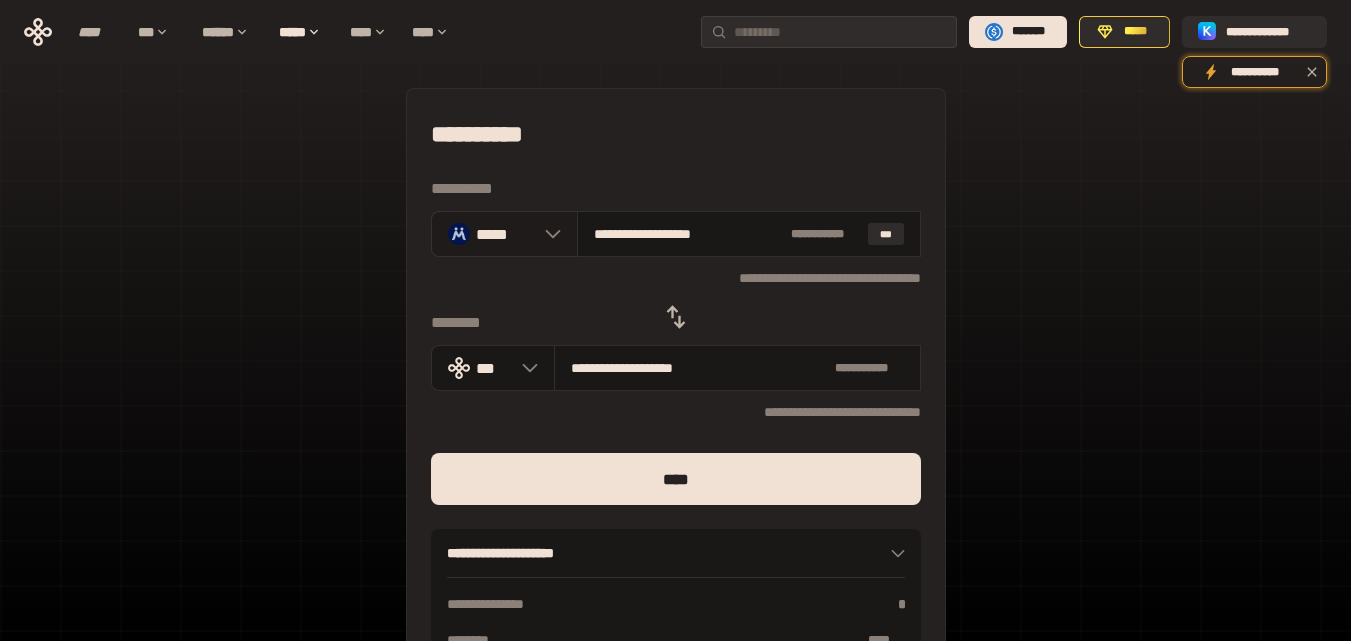 click on "*****" at bounding box center [504, 234] 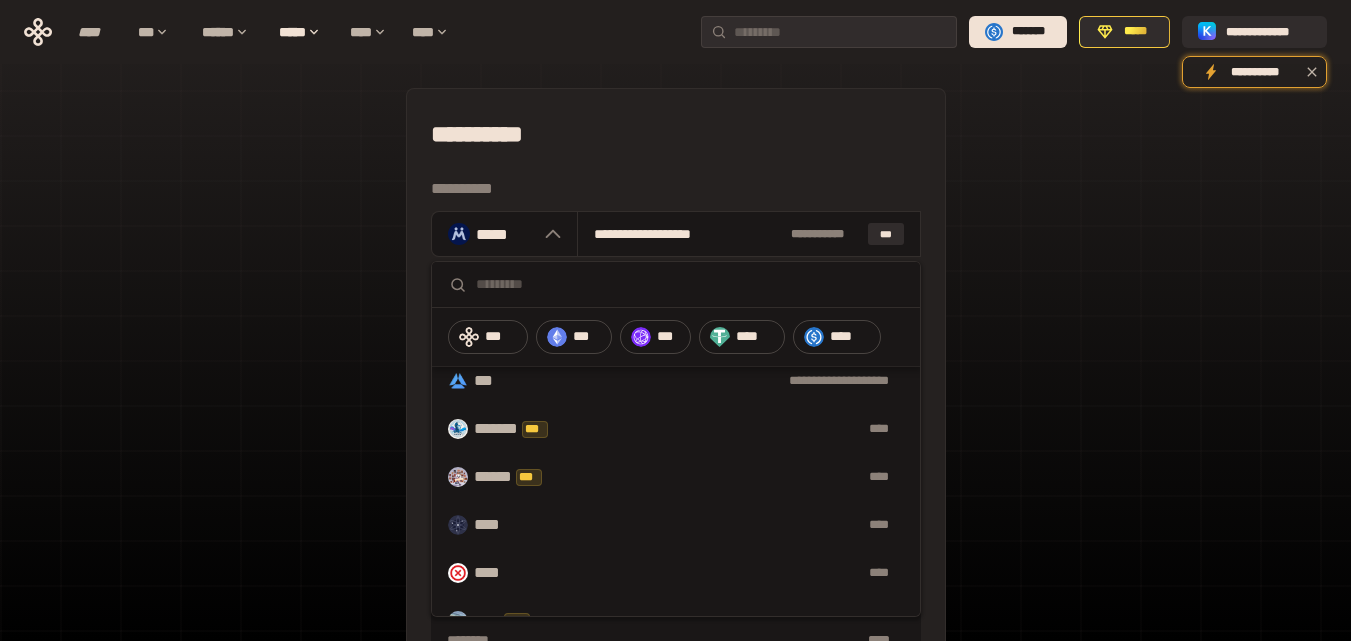 scroll, scrollTop: 100, scrollLeft: 0, axis: vertical 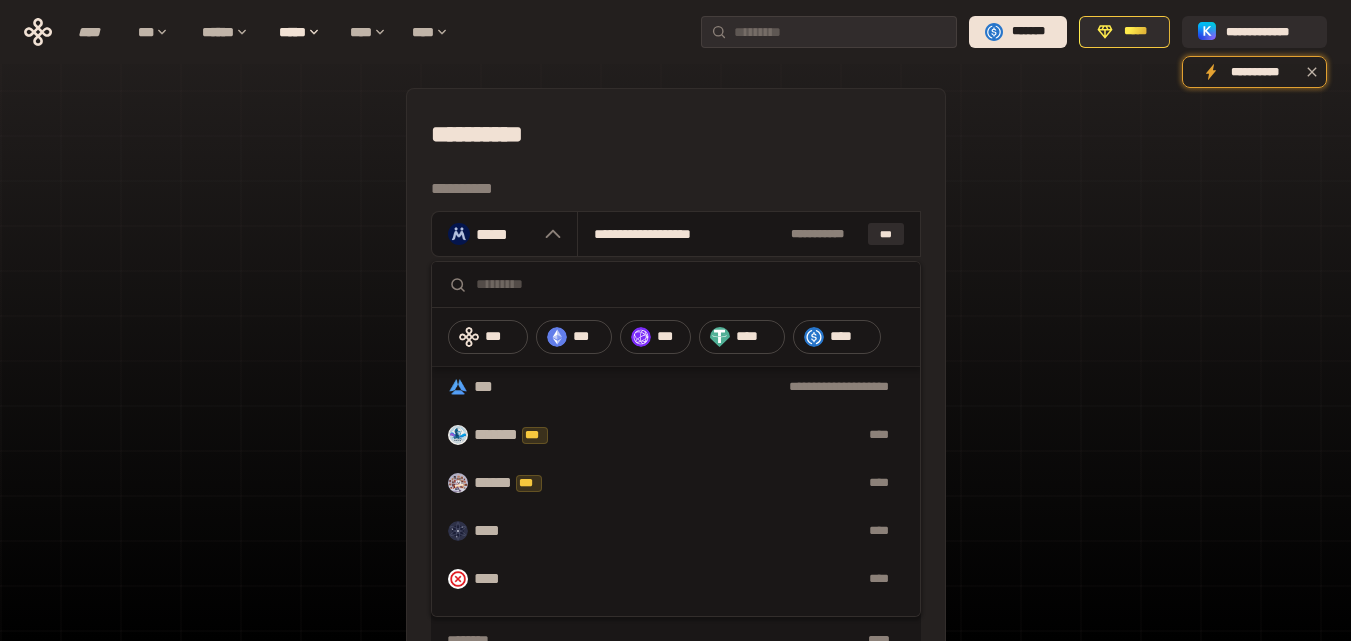 click on "**********" at bounding box center (675, 444) 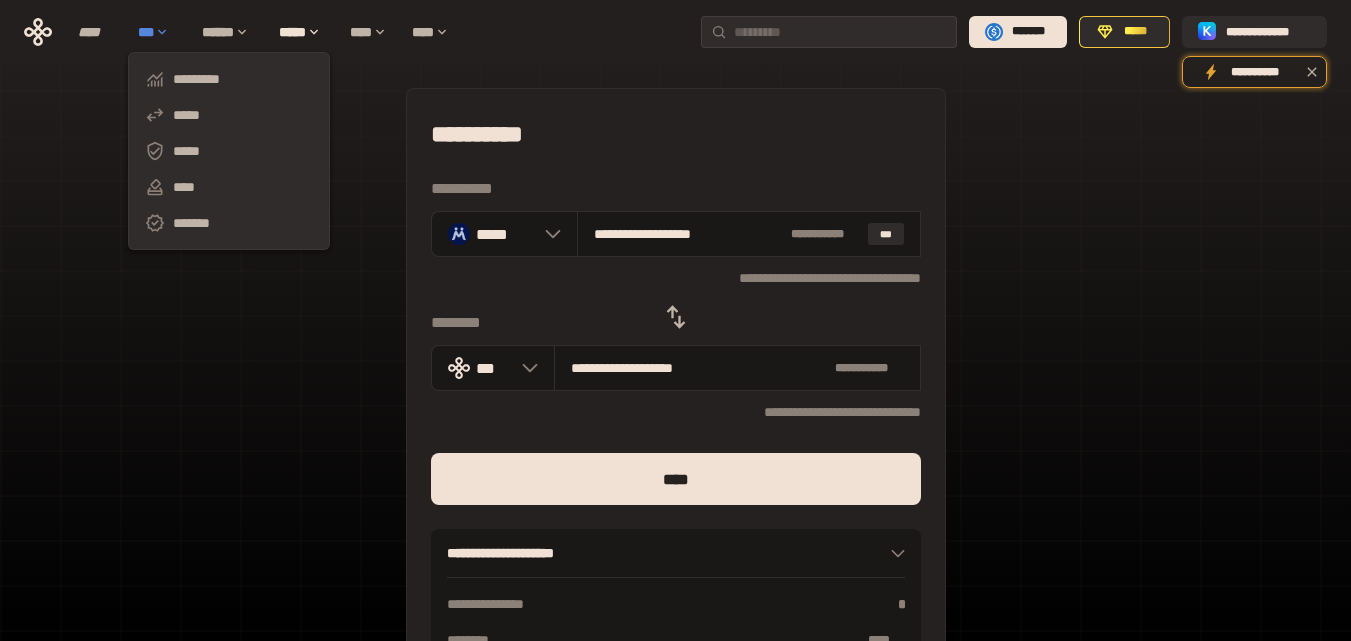 click on "***" at bounding box center (160, 32) 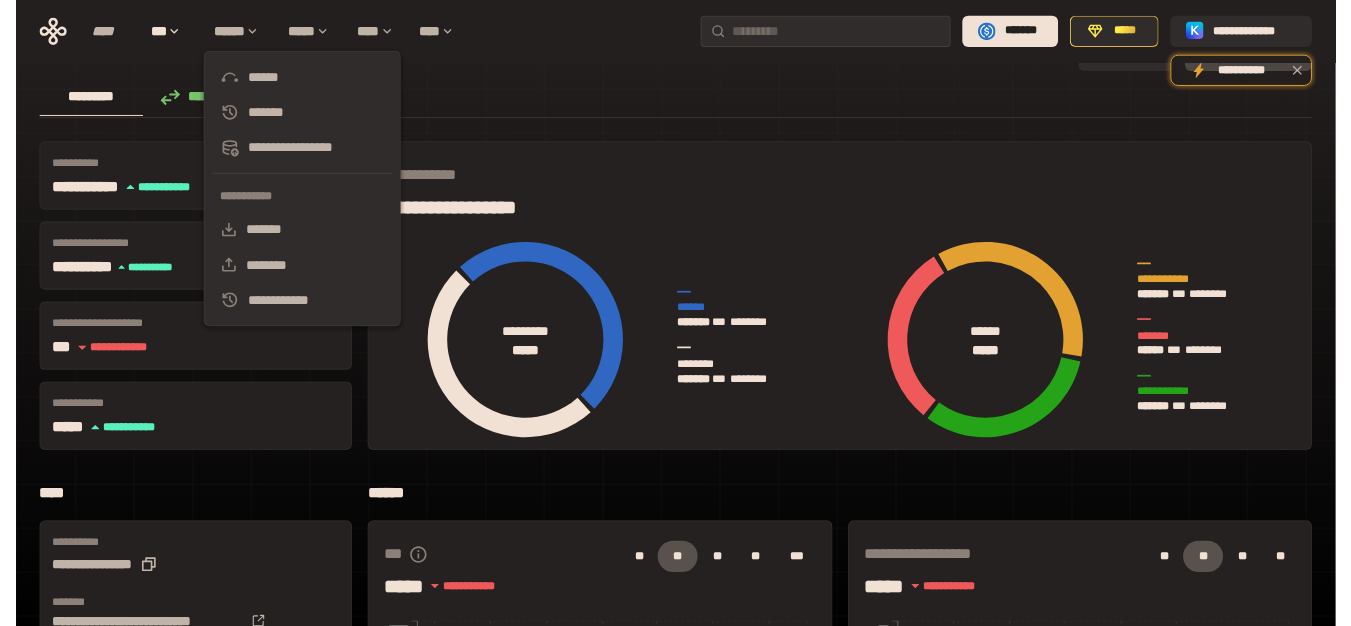 scroll, scrollTop: 0, scrollLeft: 0, axis: both 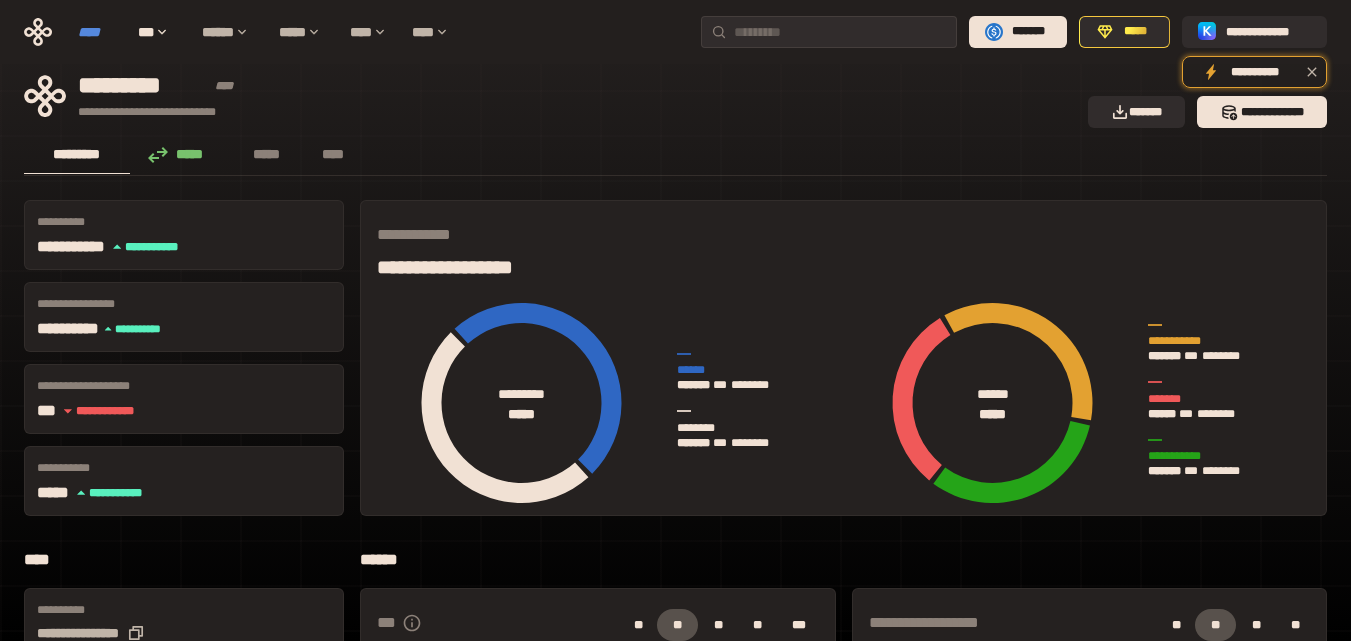 click on "****" at bounding box center [98, 32] 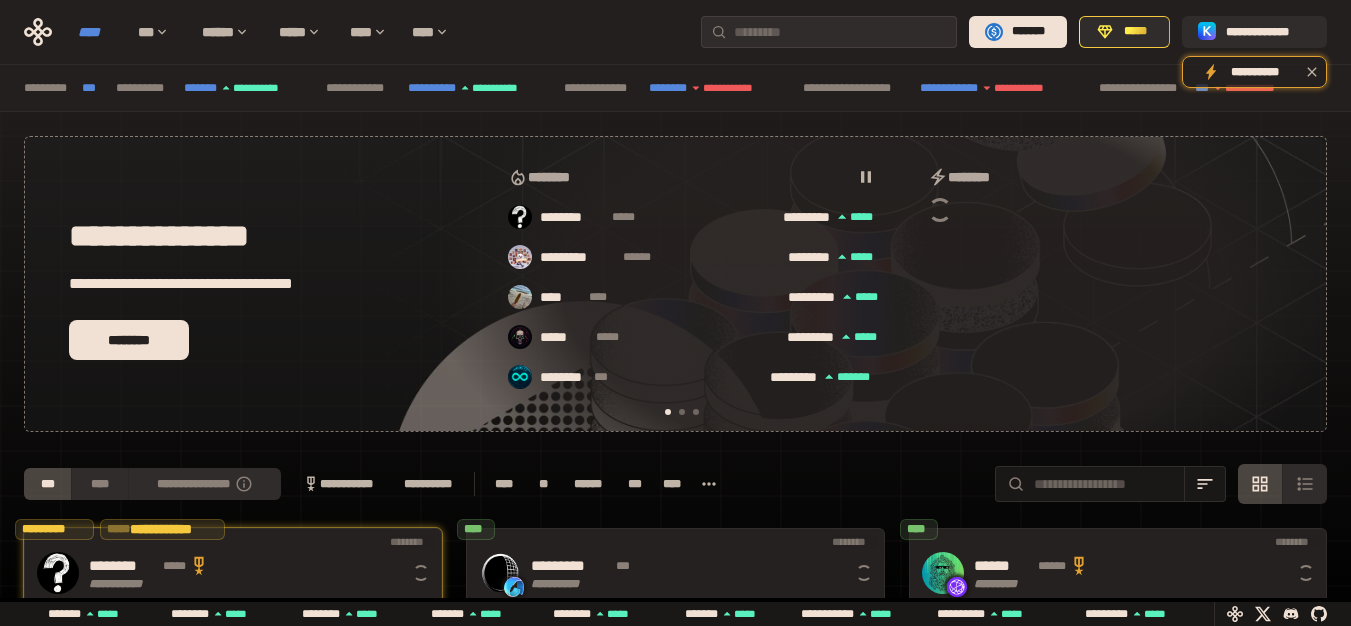scroll, scrollTop: 0, scrollLeft: 16, axis: horizontal 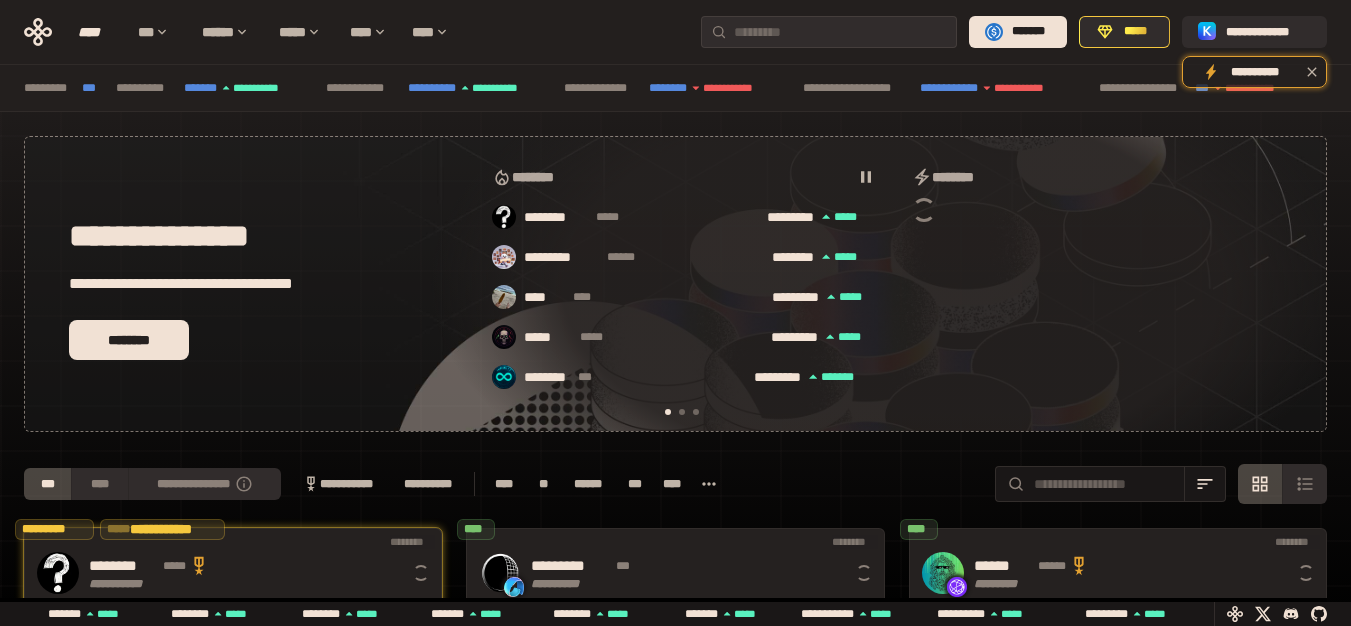 click on "**********" at bounding box center (675, 32) 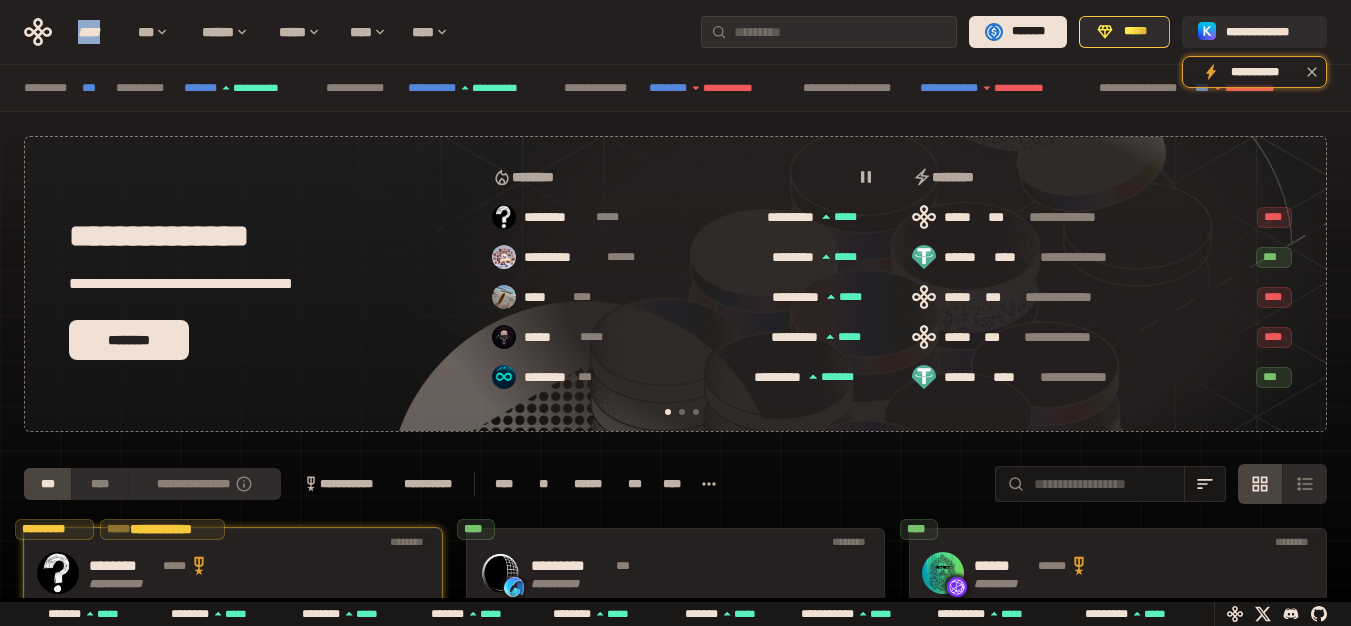 click on "**********" at bounding box center [675, 32] 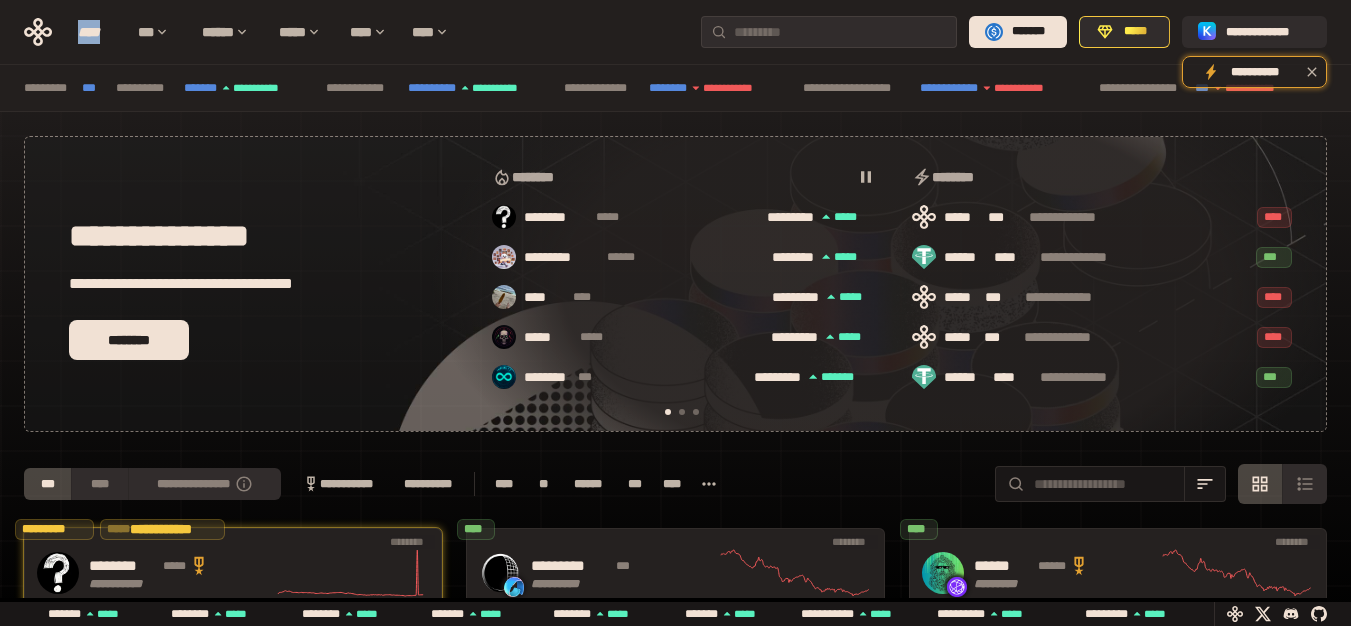 click 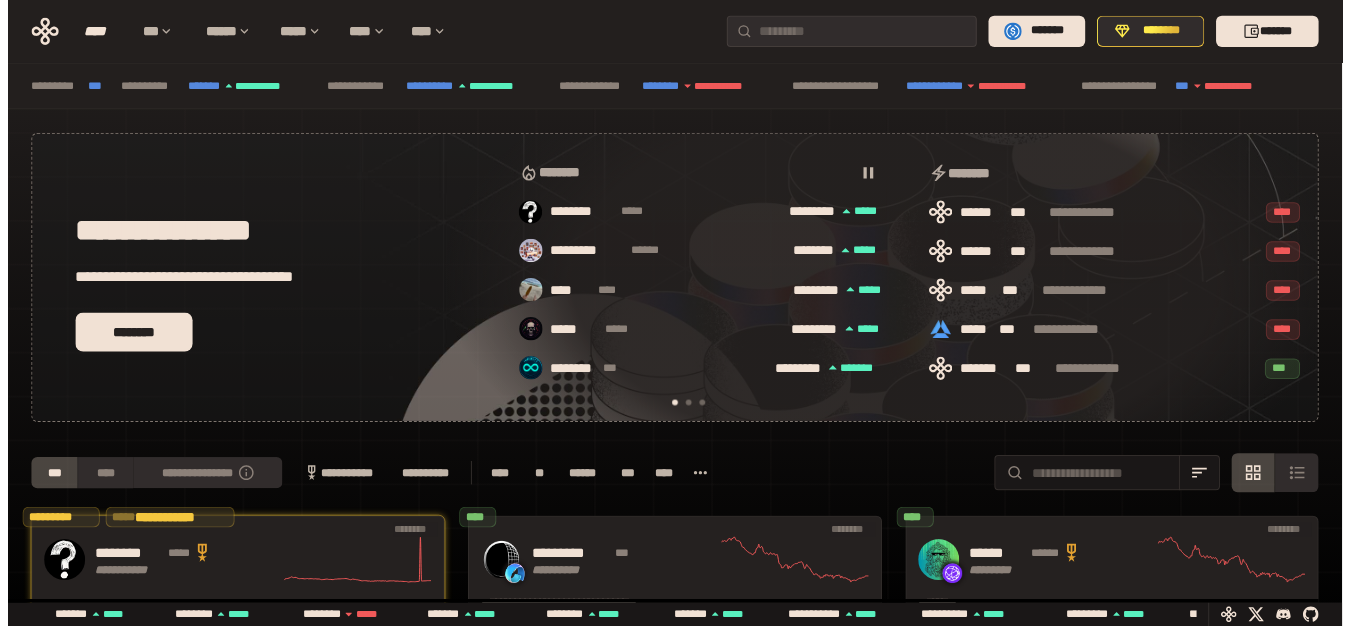 scroll, scrollTop: 0, scrollLeft: 0, axis: both 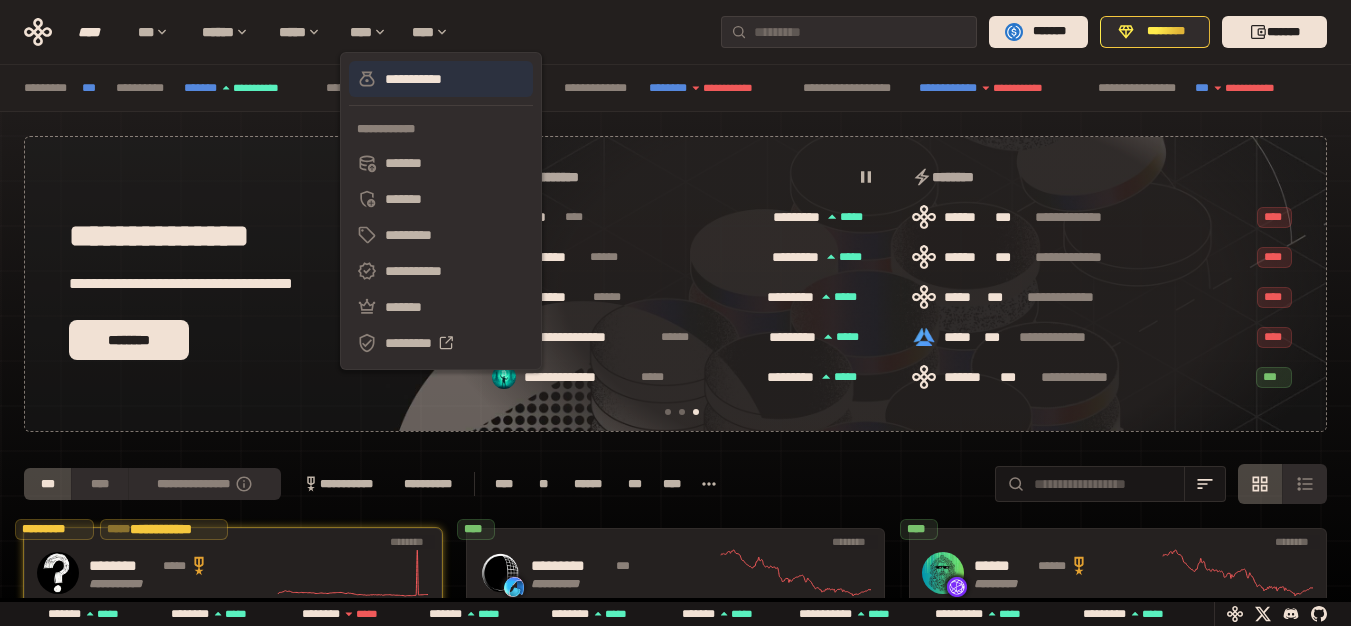 click on "**********" at bounding box center (441, 79) 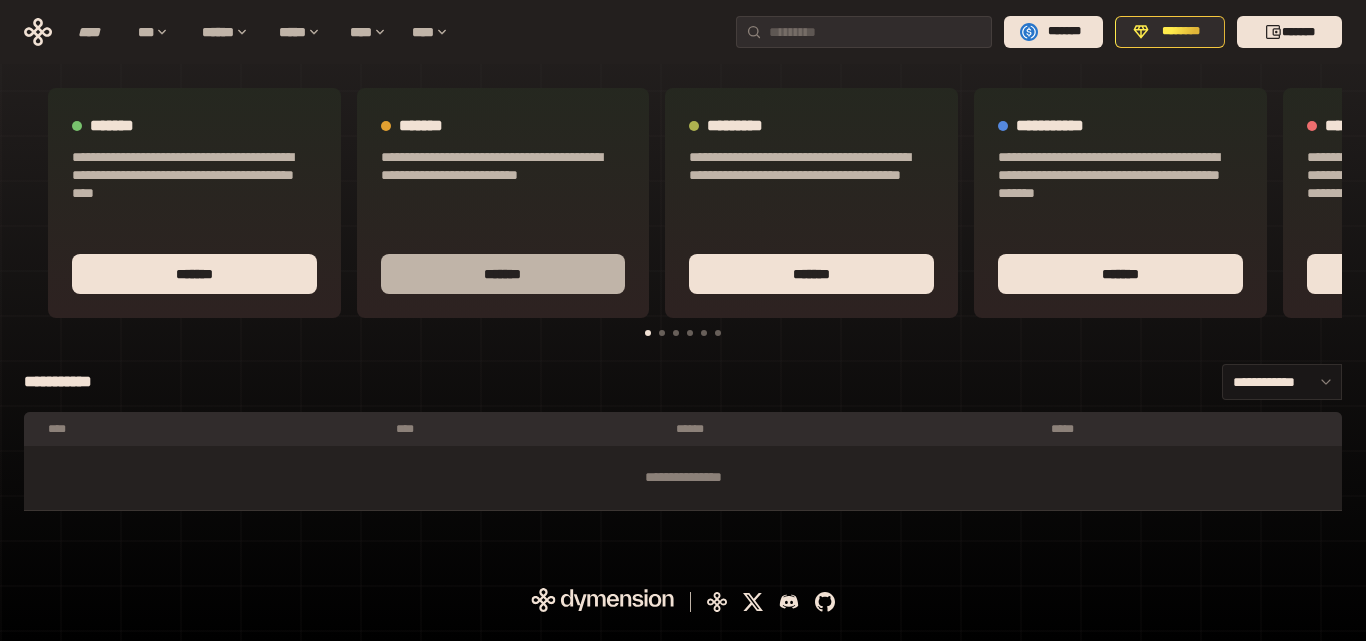 click on "*******" at bounding box center (503, 274) 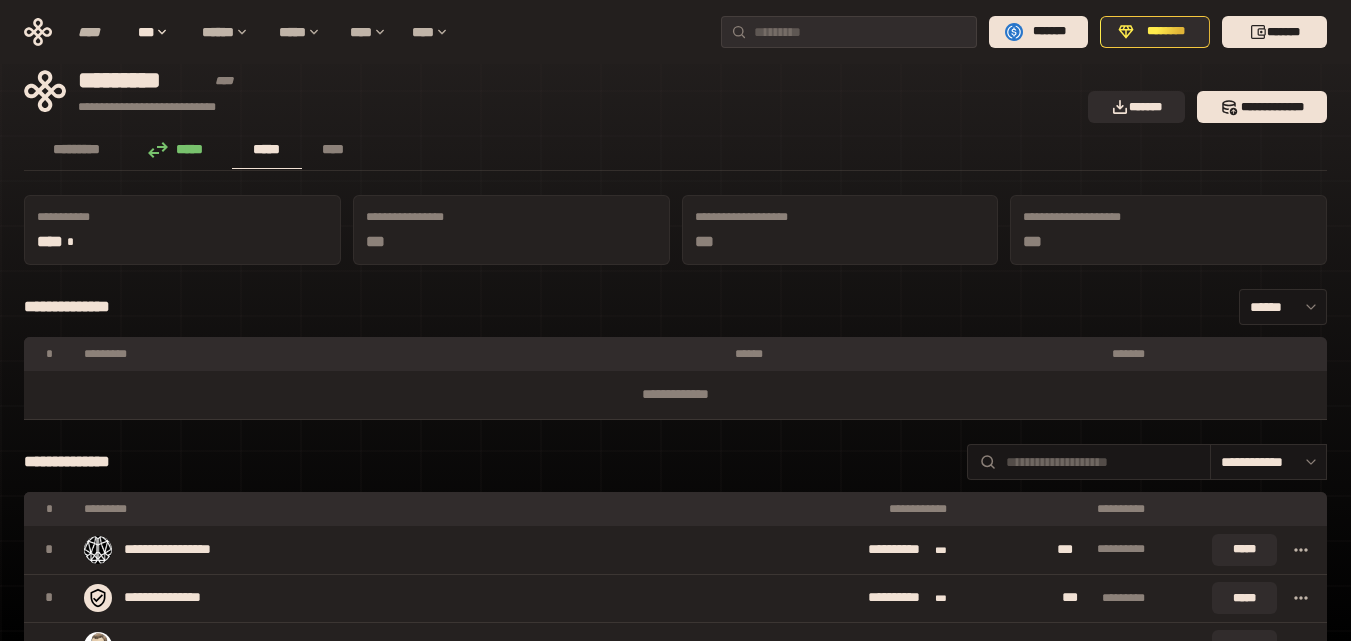 scroll, scrollTop: 0, scrollLeft: 0, axis: both 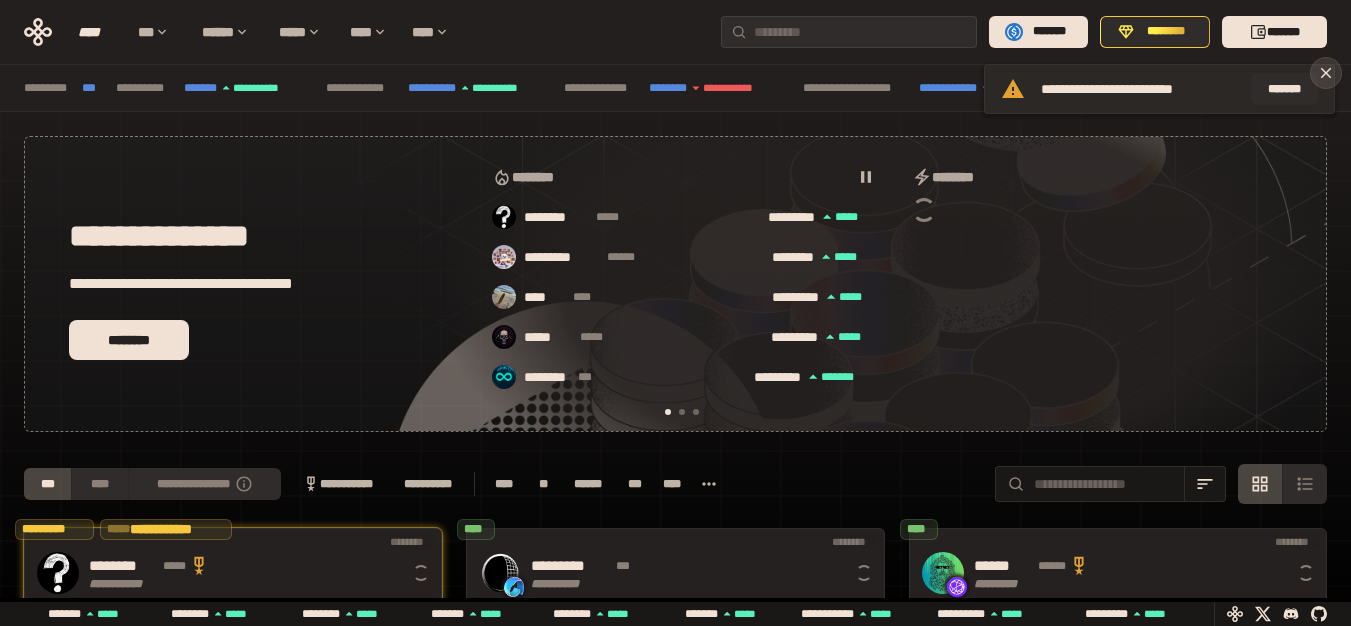 click 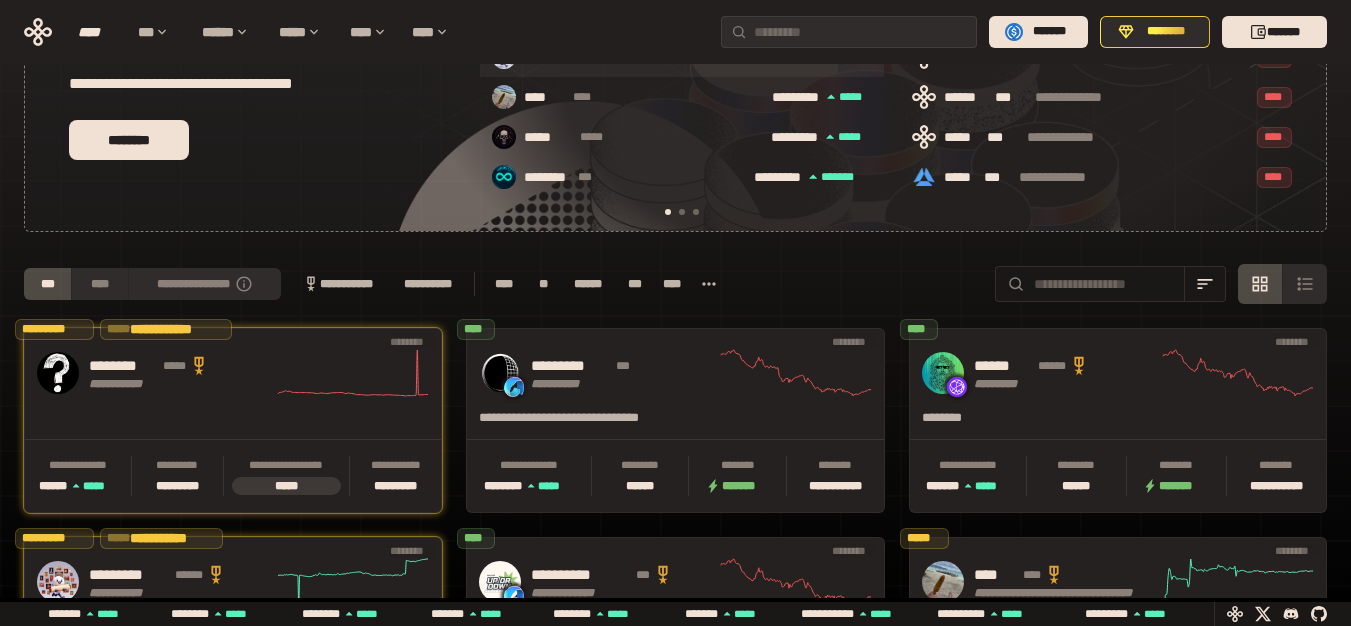 scroll, scrollTop: 206, scrollLeft: 0, axis: vertical 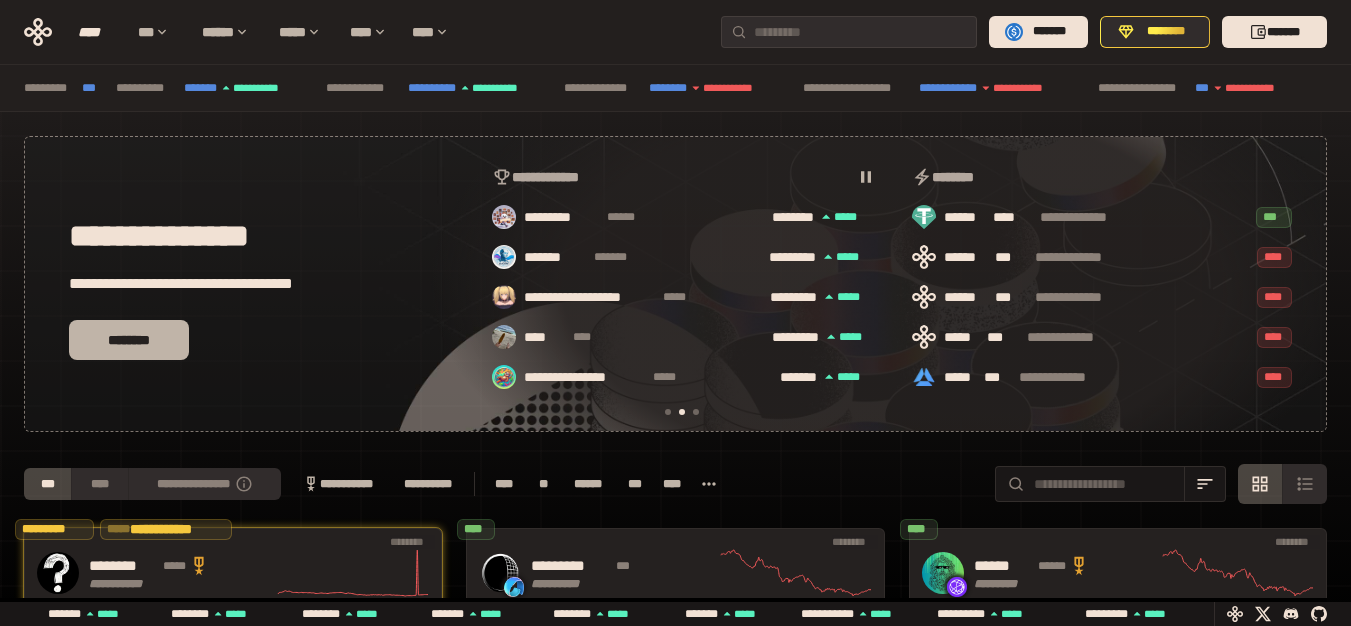 click on "********" at bounding box center (129, 340) 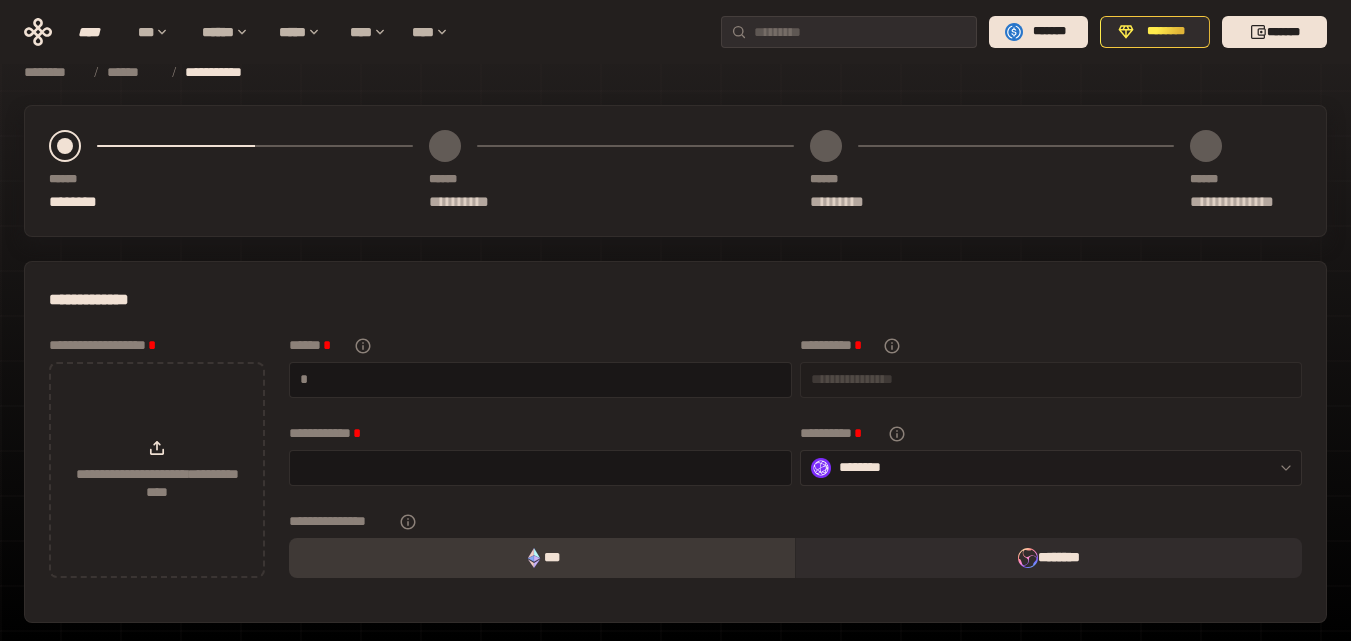 click on "********" at bounding box center (1051, 468) 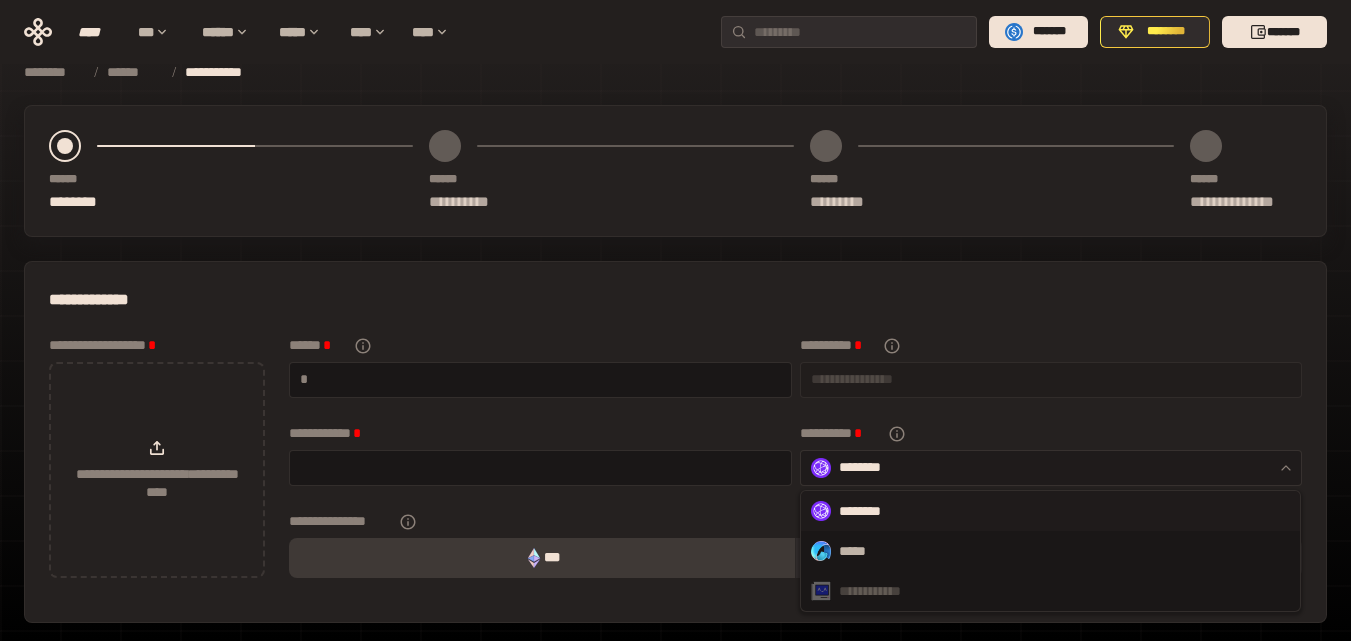 click on "********" at bounding box center (1051, 468) 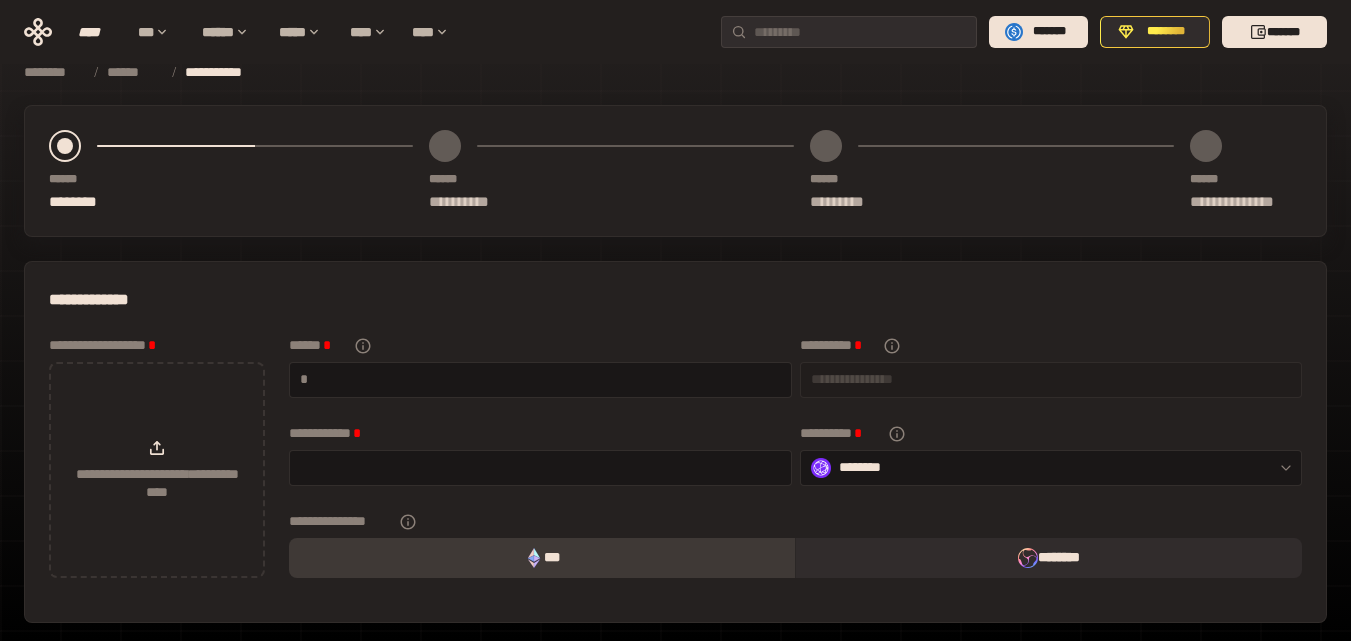 click on "***" at bounding box center (542, 558) 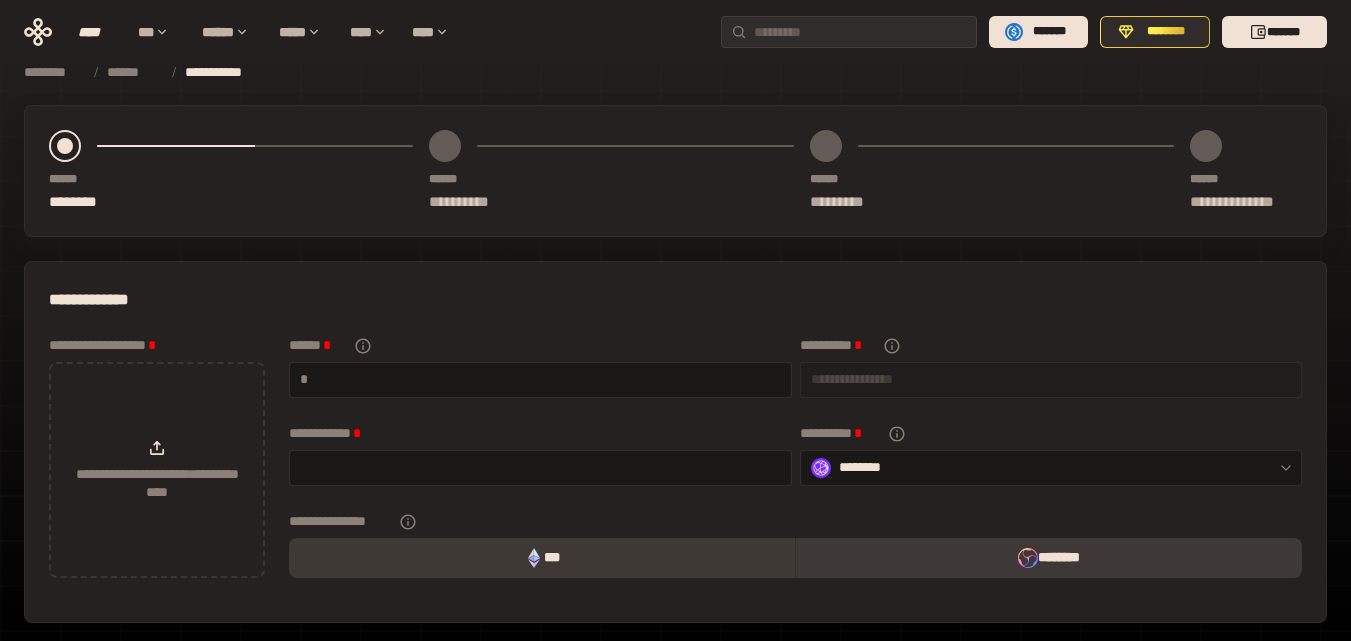 click on "********" at bounding box center [1048, 558] 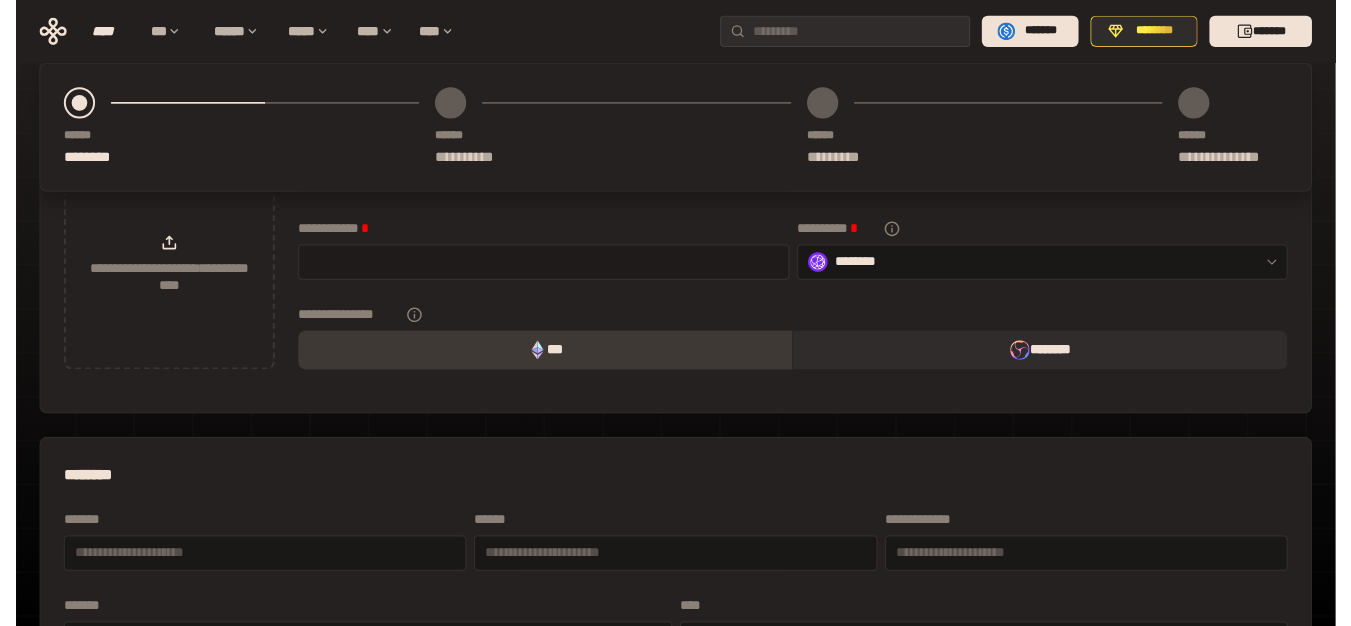 scroll, scrollTop: 0, scrollLeft: 0, axis: both 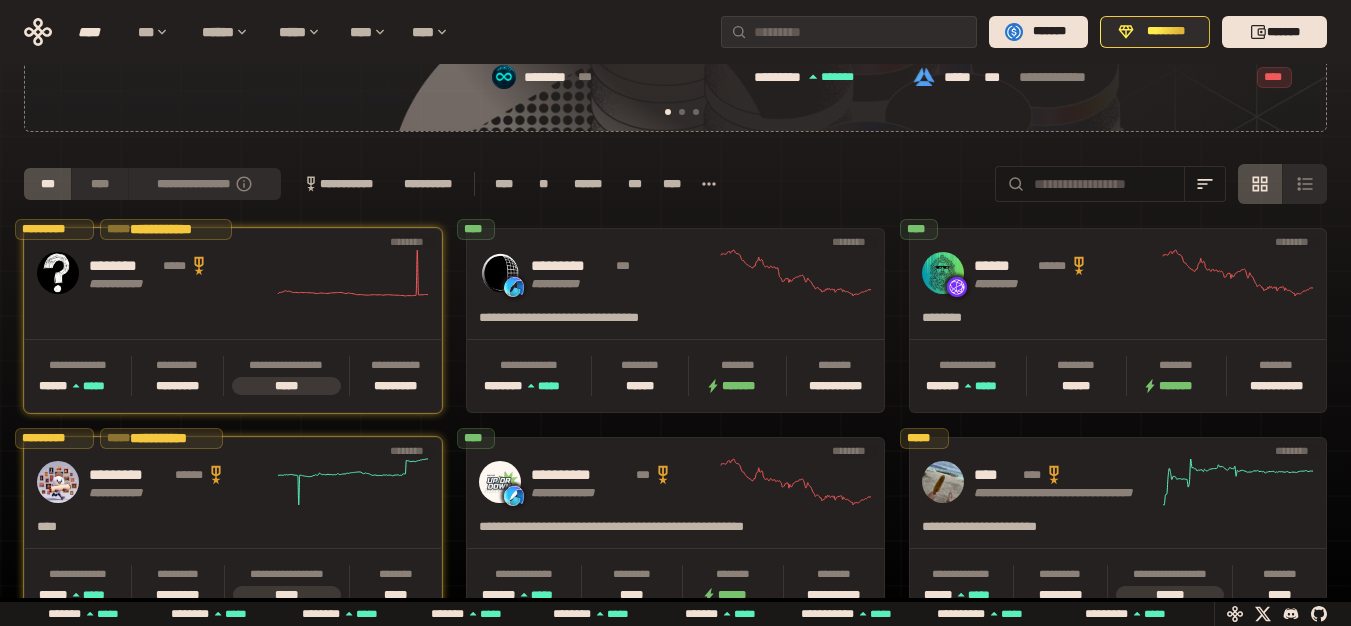 click on "********" at bounding box center (123, 266) 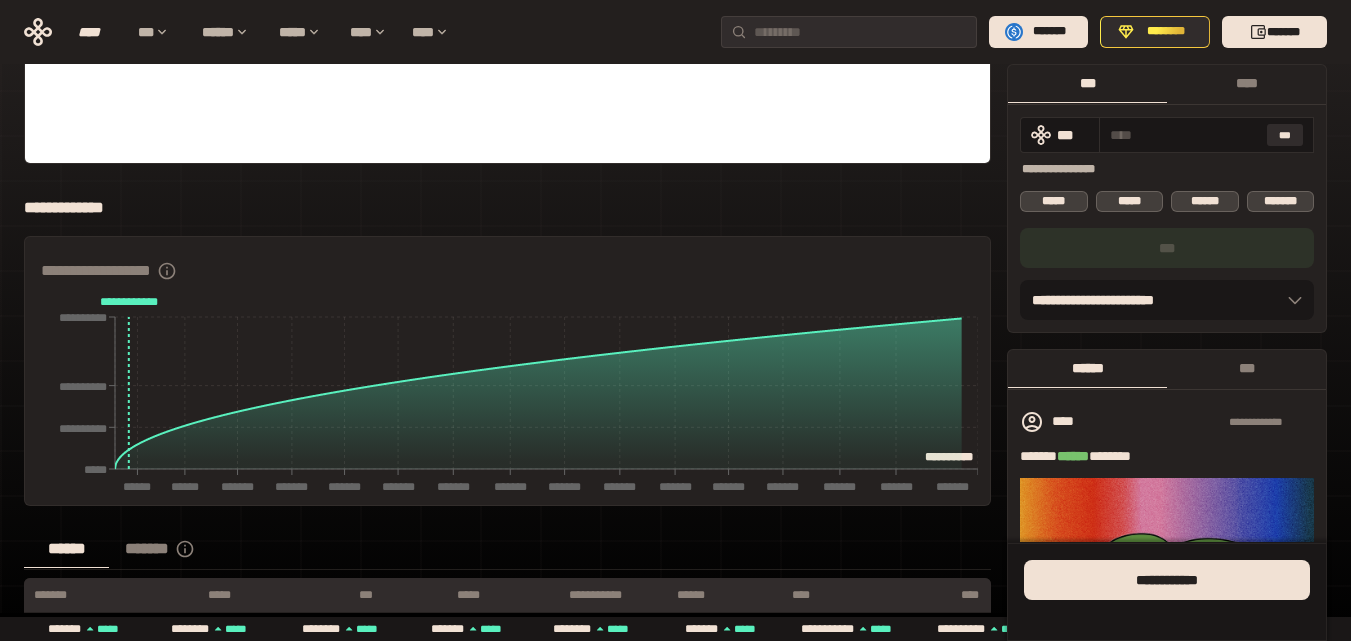 scroll, scrollTop: 900, scrollLeft: 0, axis: vertical 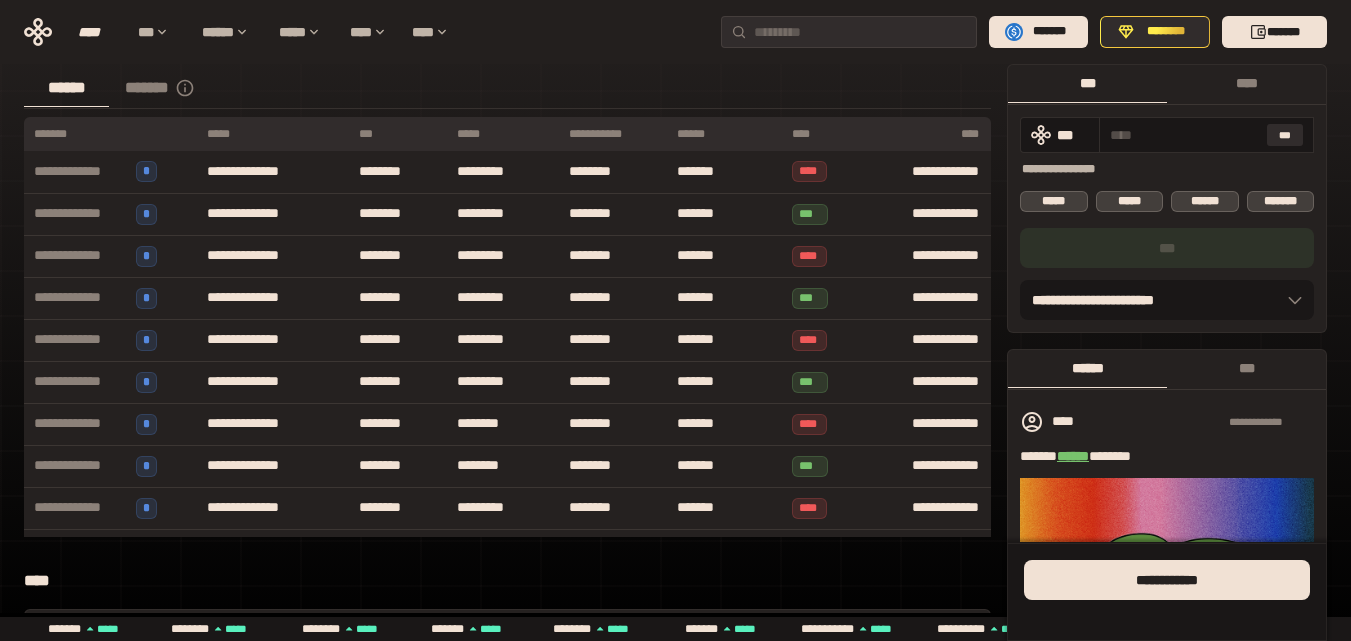 click on "******" at bounding box center (1073, 456) 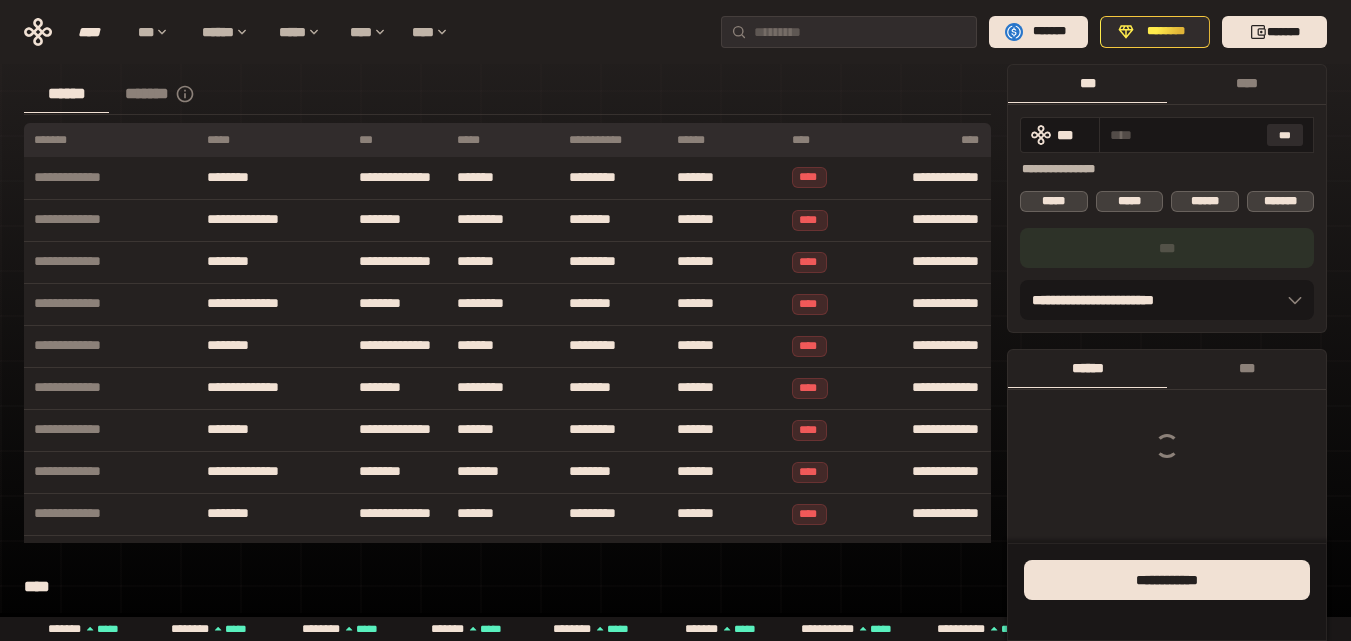 scroll, scrollTop: 1015, scrollLeft: 0, axis: vertical 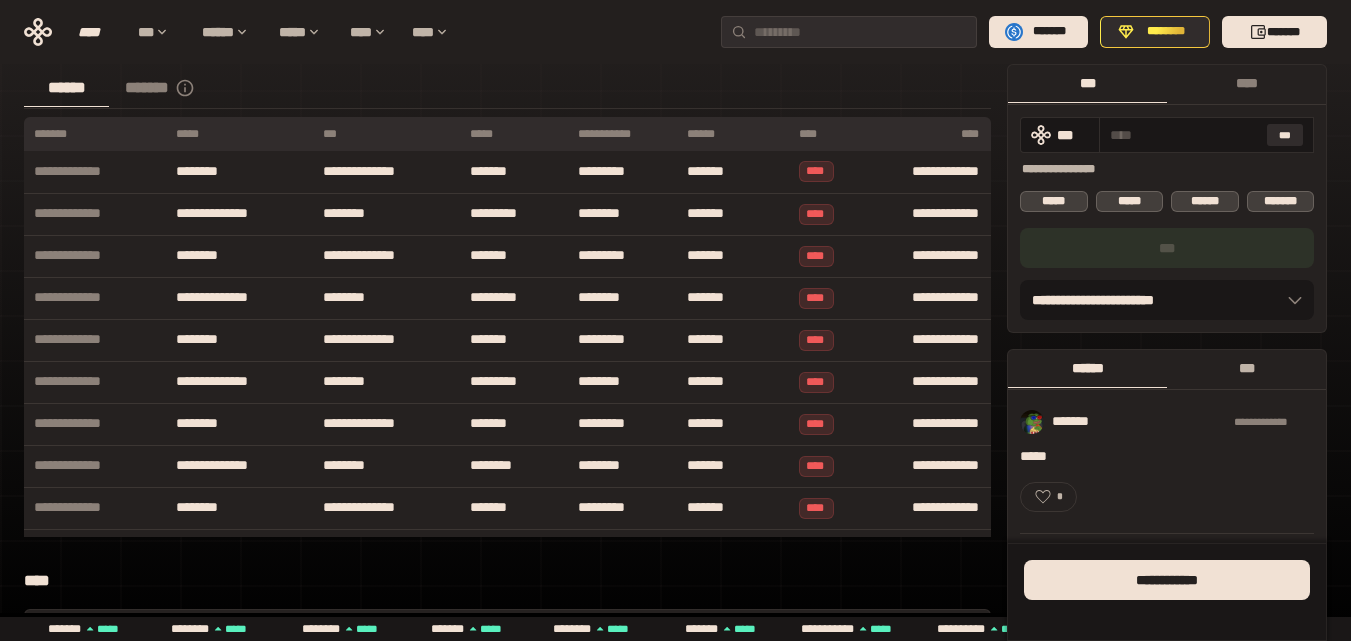 click on "***" at bounding box center [1246, 368] 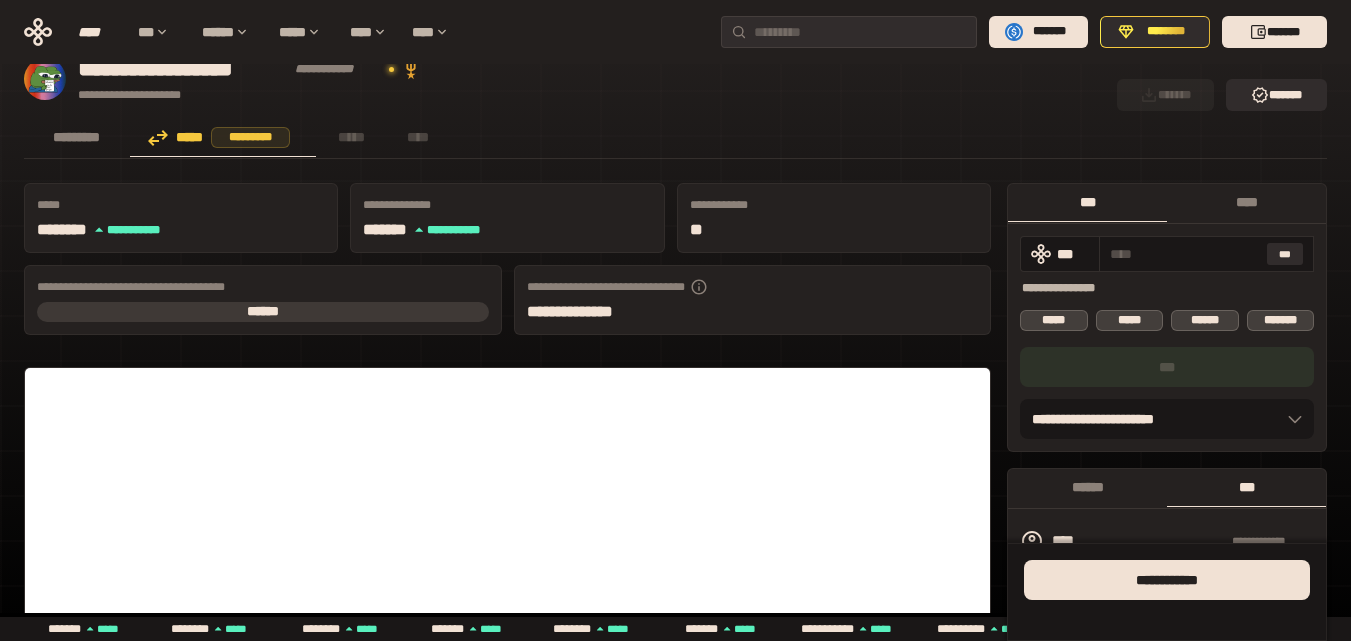 scroll, scrollTop: 15, scrollLeft: 0, axis: vertical 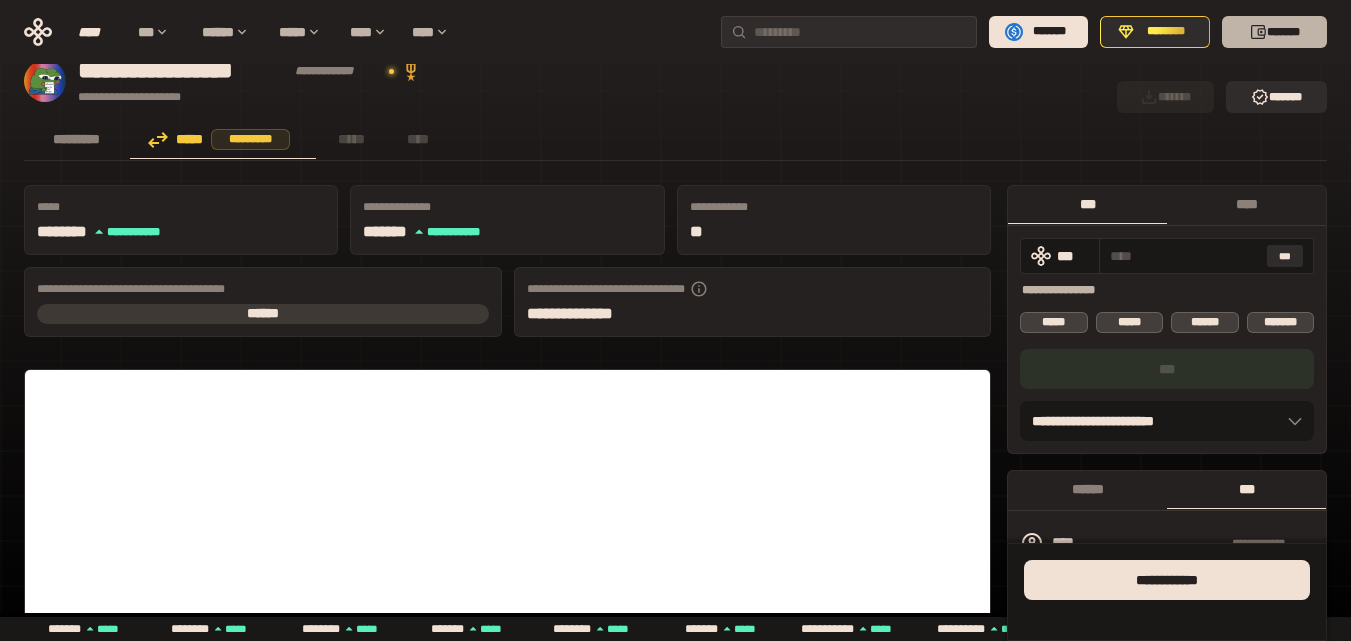 click on "*******" at bounding box center (1274, 32) 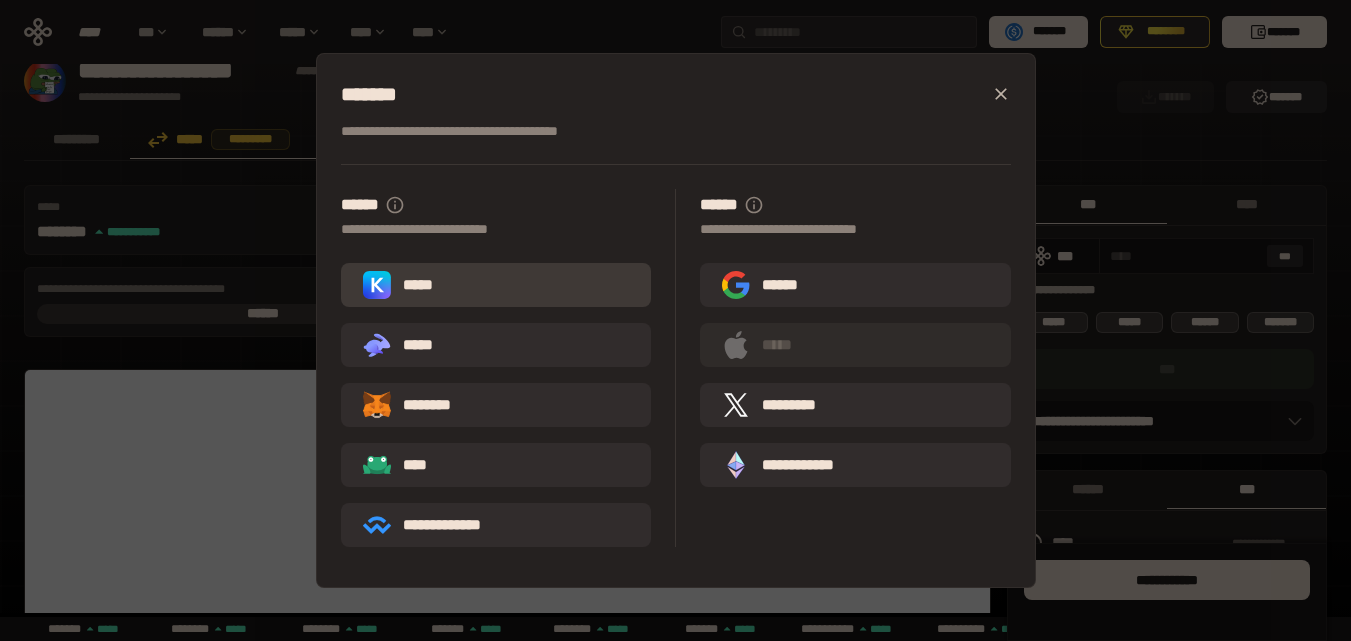 click on "*****" at bounding box center [496, 285] 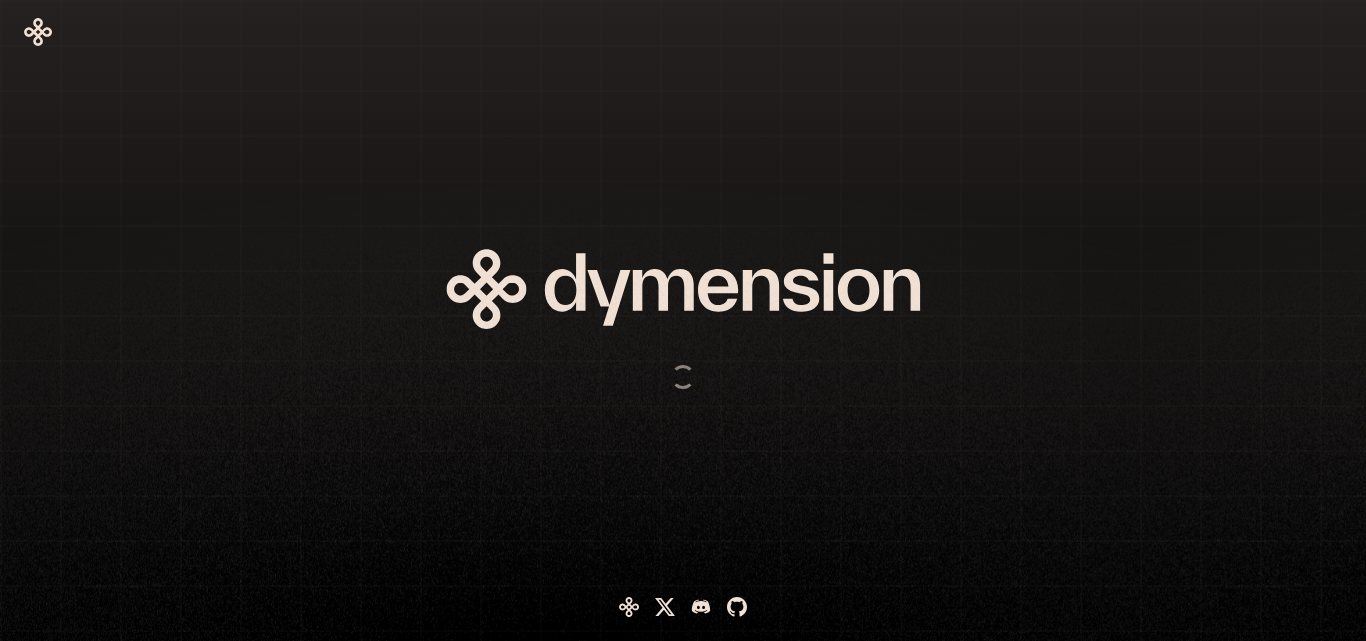 scroll, scrollTop: 0, scrollLeft: 0, axis: both 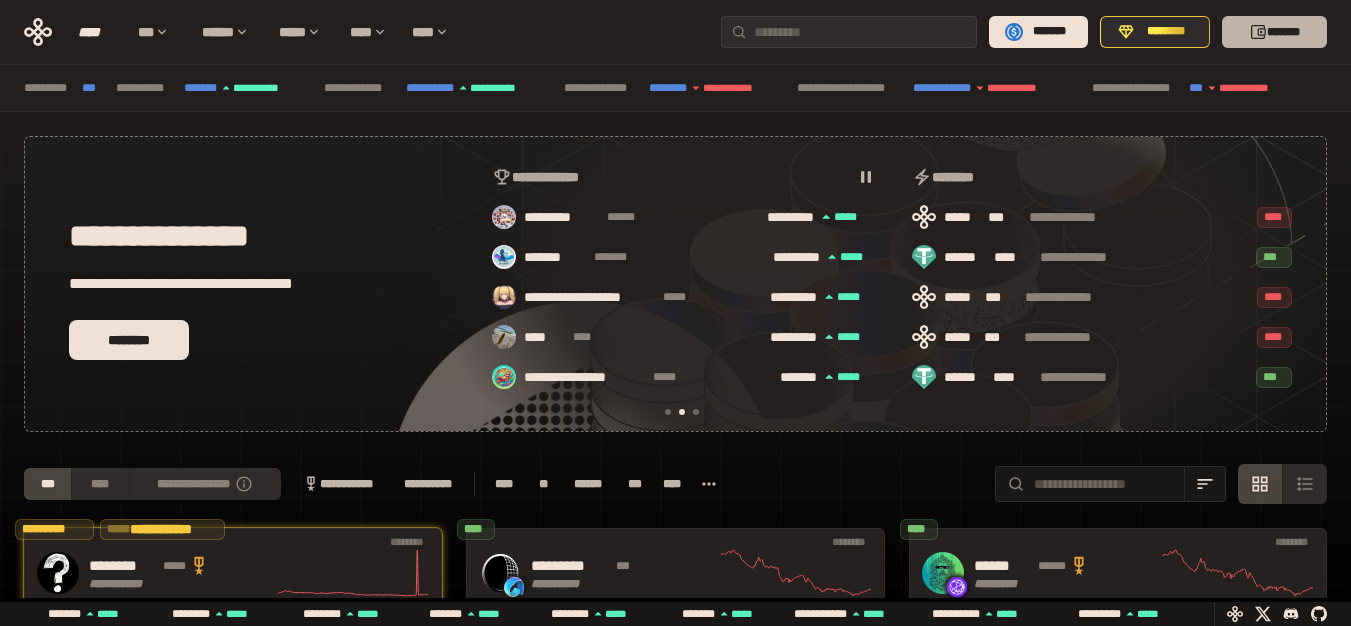 click 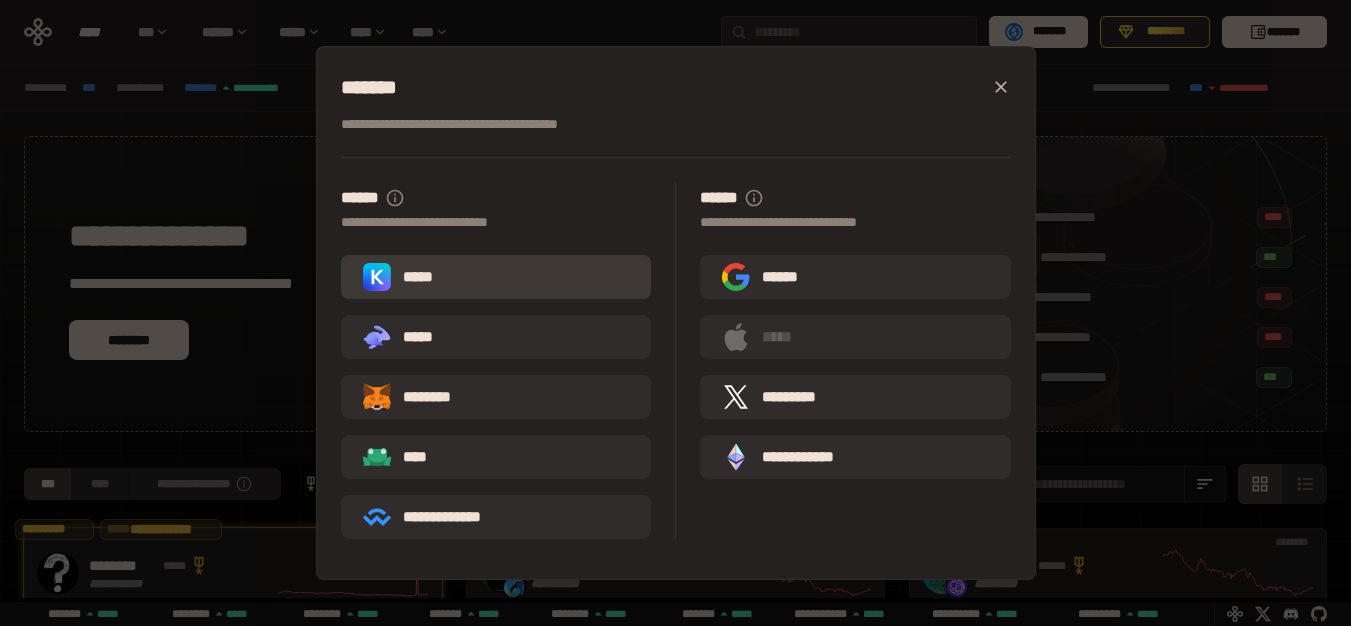 click on "*****" at bounding box center (402, 277) 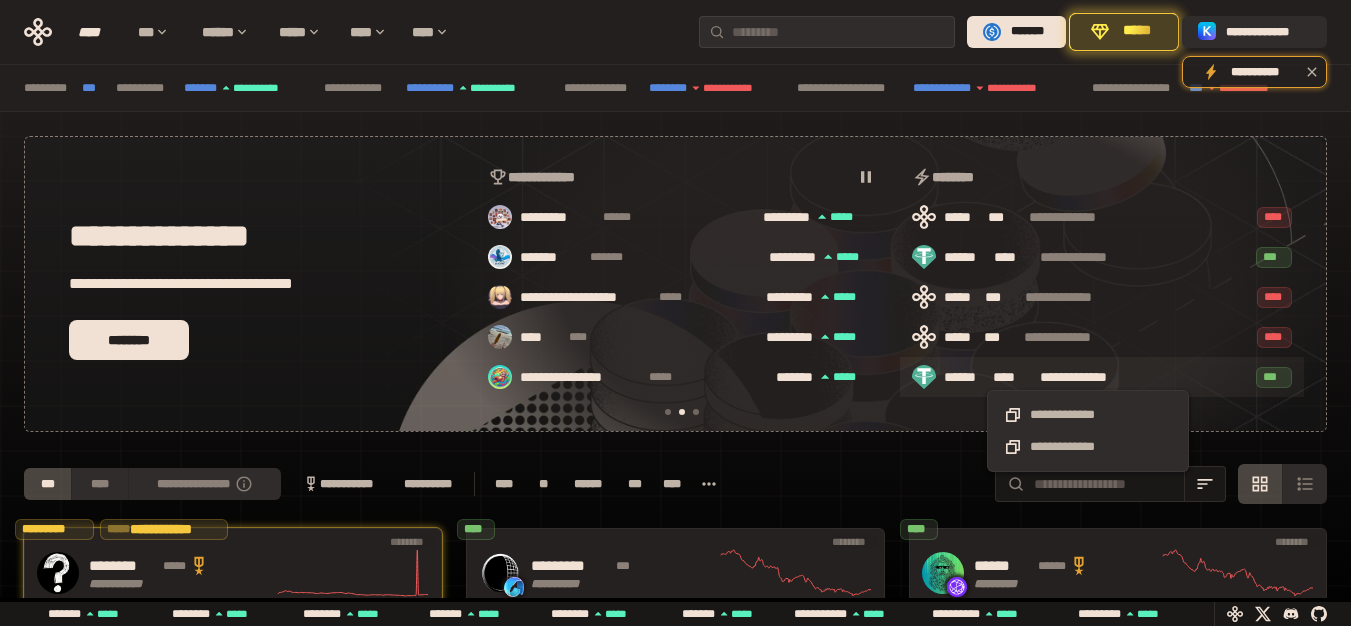 scroll, scrollTop: 0, scrollLeft: 436, axis: horizontal 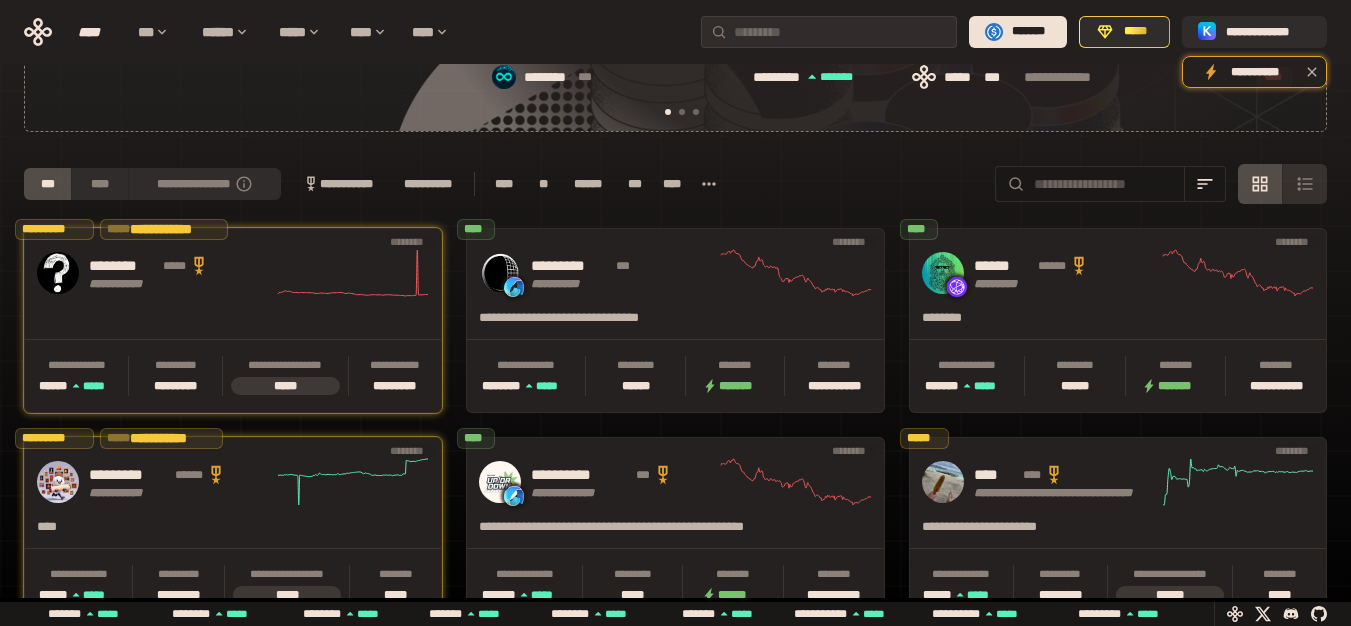 click 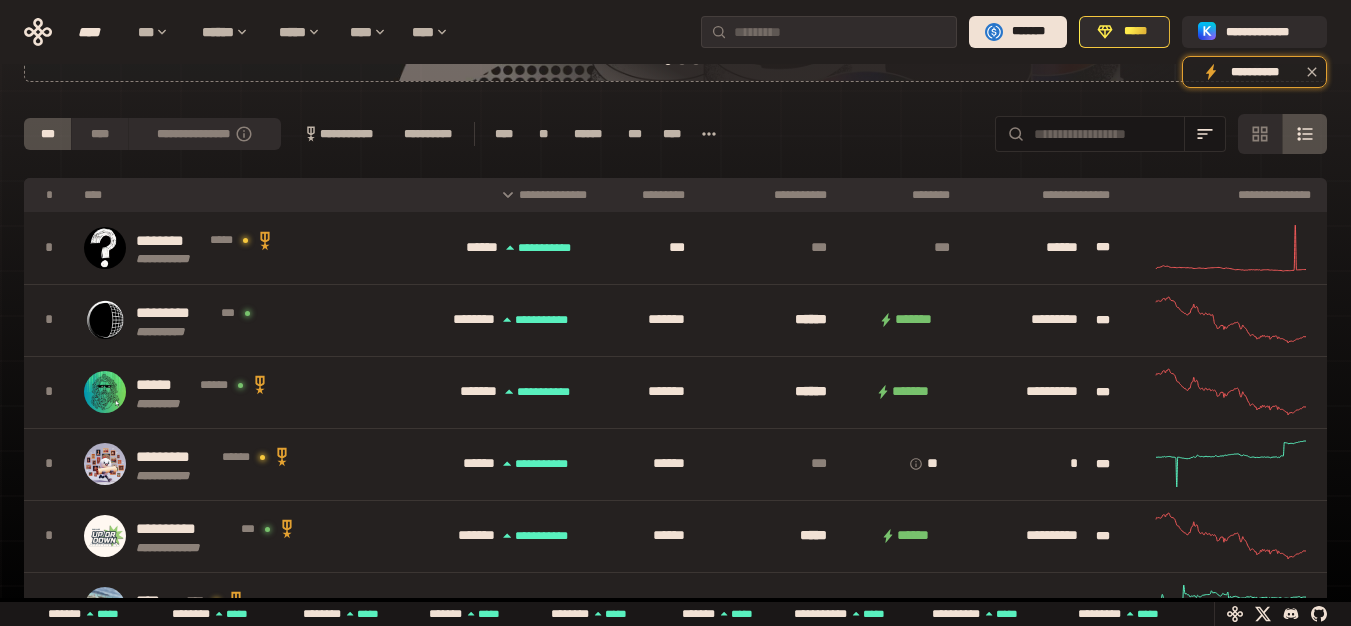 scroll, scrollTop: 400, scrollLeft: 0, axis: vertical 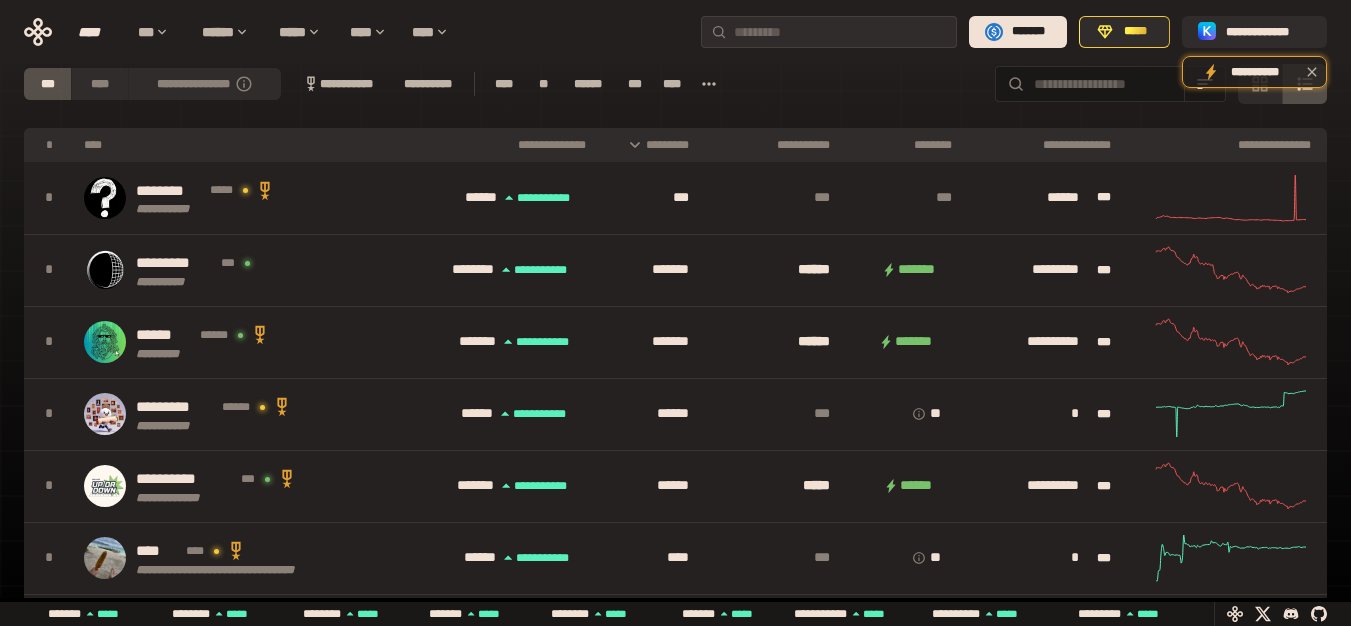 click on "*********" at bounding box center [651, 145] 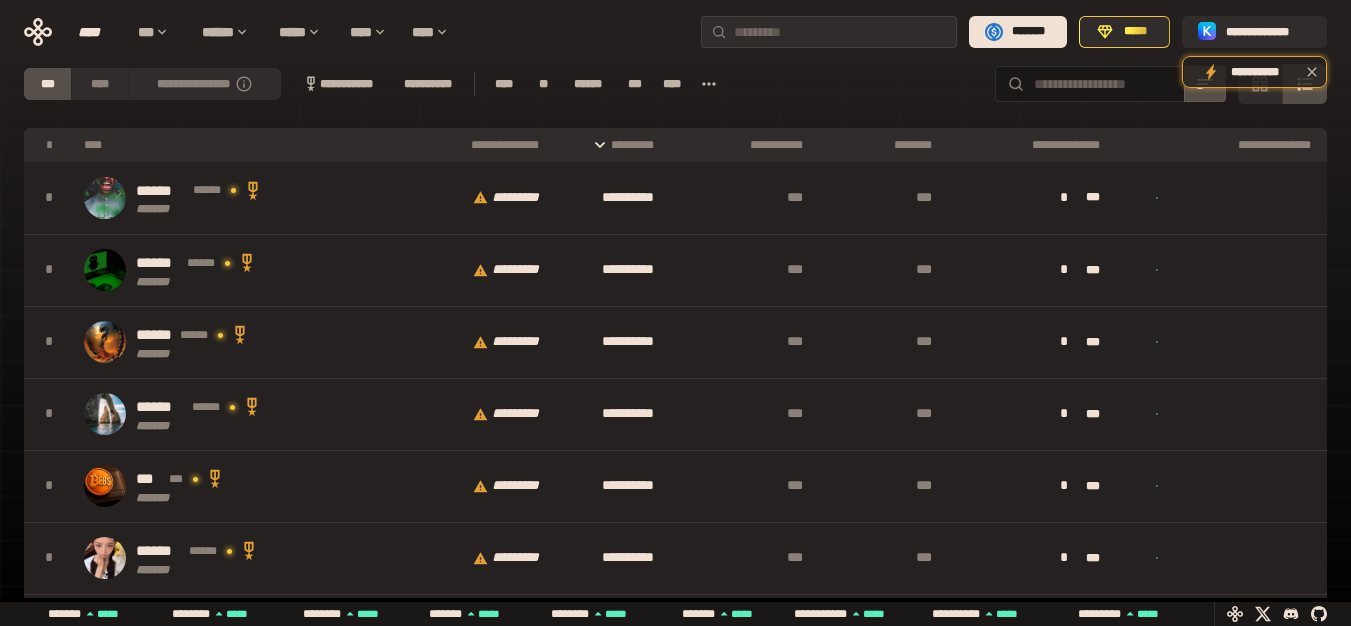 click on "**********" at bounding box center (742, 145) 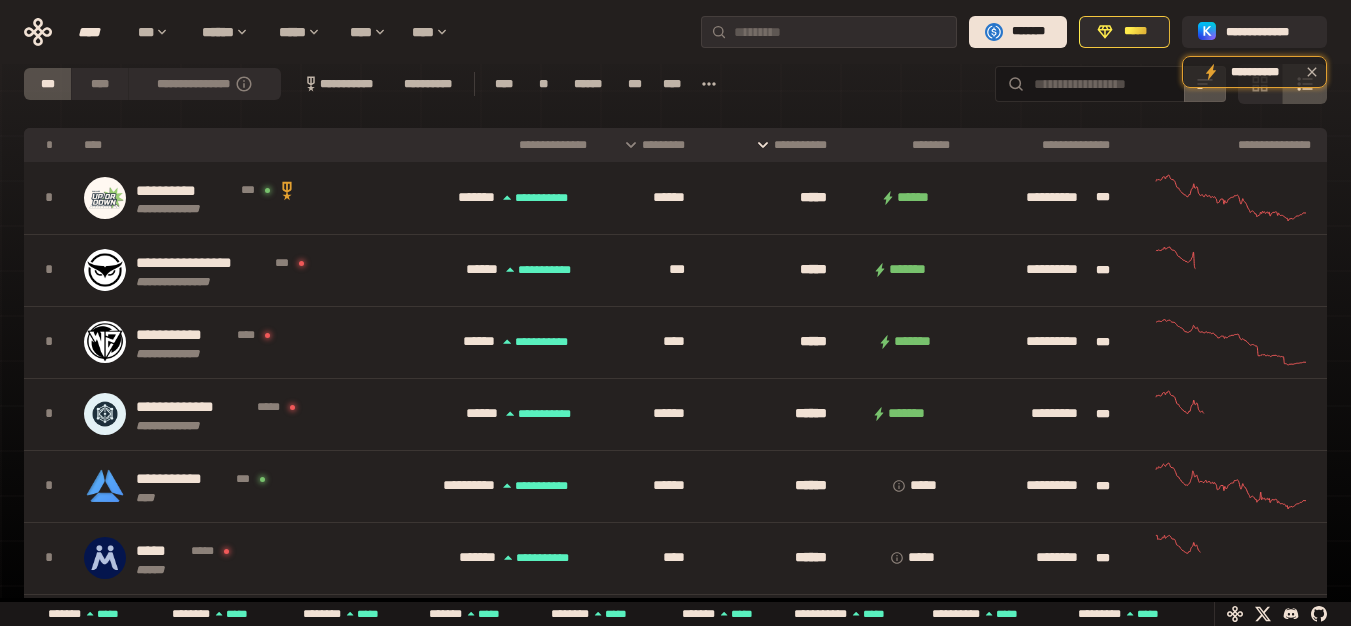 click on "*********" at bounding box center [649, 145] 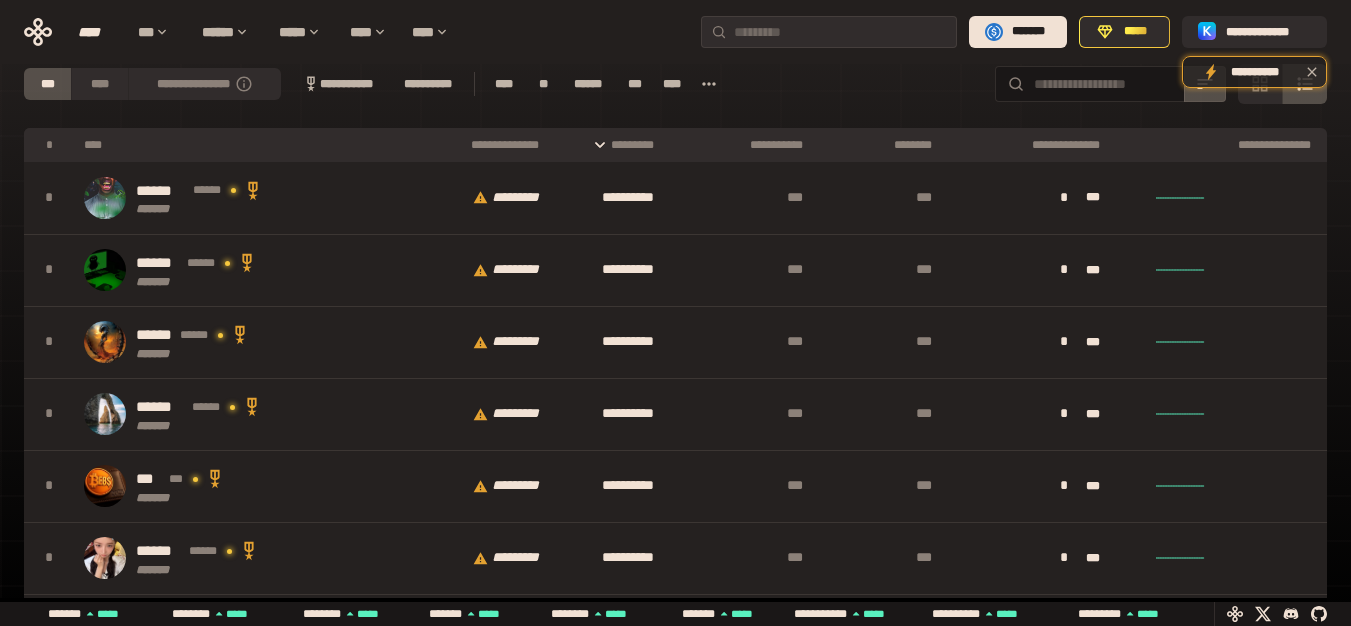 click on "**********" at bounding box center (742, 145) 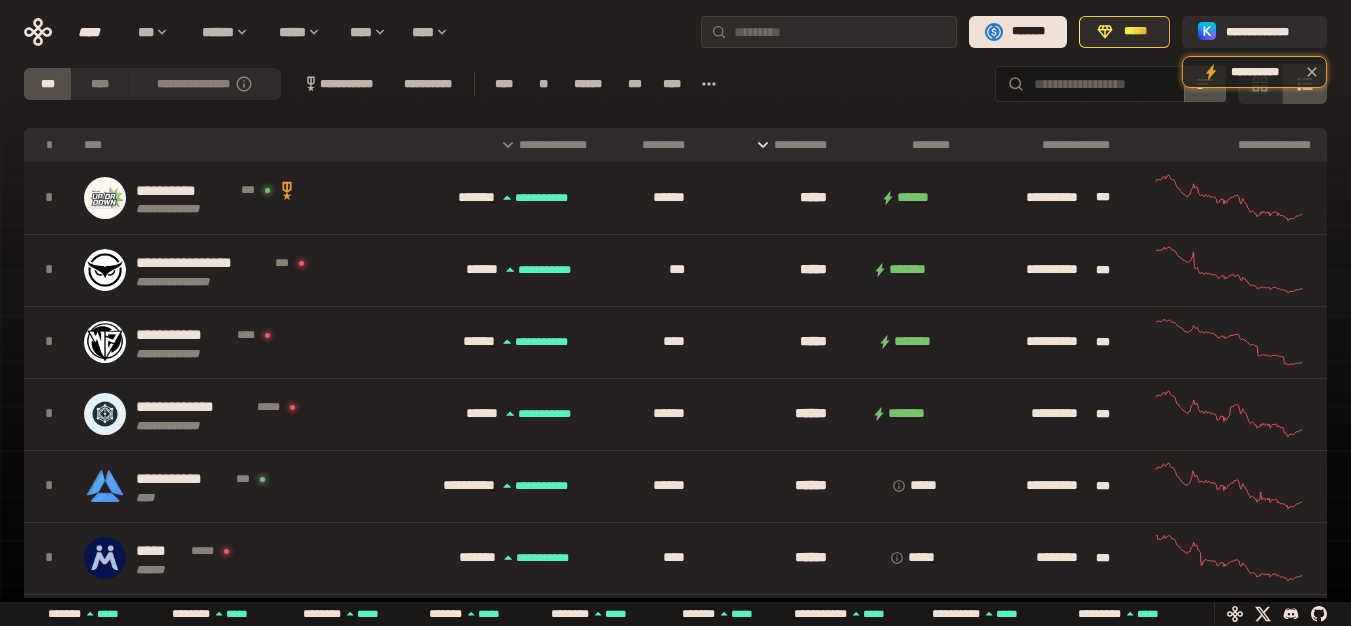 scroll, scrollTop: 0, scrollLeft: 16, axis: horizontal 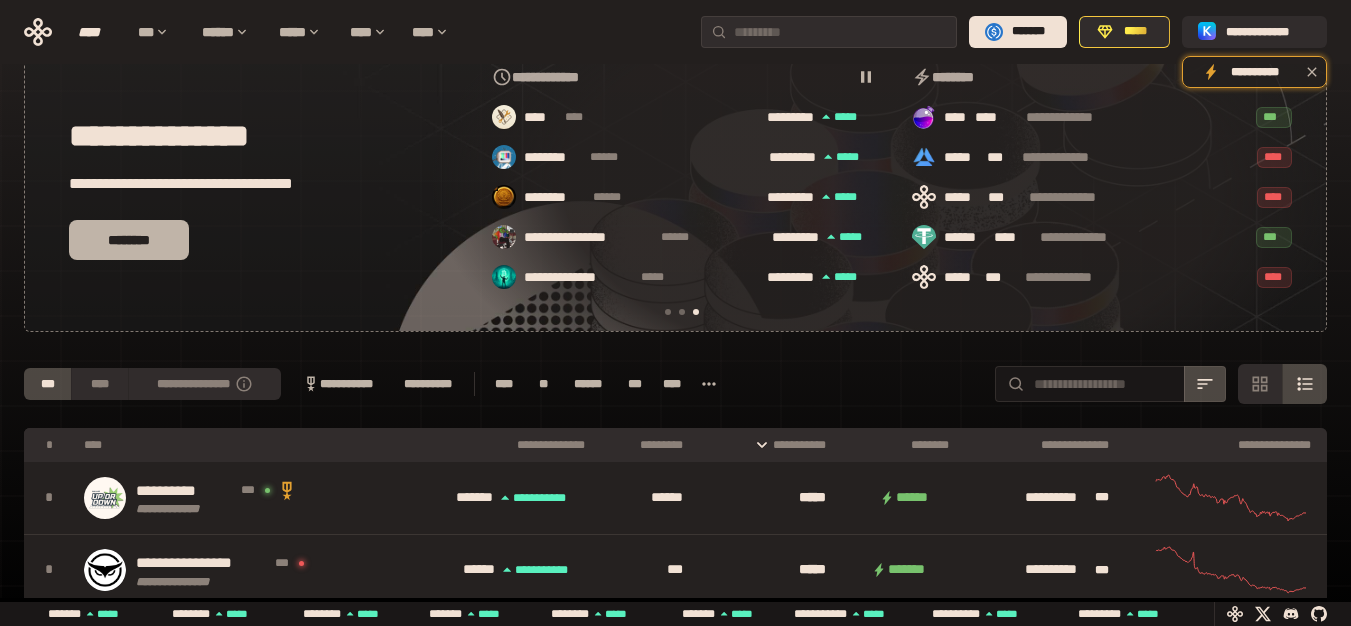click on "********" at bounding box center [129, 240] 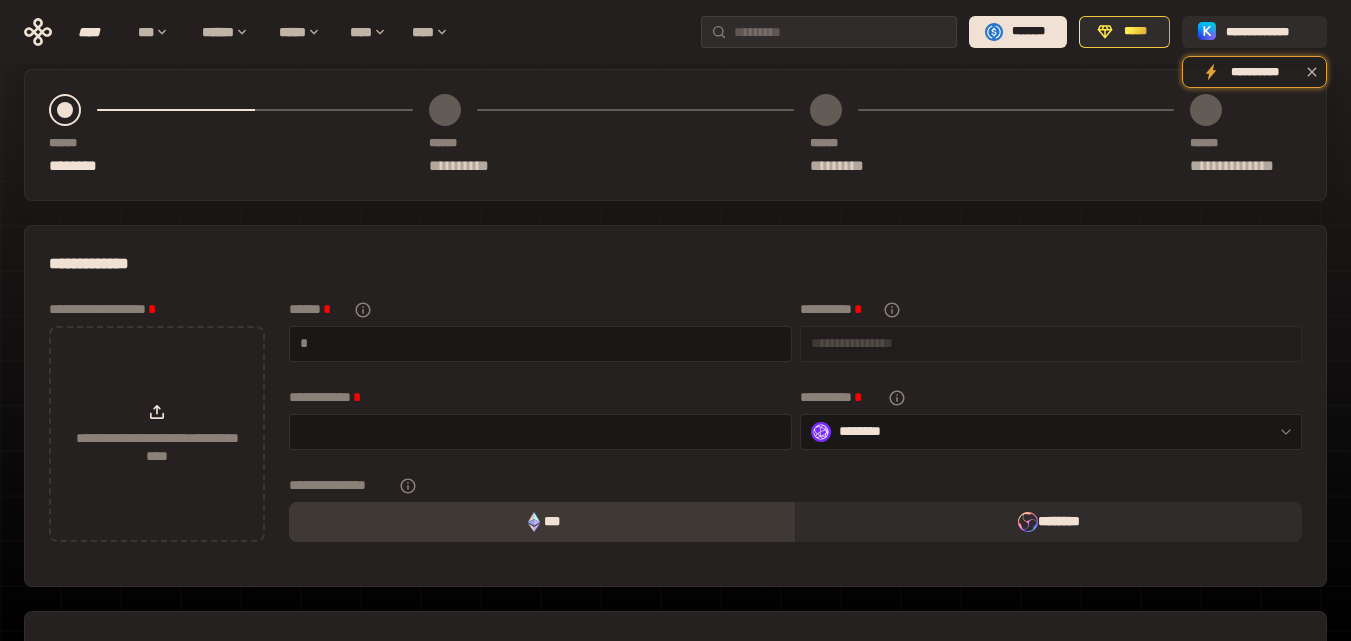 scroll, scrollTop: 0, scrollLeft: 0, axis: both 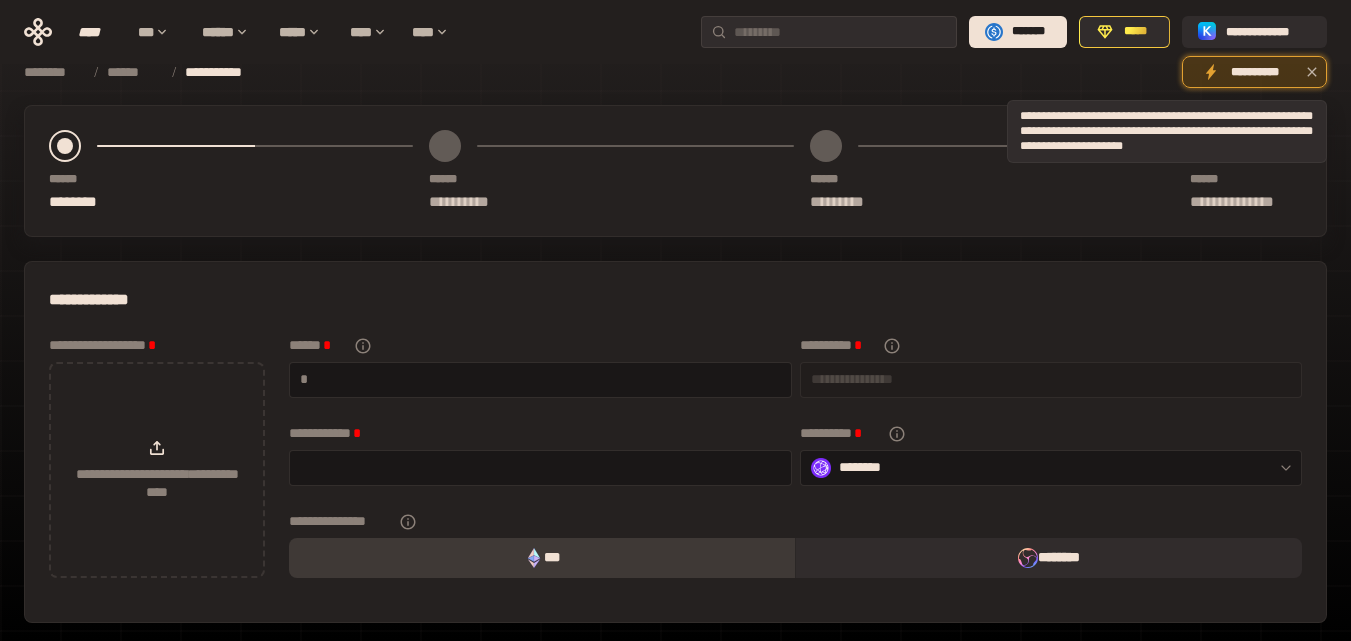 click 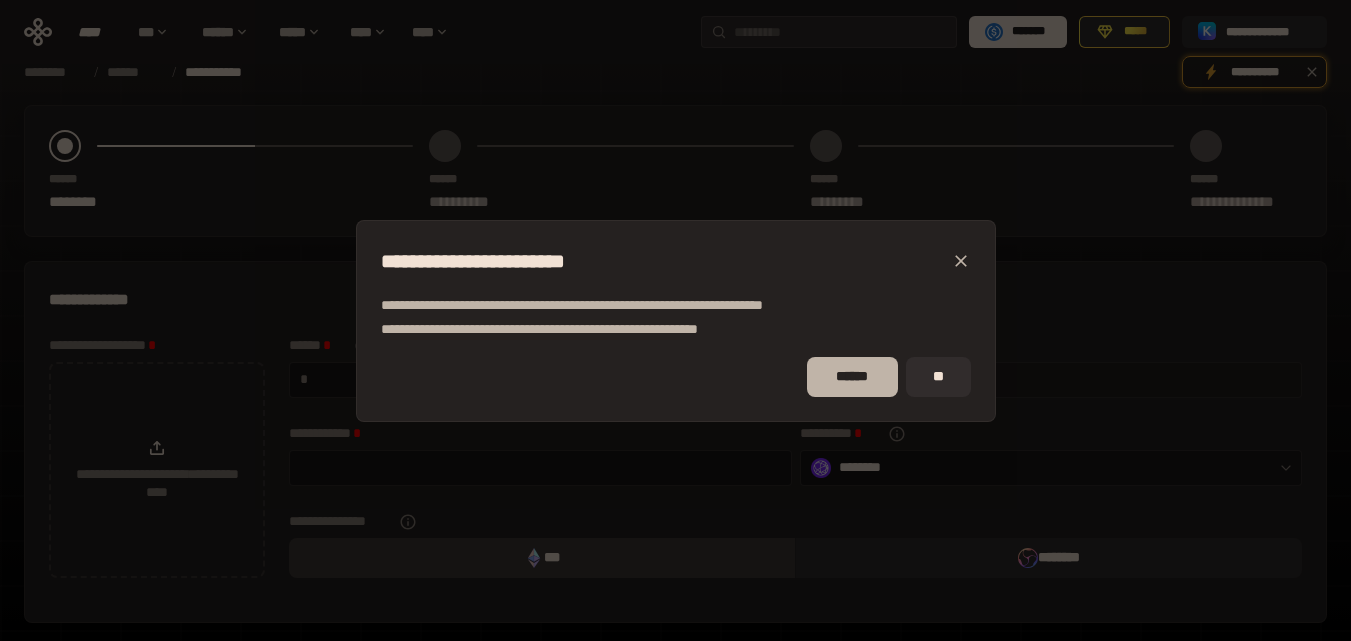 click on "******" at bounding box center [852, 377] 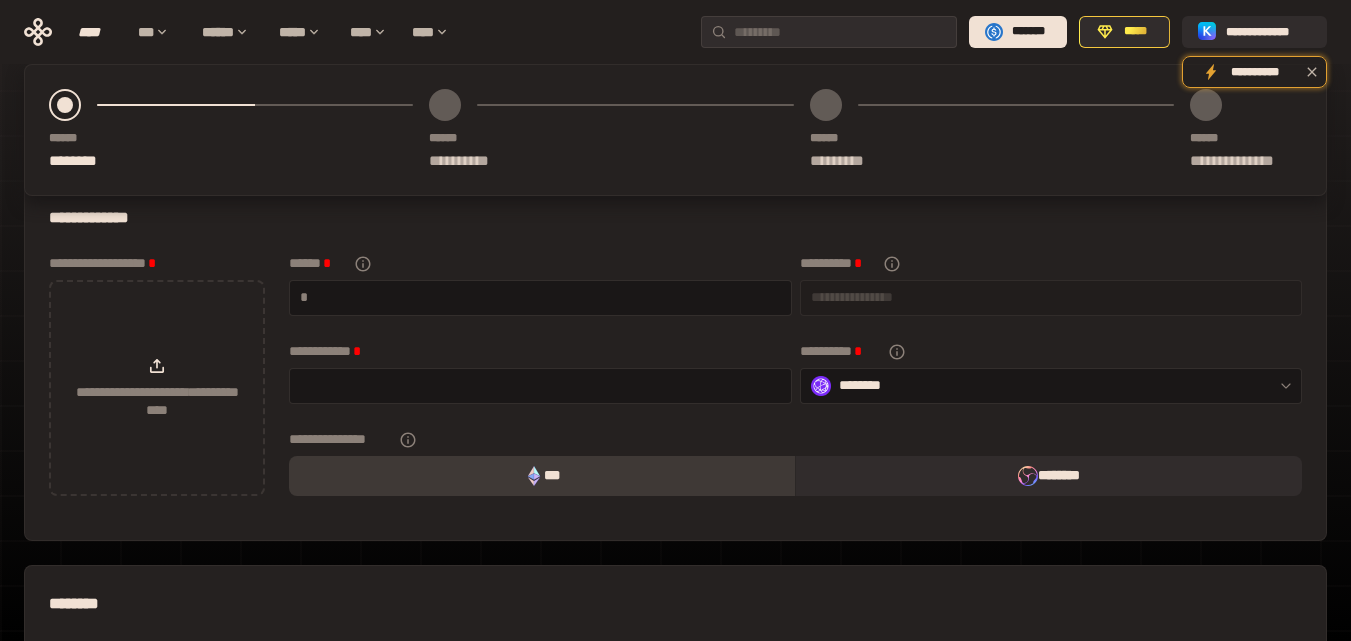scroll, scrollTop: 0, scrollLeft: 0, axis: both 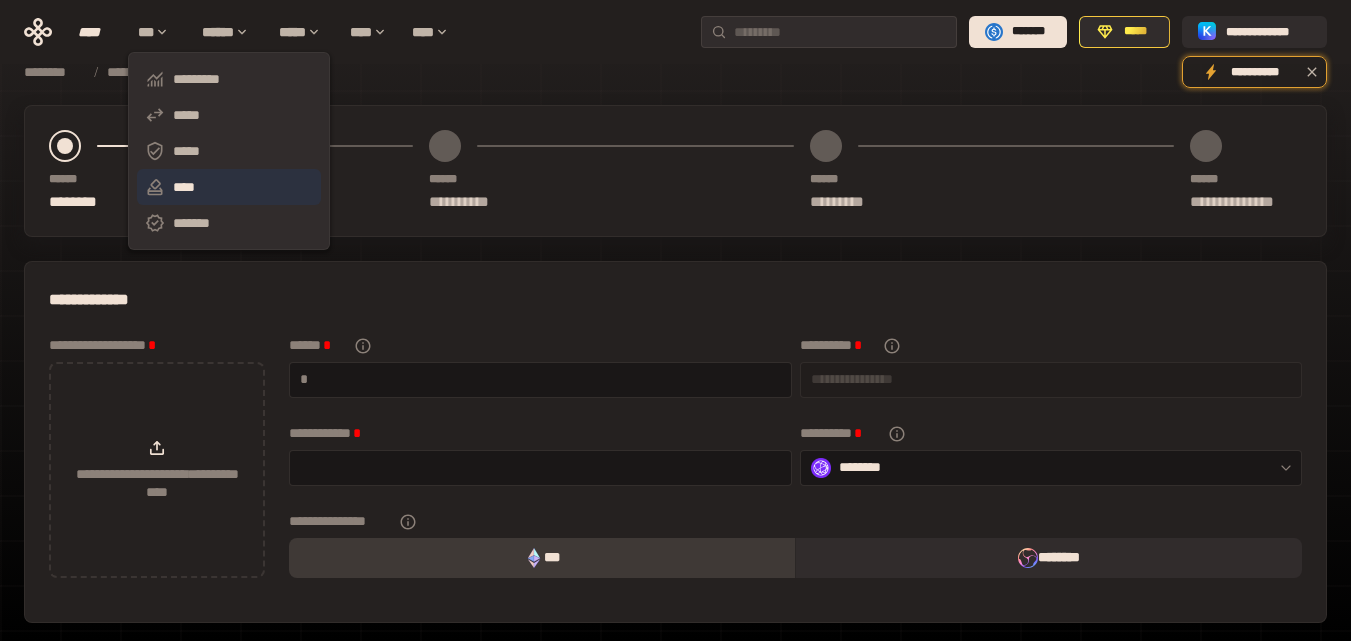 click on "****" at bounding box center [229, 187] 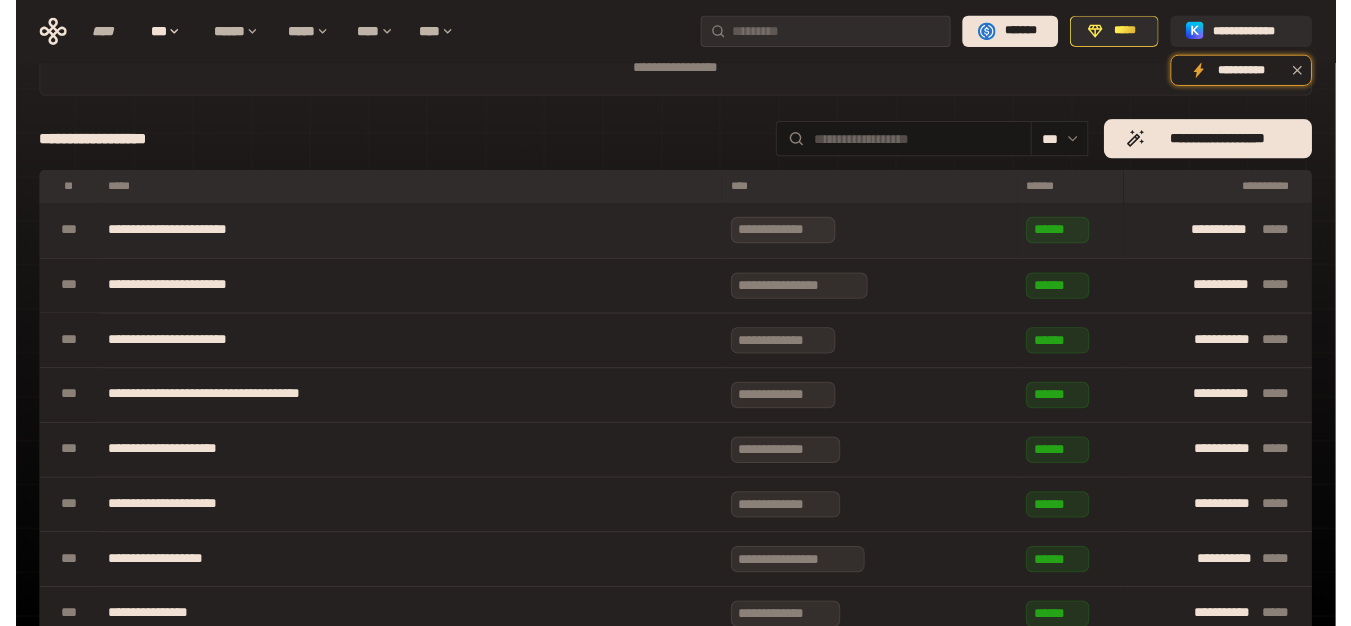 scroll, scrollTop: 0, scrollLeft: 0, axis: both 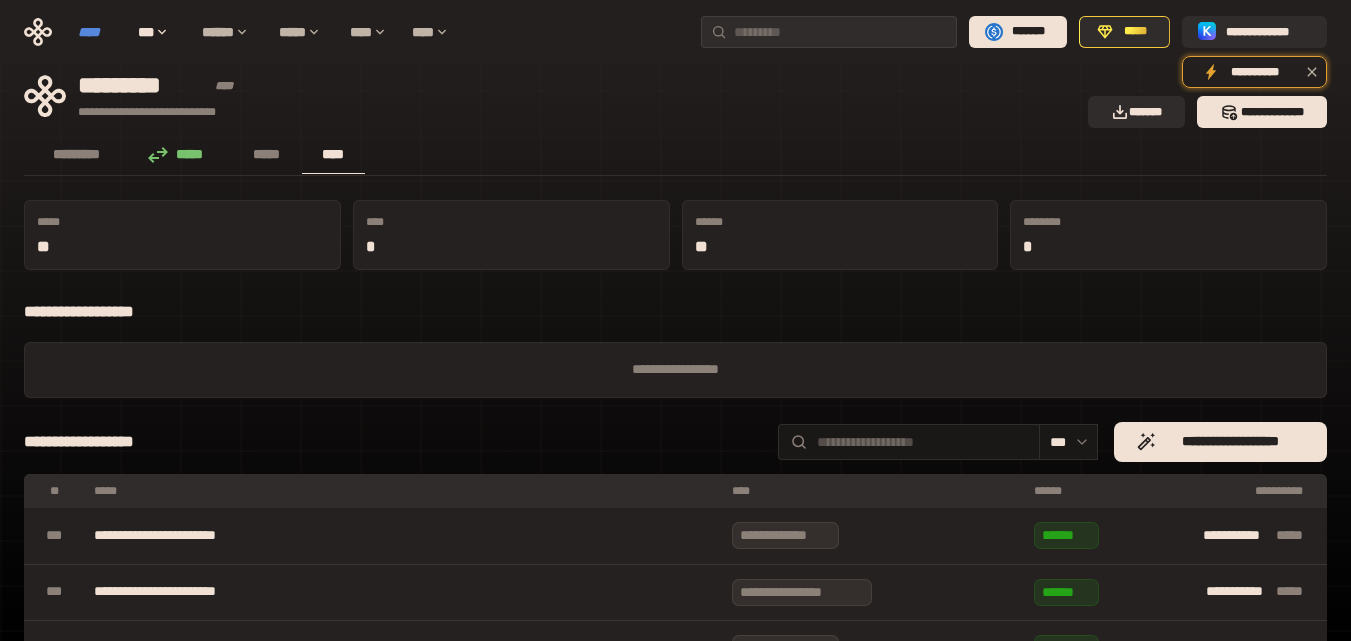 click on "****" at bounding box center [98, 32] 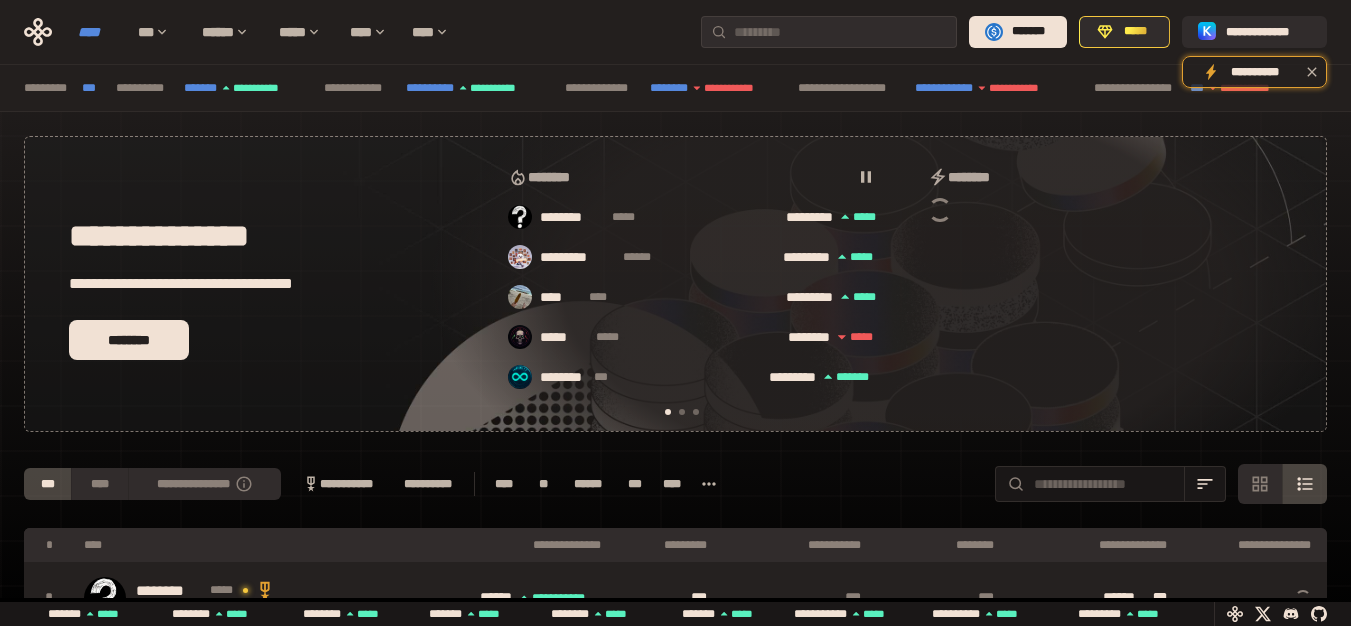 scroll, scrollTop: 0, scrollLeft: 16, axis: horizontal 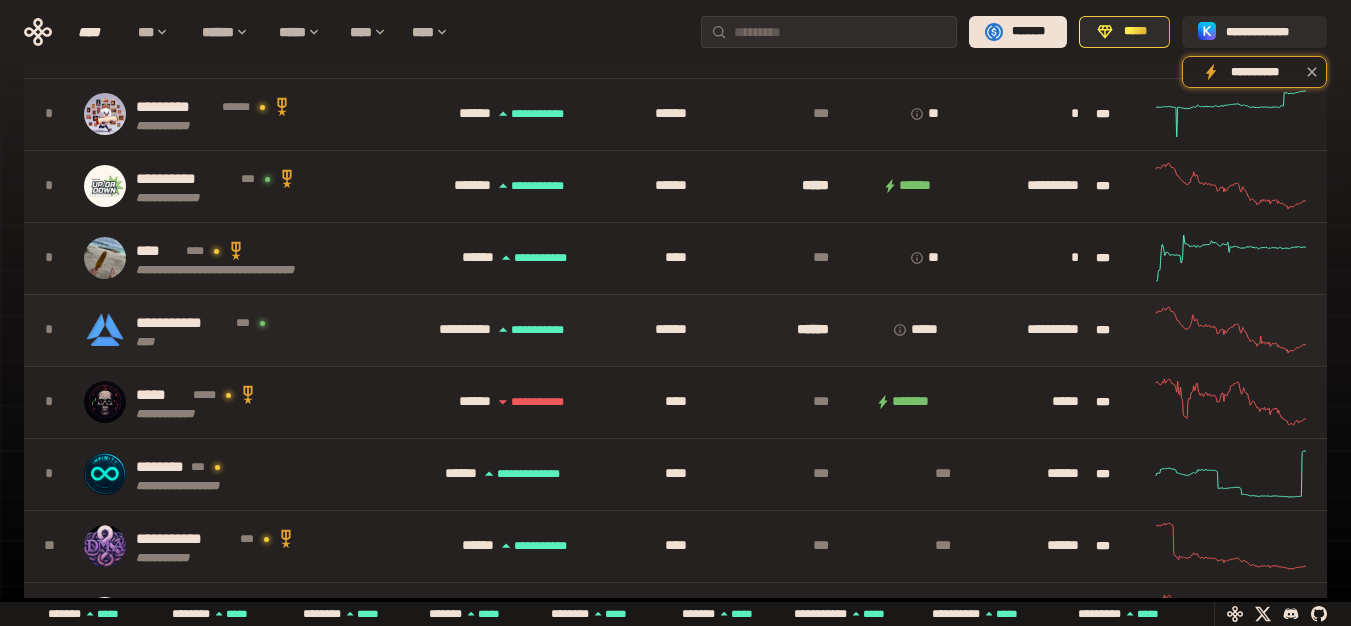 click on "**********" at bounding box center [183, 323] 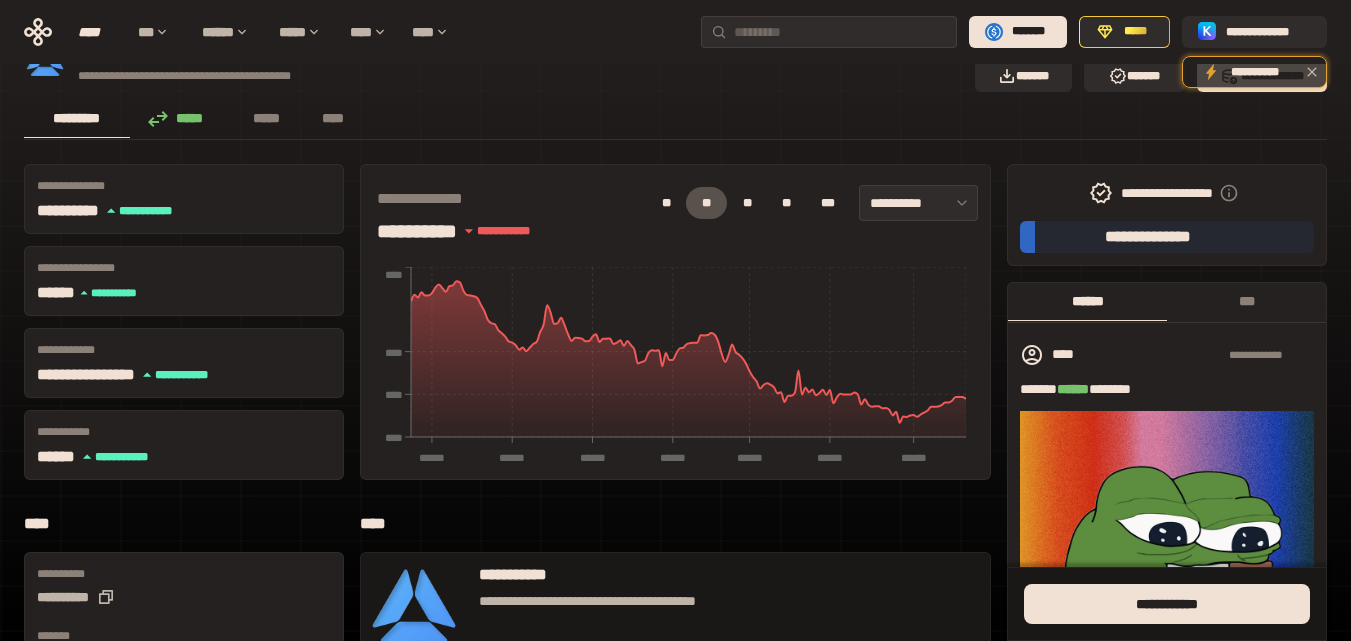 scroll, scrollTop: 0, scrollLeft: 0, axis: both 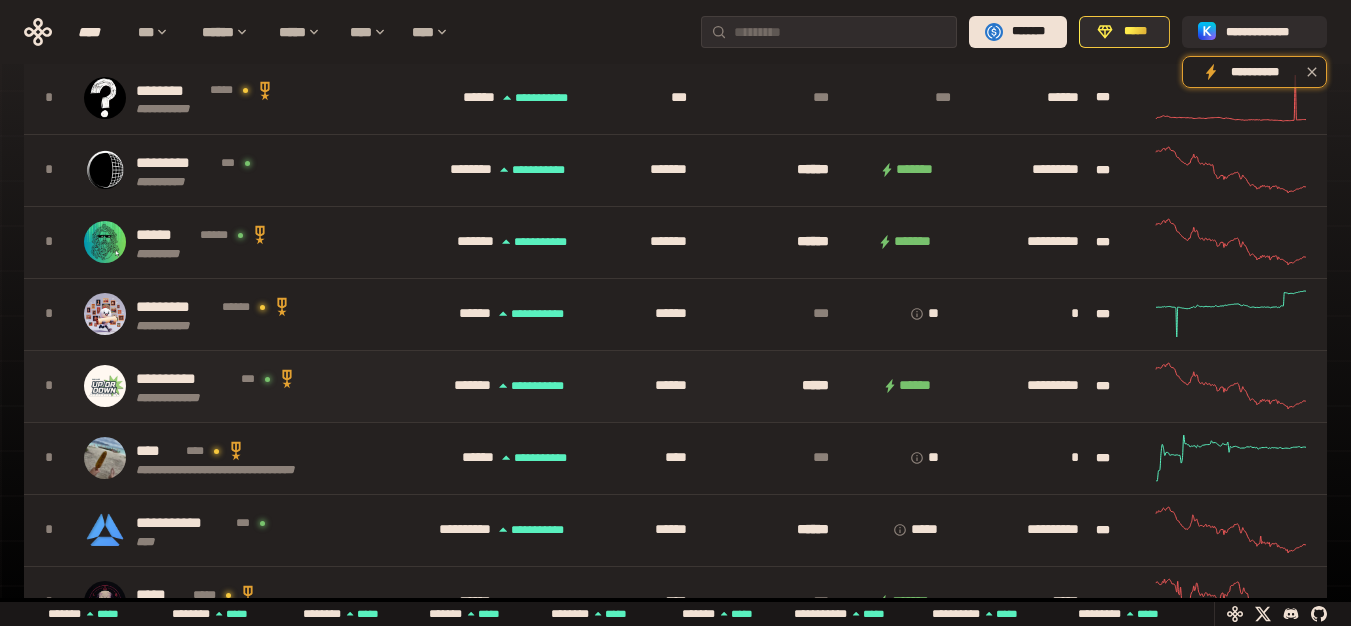 click on "**********" at bounding box center (185, 379) 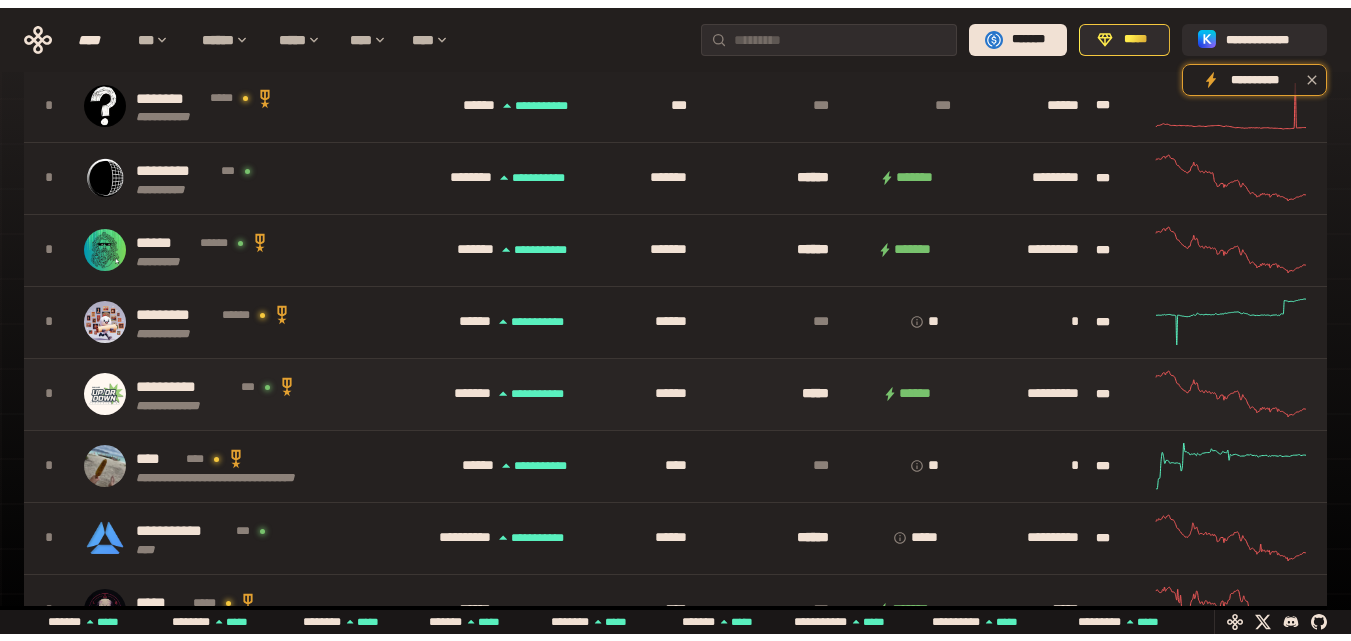 scroll, scrollTop: 0, scrollLeft: 0, axis: both 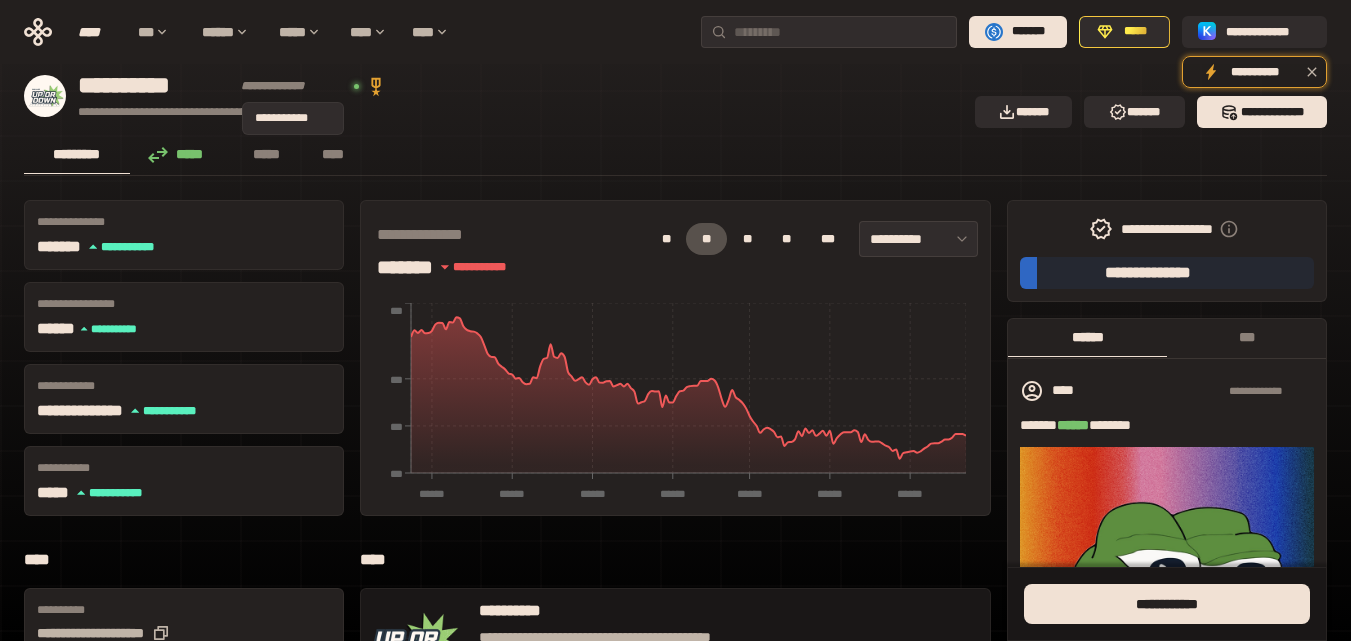 click on "**********" at bounding box center [292, 86] 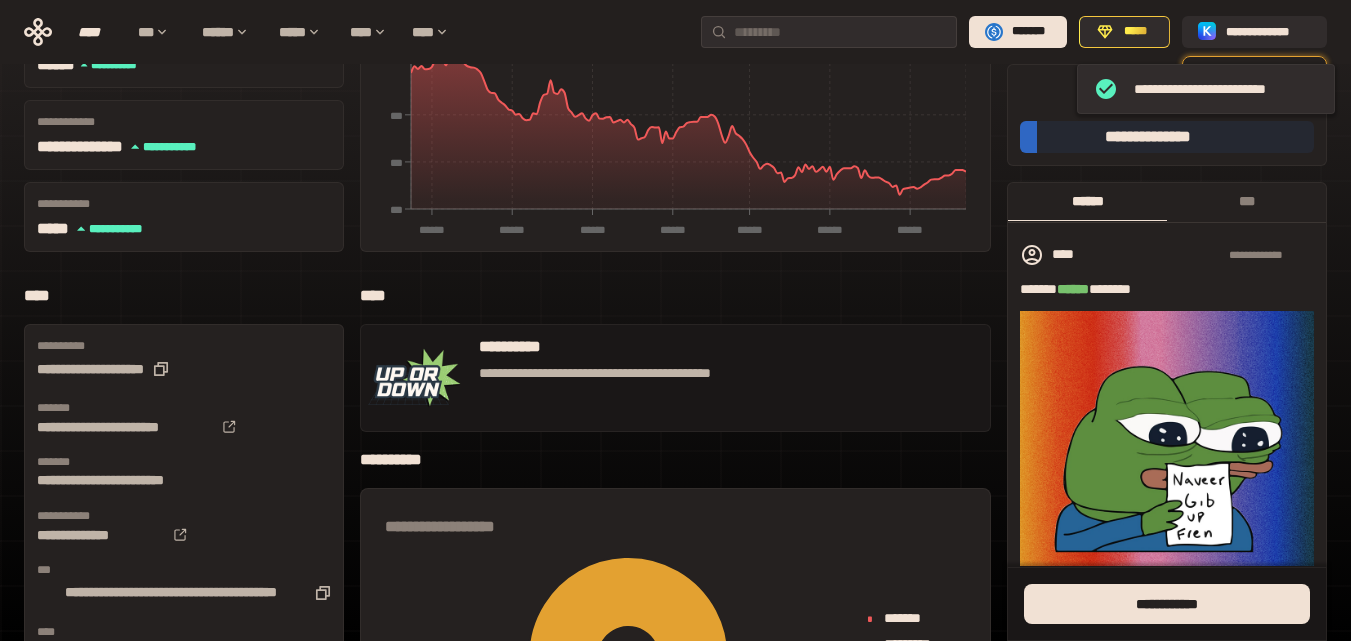 scroll, scrollTop: 300, scrollLeft: 0, axis: vertical 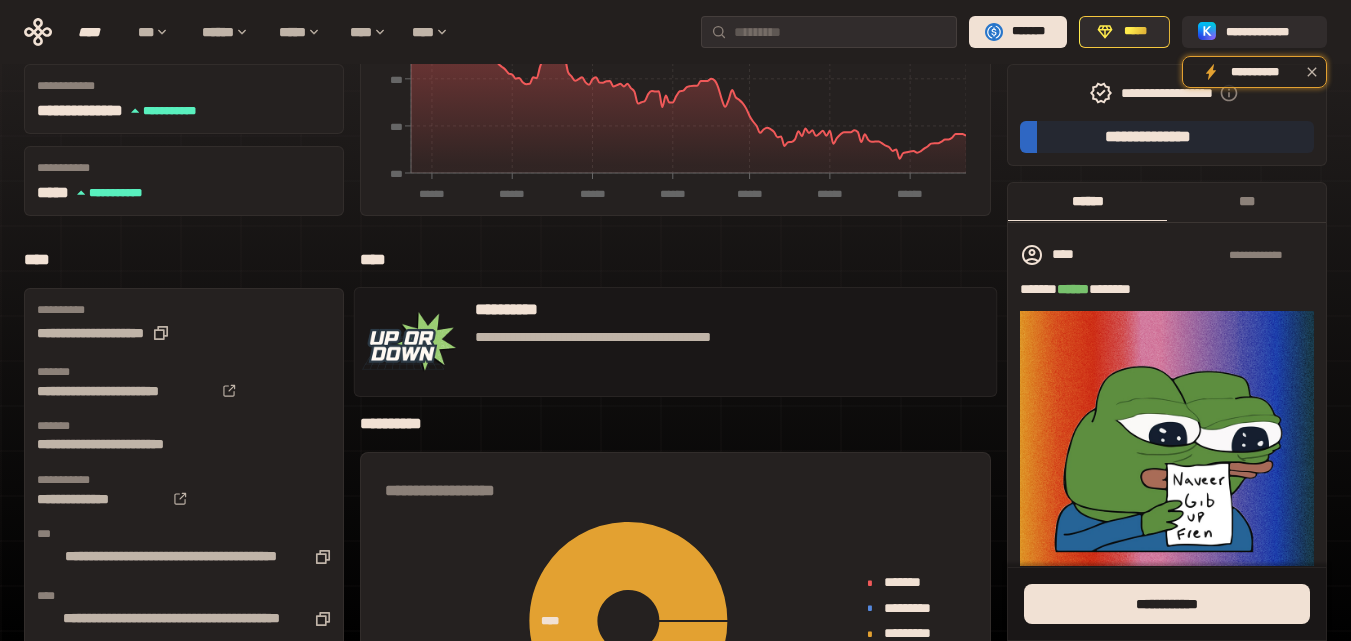 click on "**********" at bounding box center (632, 310) 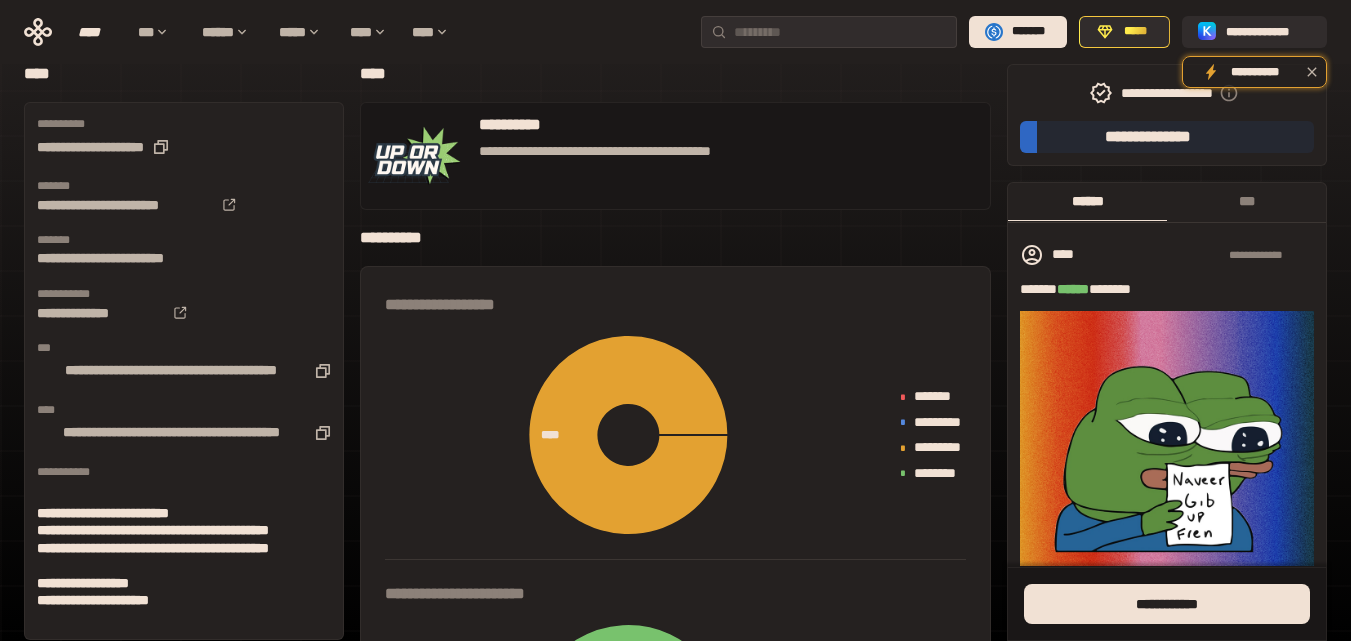 scroll, scrollTop: 100, scrollLeft: 0, axis: vertical 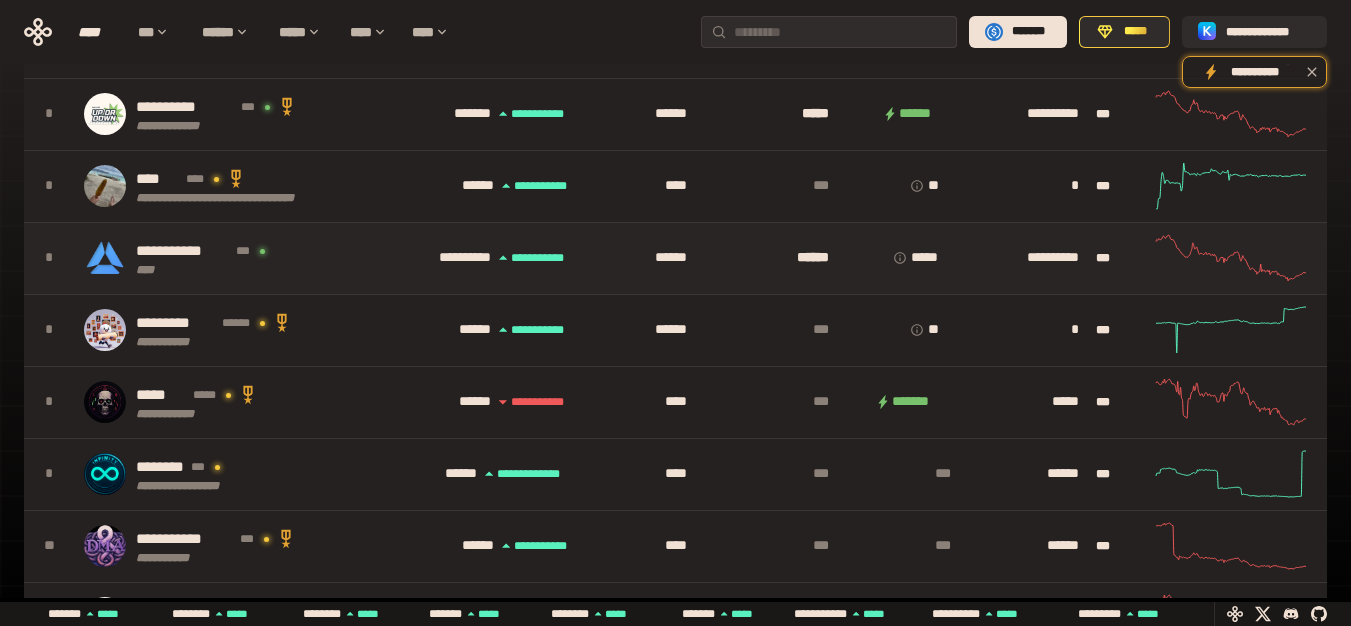 click on "**********" at bounding box center [210, 251] 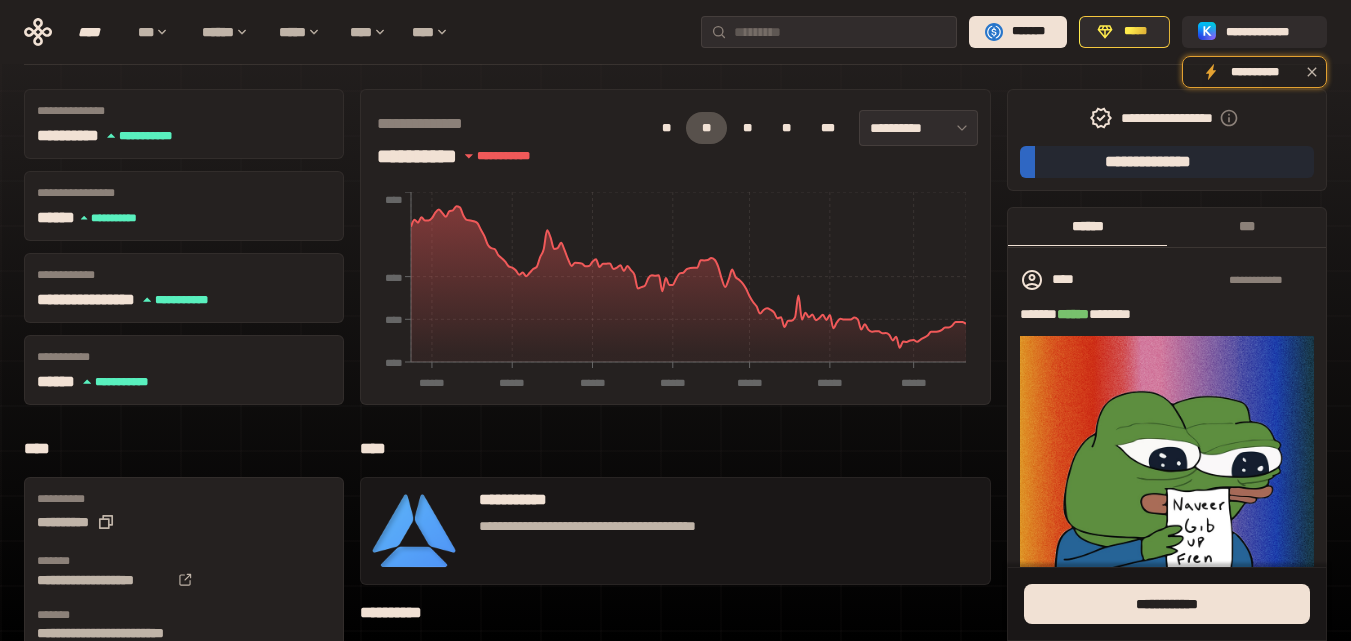 scroll, scrollTop: 0, scrollLeft: 0, axis: both 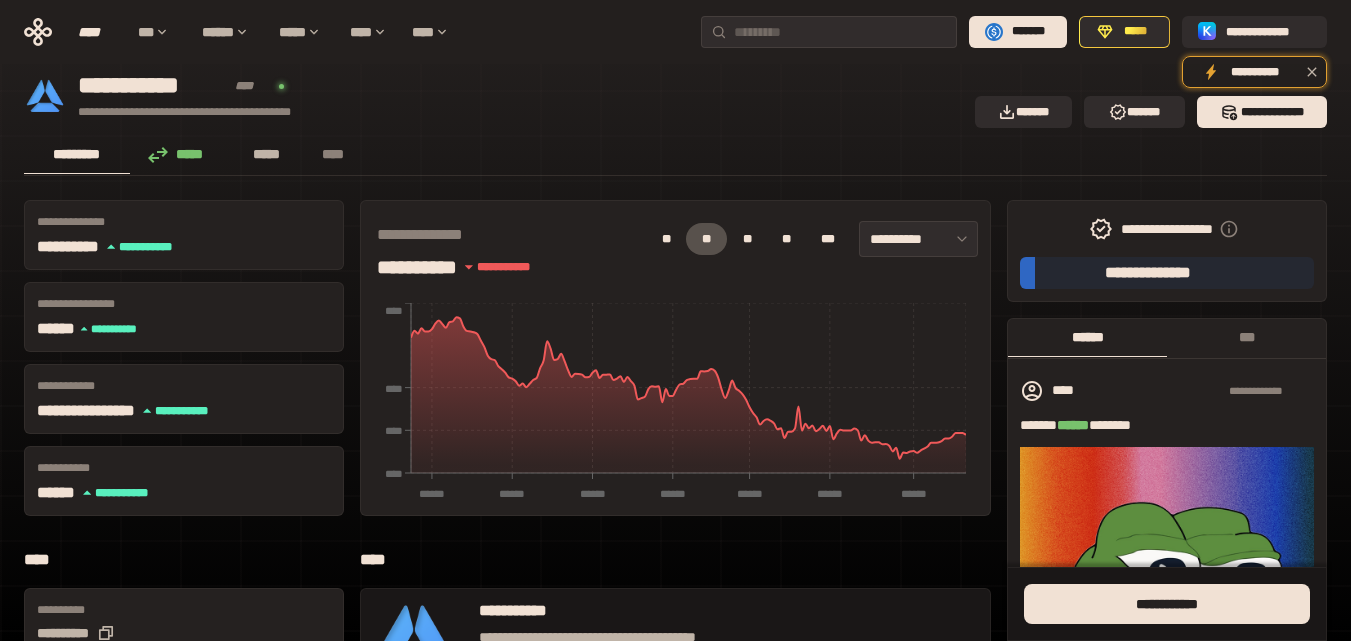 click on "*****" at bounding box center [267, 155] 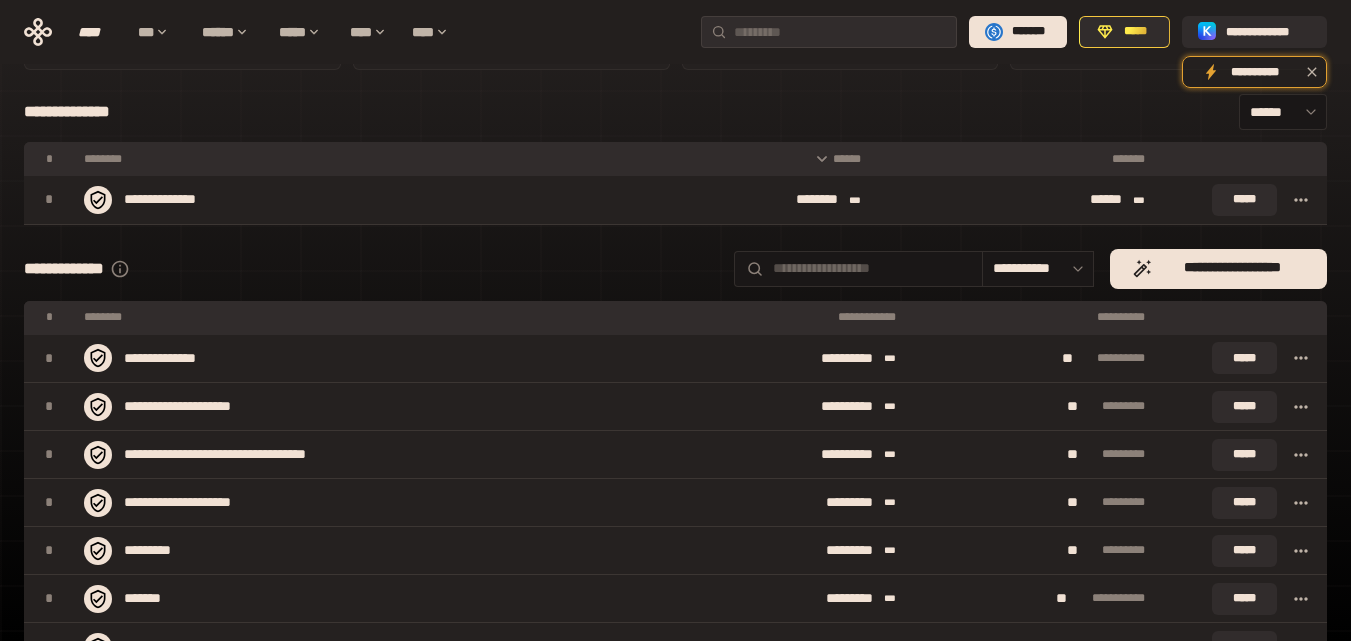 scroll, scrollTop: 0, scrollLeft: 0, axis: both 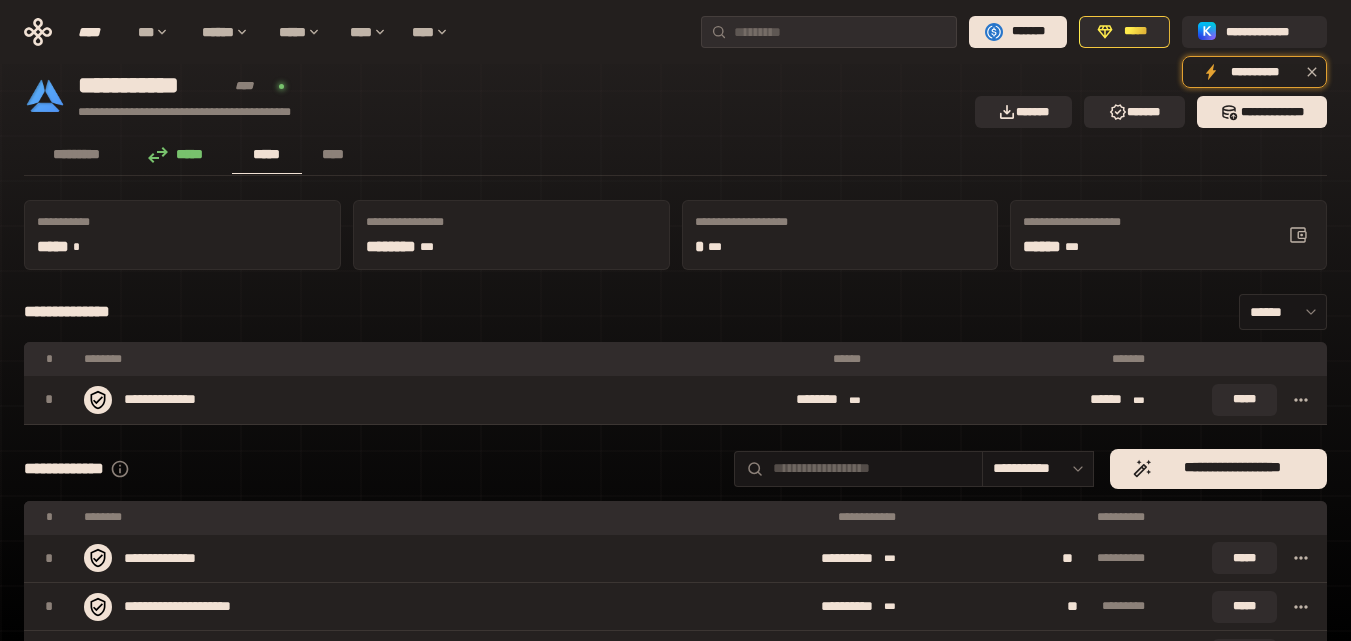 click on "*****" at bounding box center (181, 155) 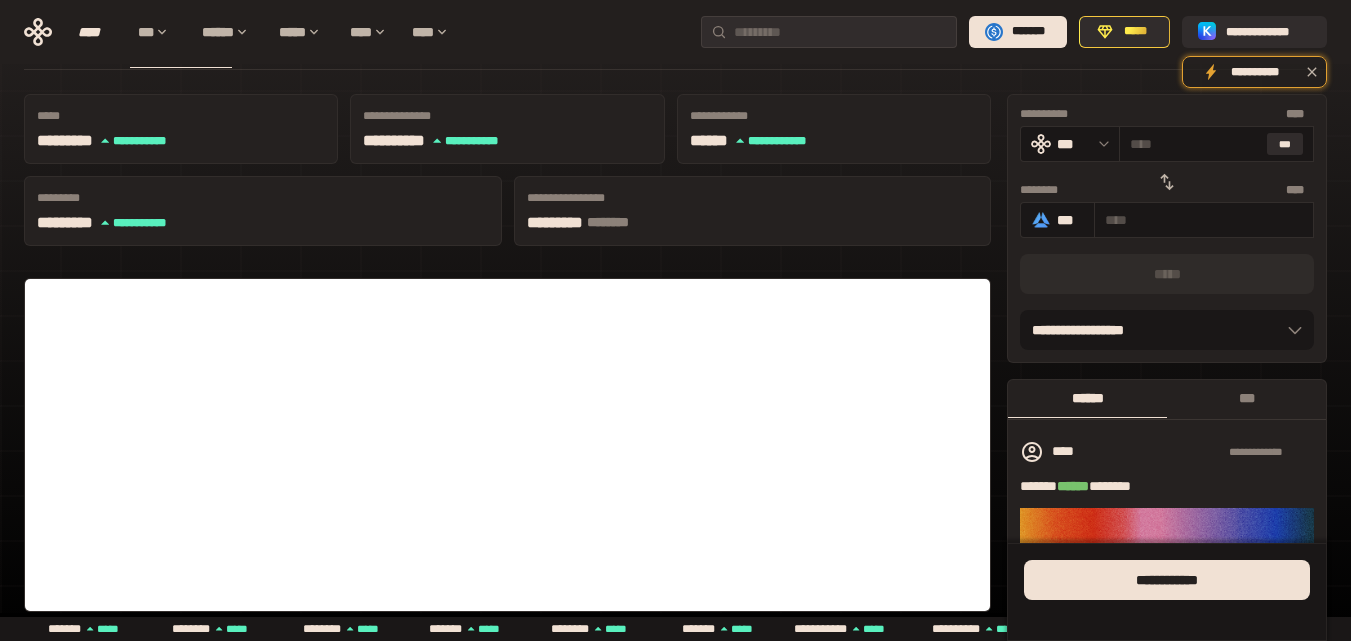 scroll, scrollTop: 0, scrollLeft: 0, axis: both 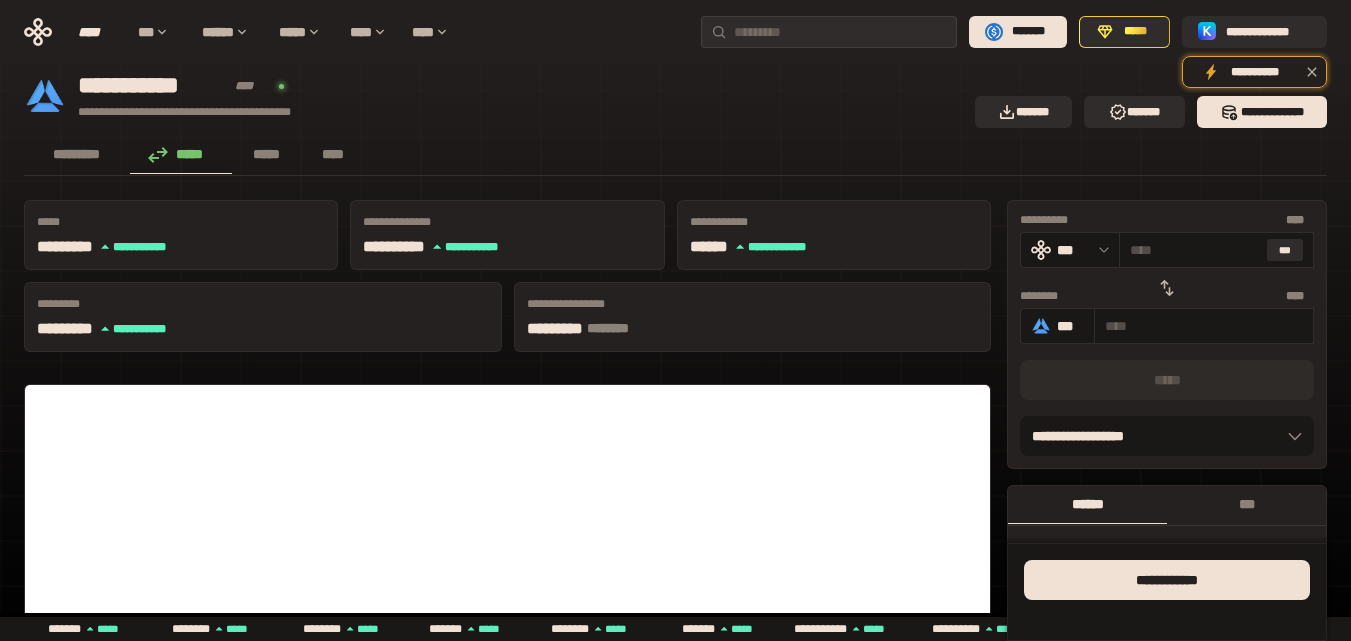 click 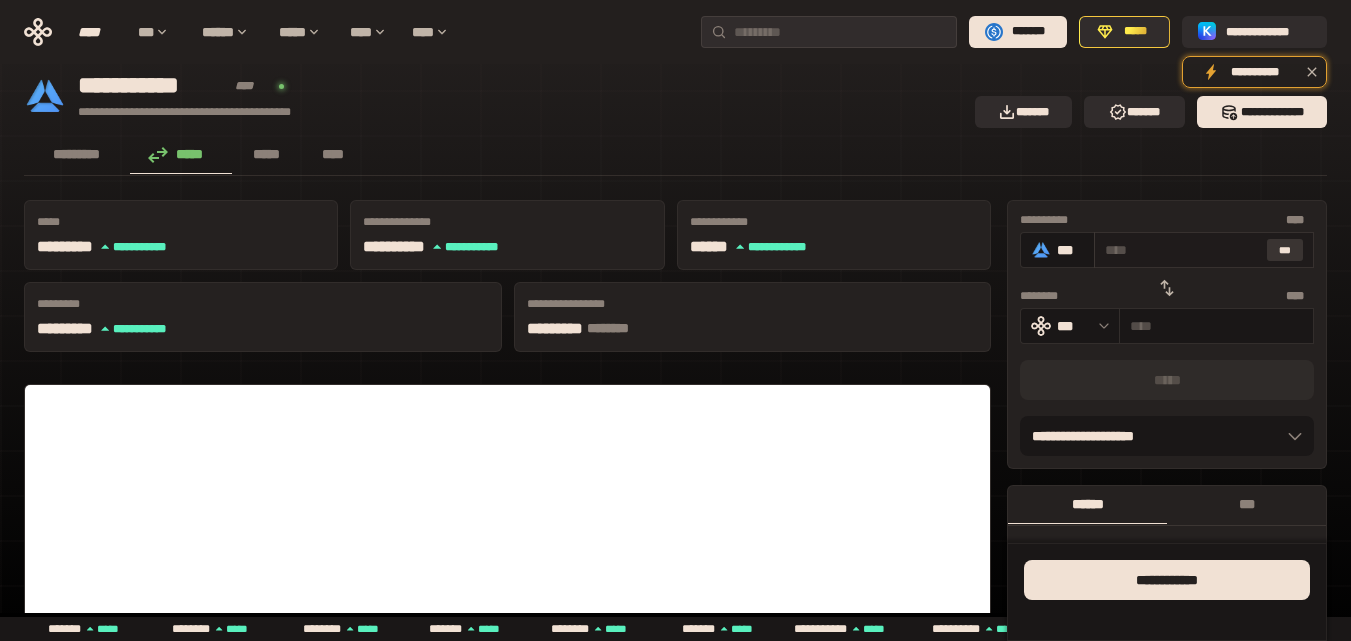 click on "***" at bounding box center (1285, 250) 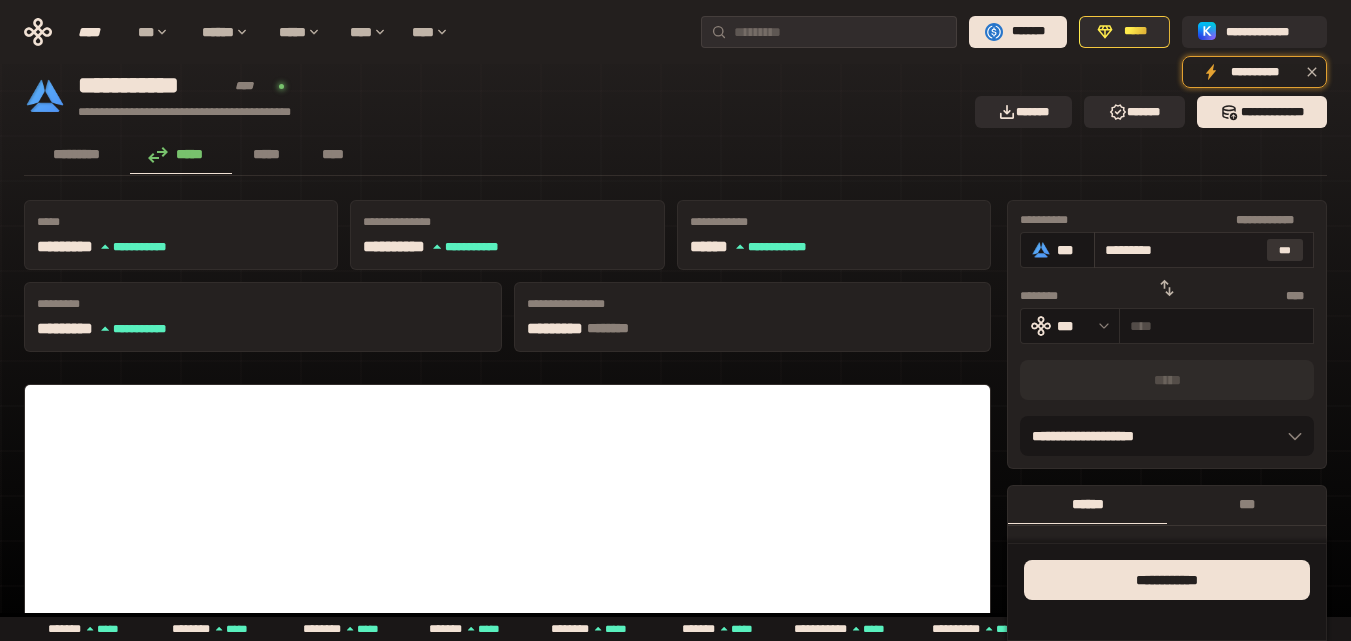 click on "***" at bounding box center [1285, 250] 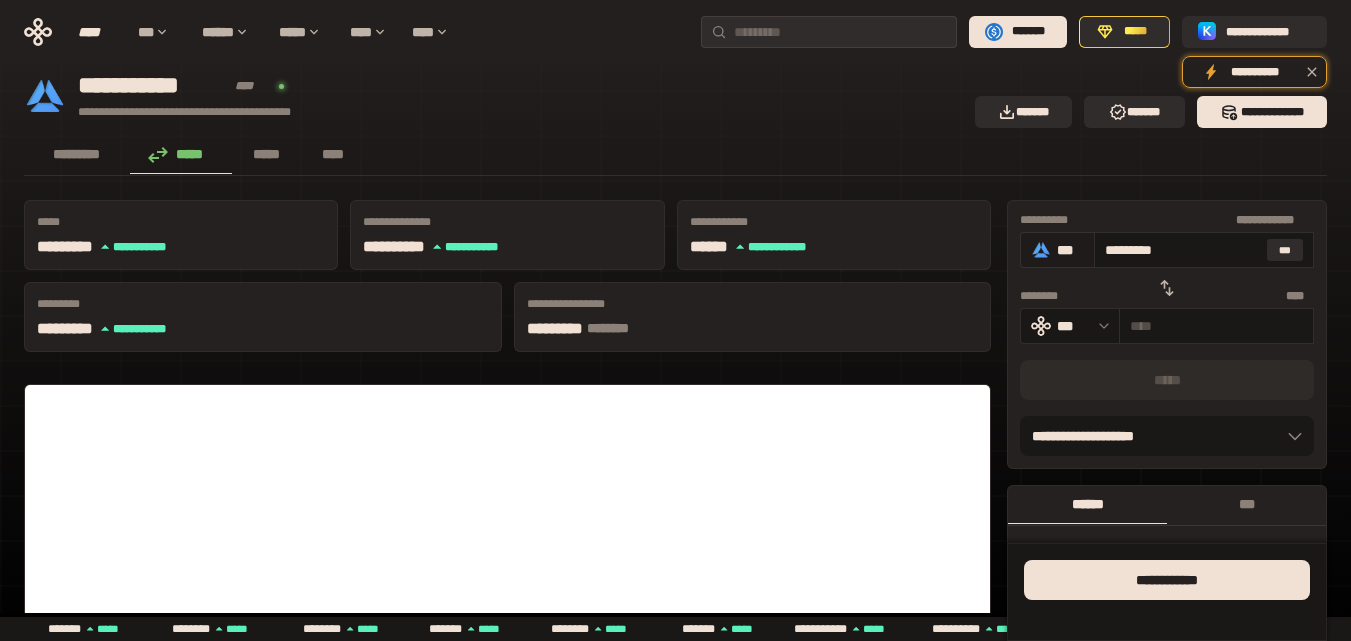 click on "***" at bounding box center [1070, 250] 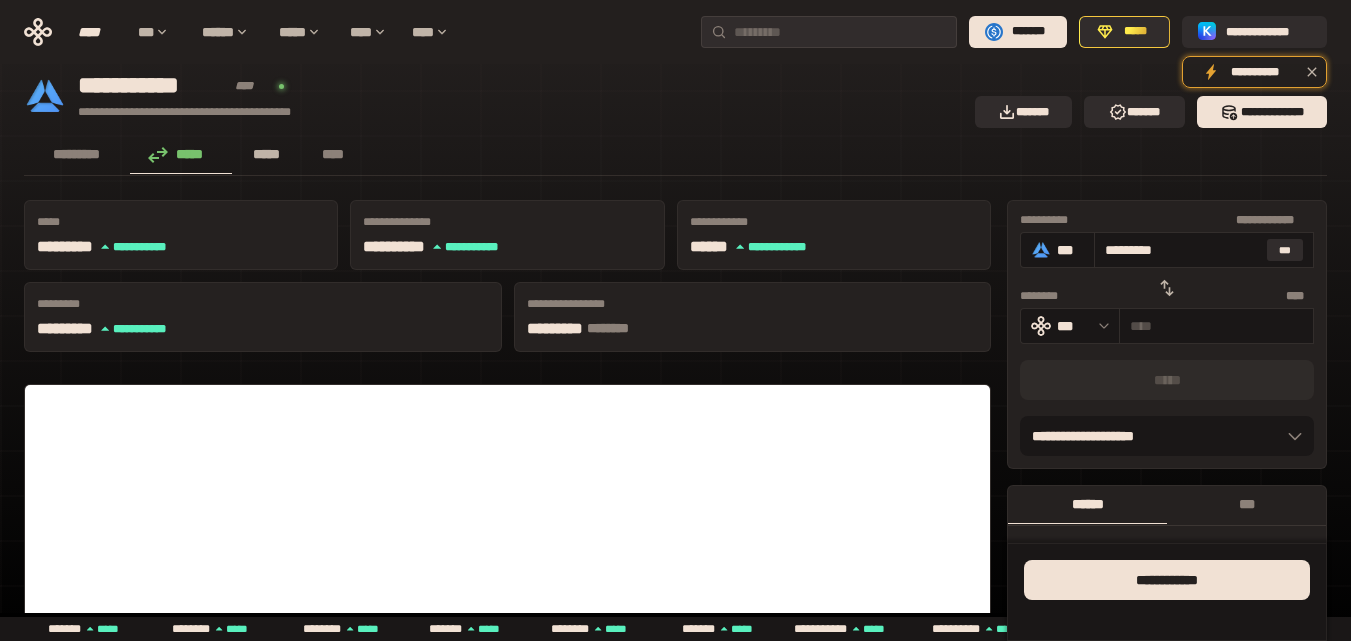 click on "*****" at bounding box center [267, 154] 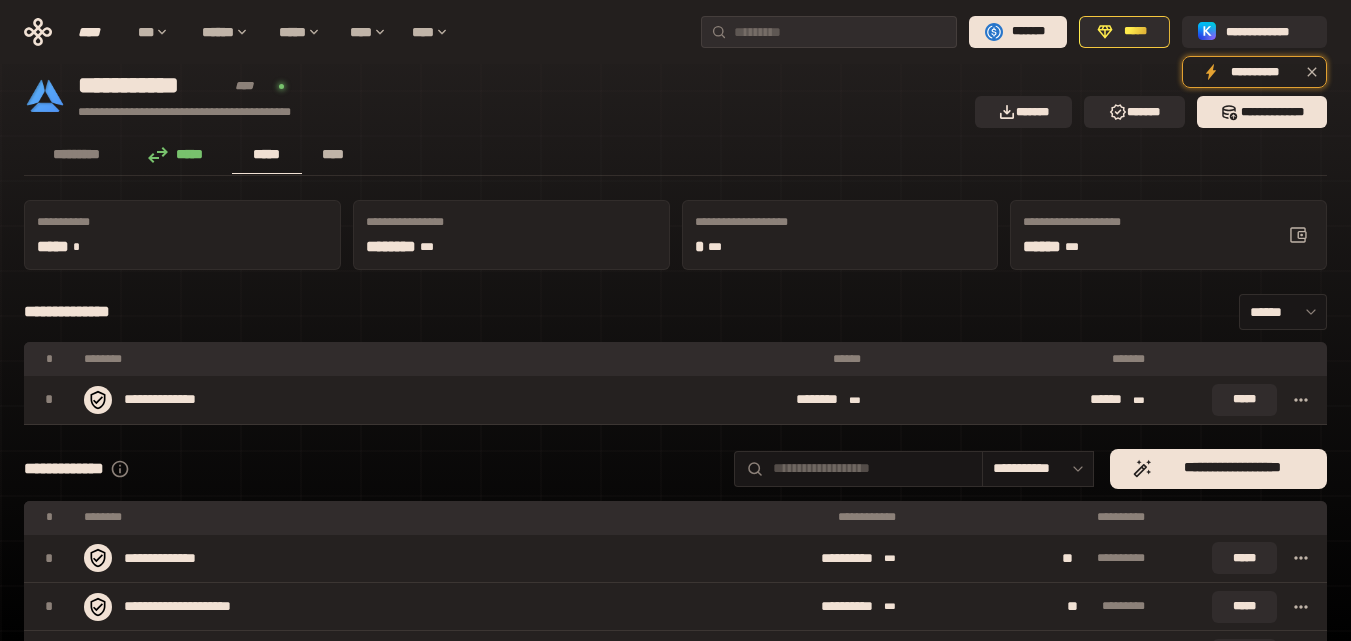 click on "****" at bounding box center [333, 154] 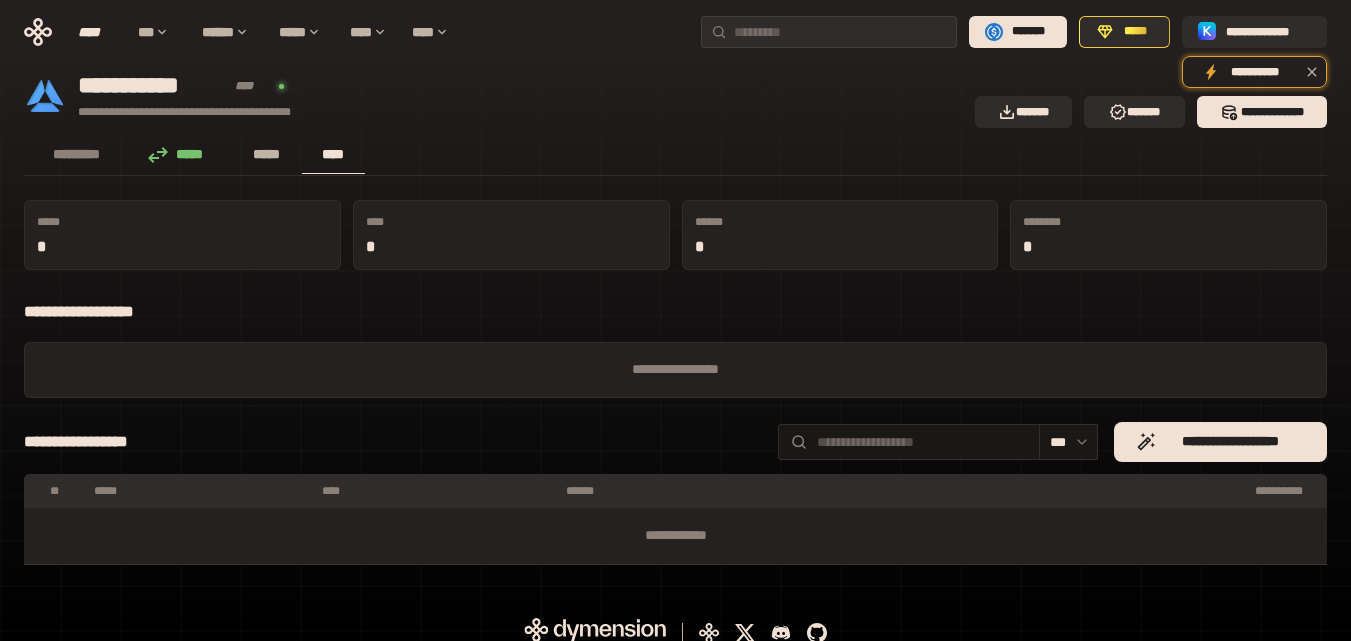 click on "*****" at bounding box center (267, 154) 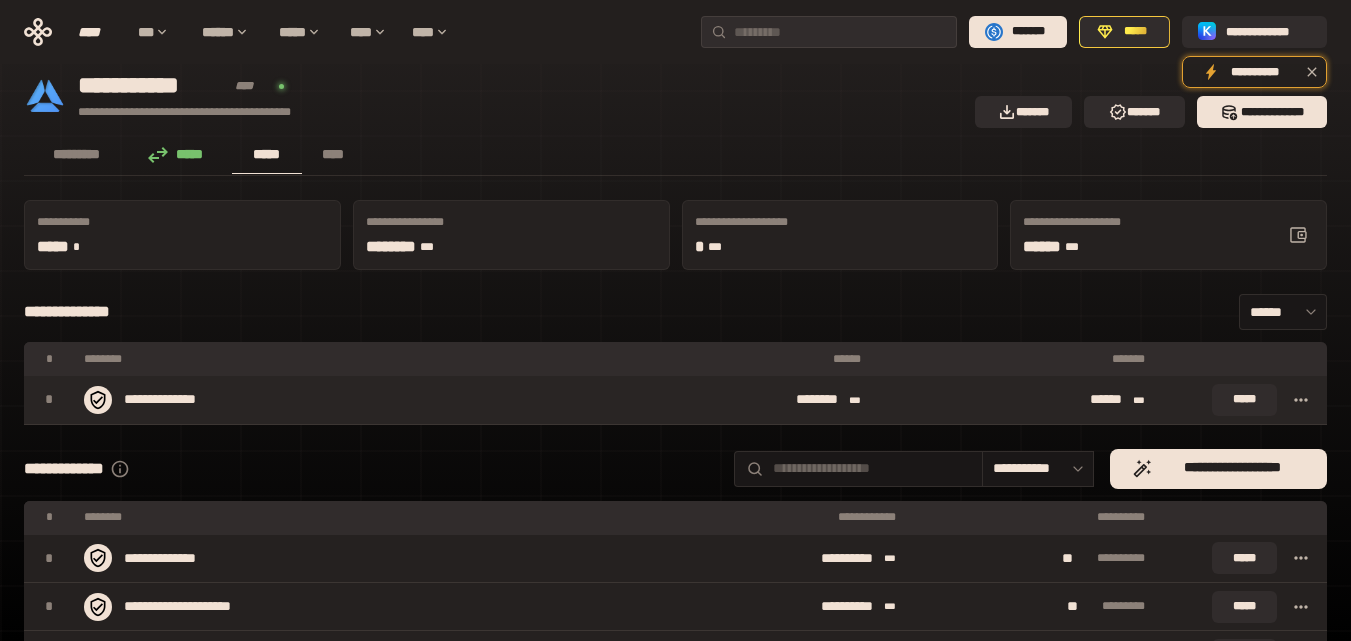 click 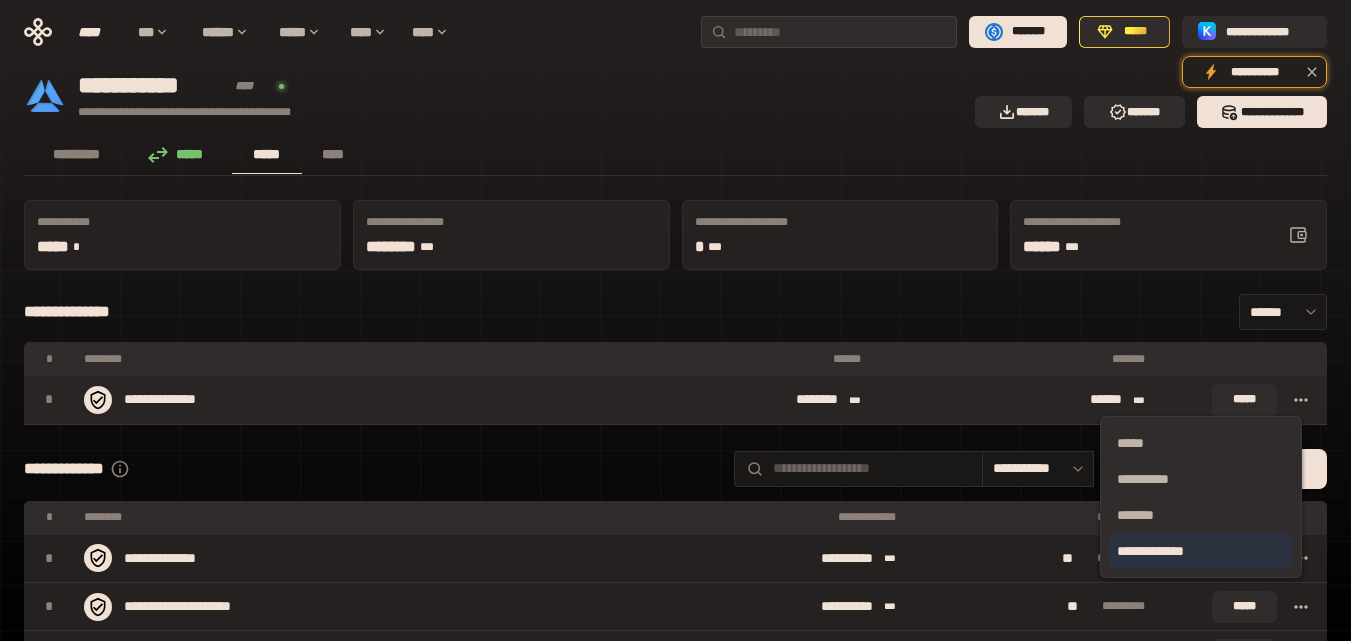 click on "**********" at bounding box center (1201, 551) 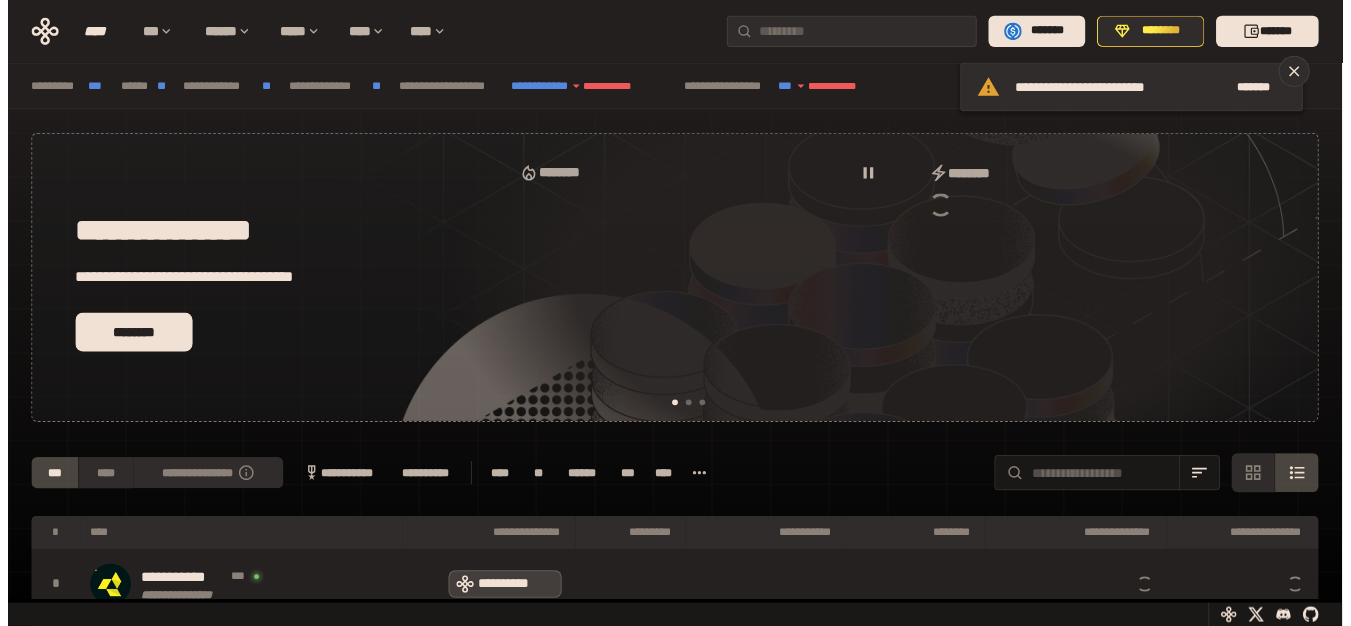 scroll, scrollTop: 0, scrollLeft: 0, axis: both 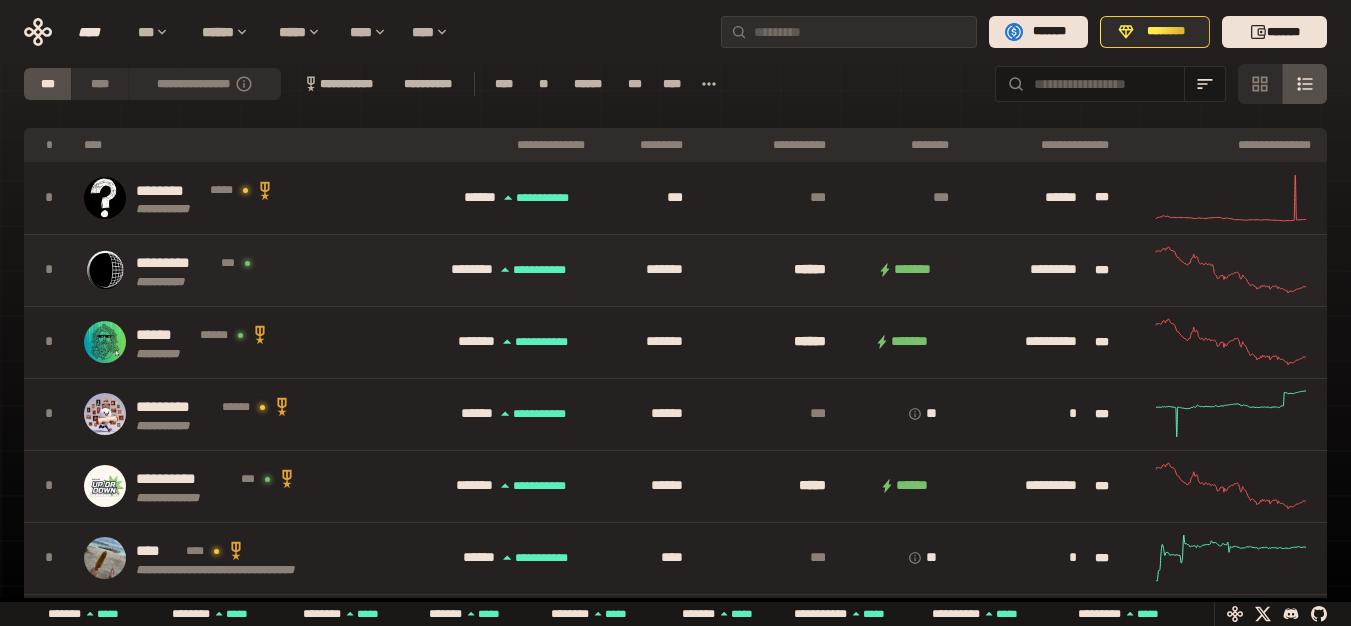 click on "*********" at bounding box center (175, 263) 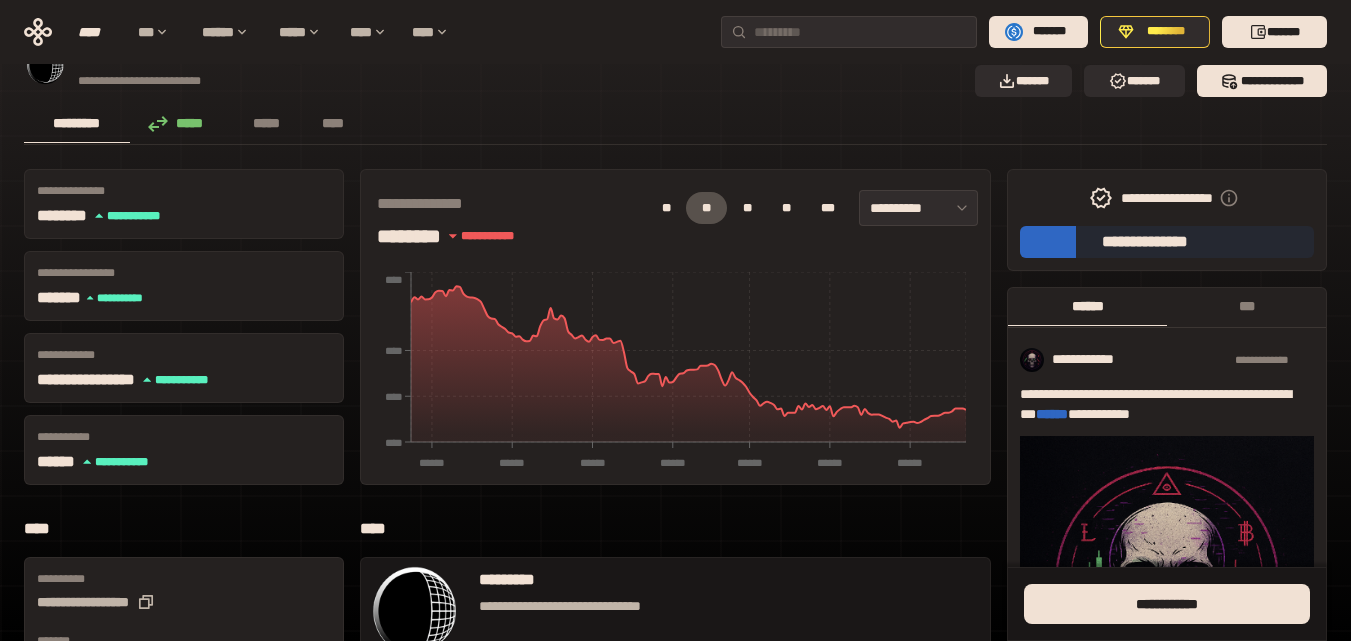 scroll, scrollTop: 0, scrollLeft: 0, axis: both 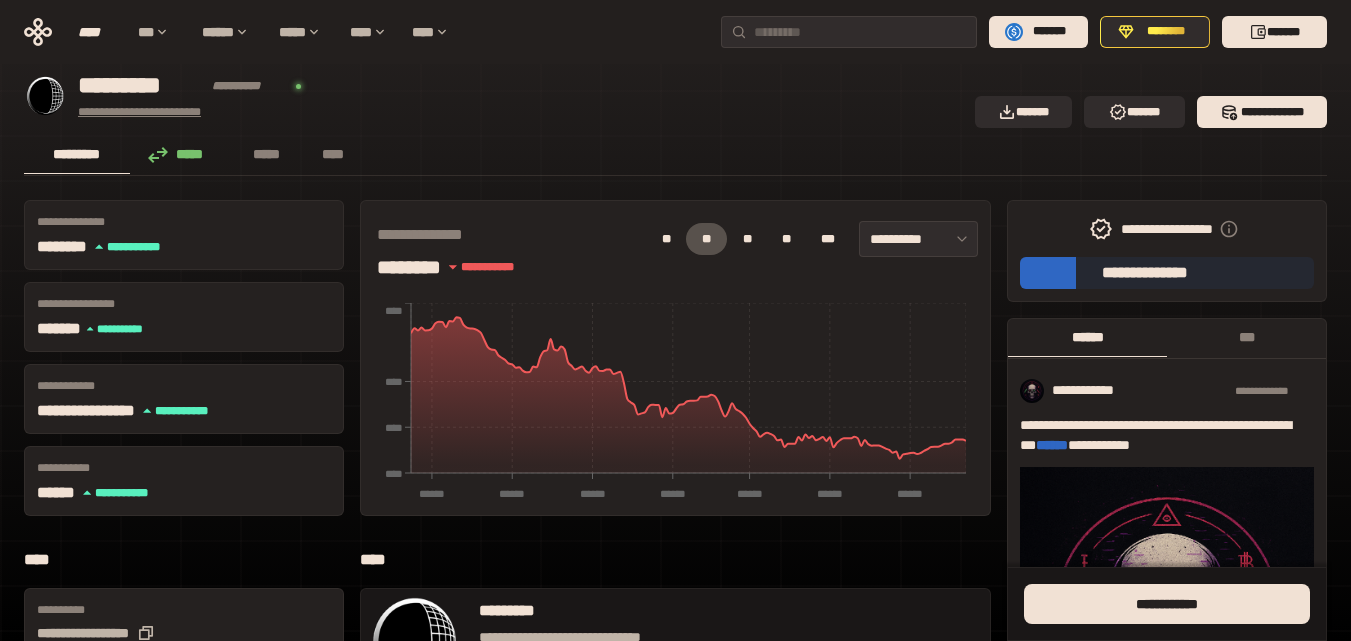 click on "**********" at bounding box center [151, 112] 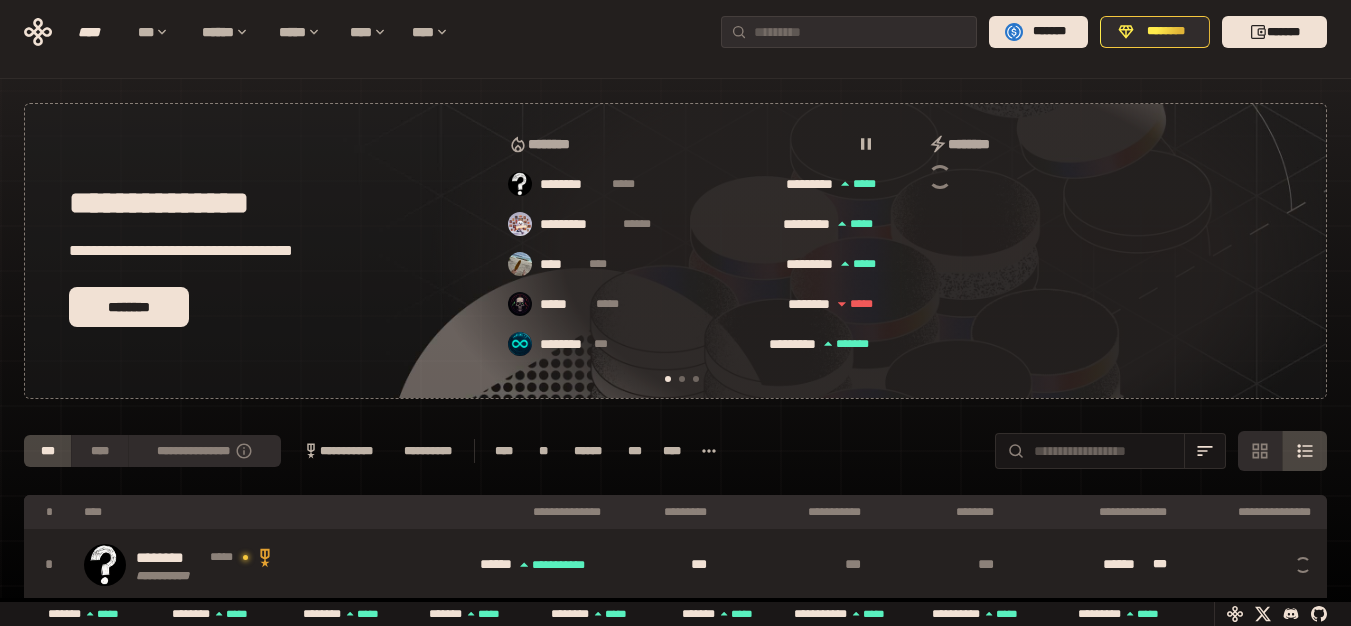 scroll, scrollTop: 133, scrollLeft: 0, axis: vertical 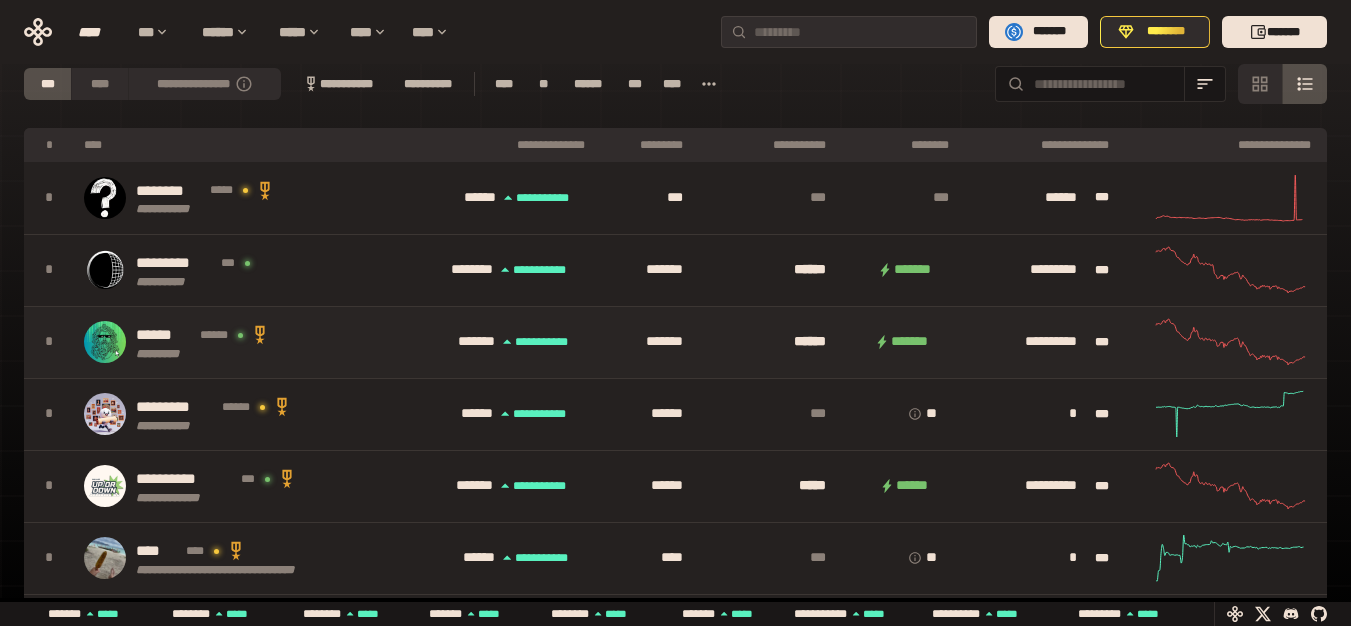 click on "******" at bounding box center (165, 335) 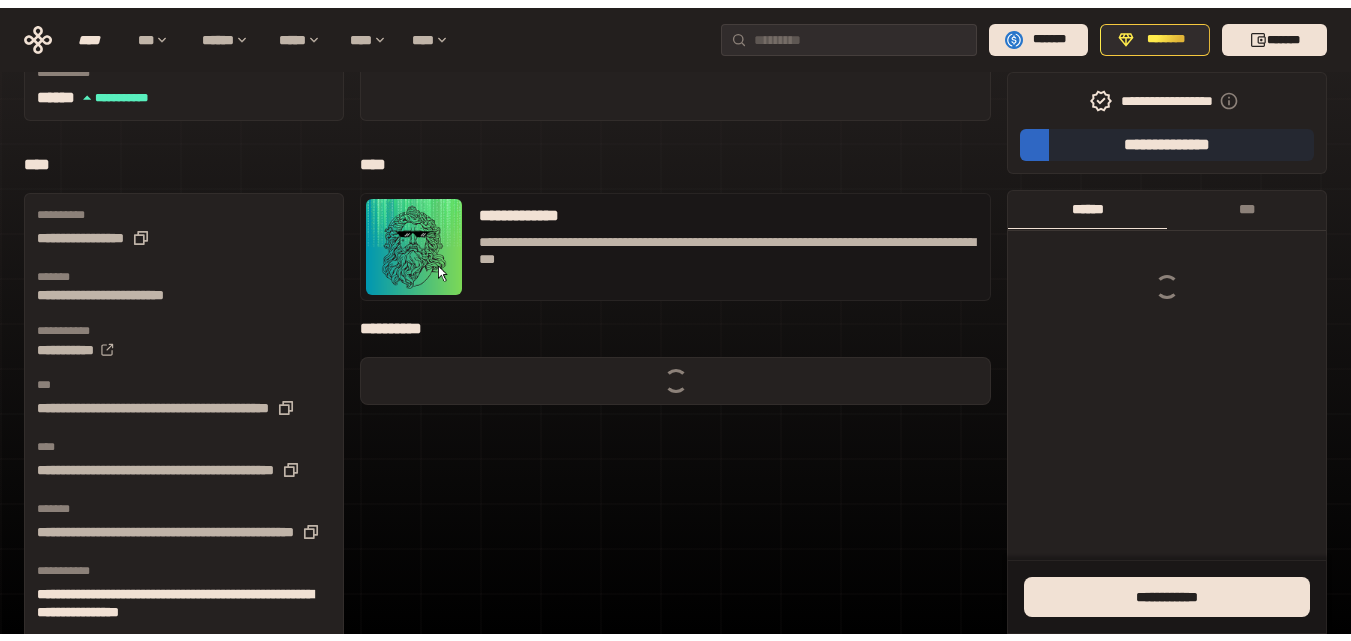 scroll, scrollTop: 0, scrollLeft: 0, axis: both 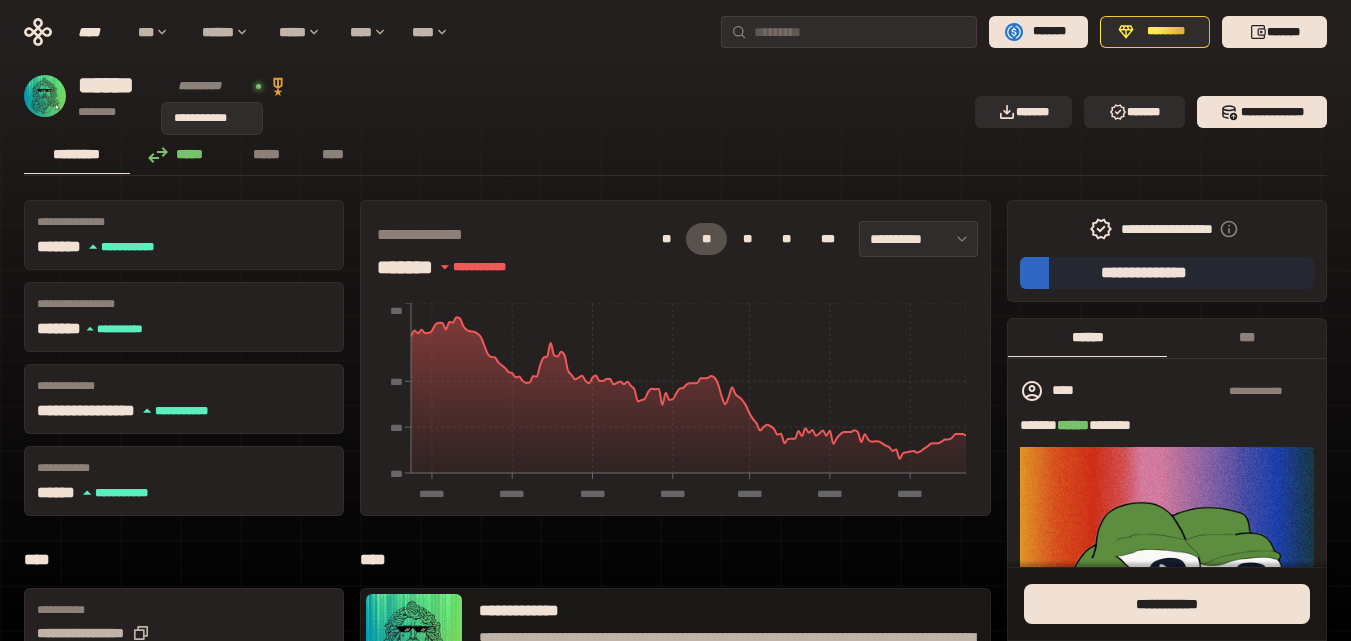 click on "*********" at bounding box center (212, 86) 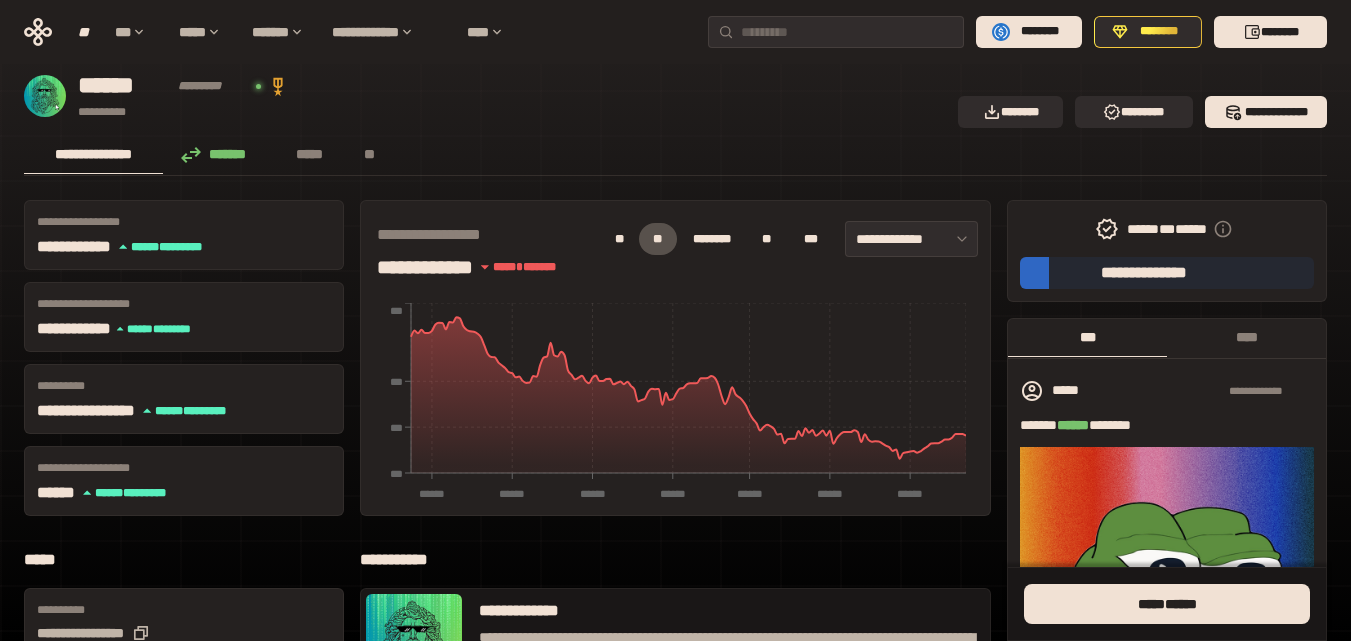 click on "**********" at bounding box center [485, 96] 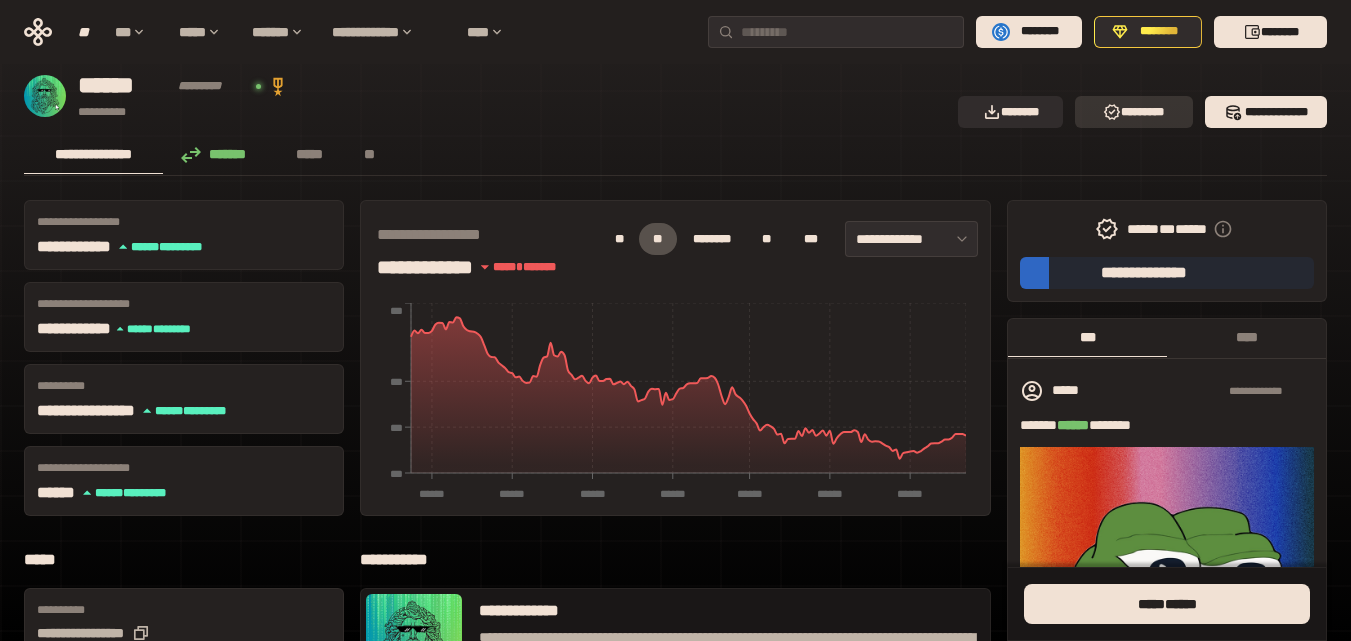 click on "*********" at bounding box center (1142, 112) 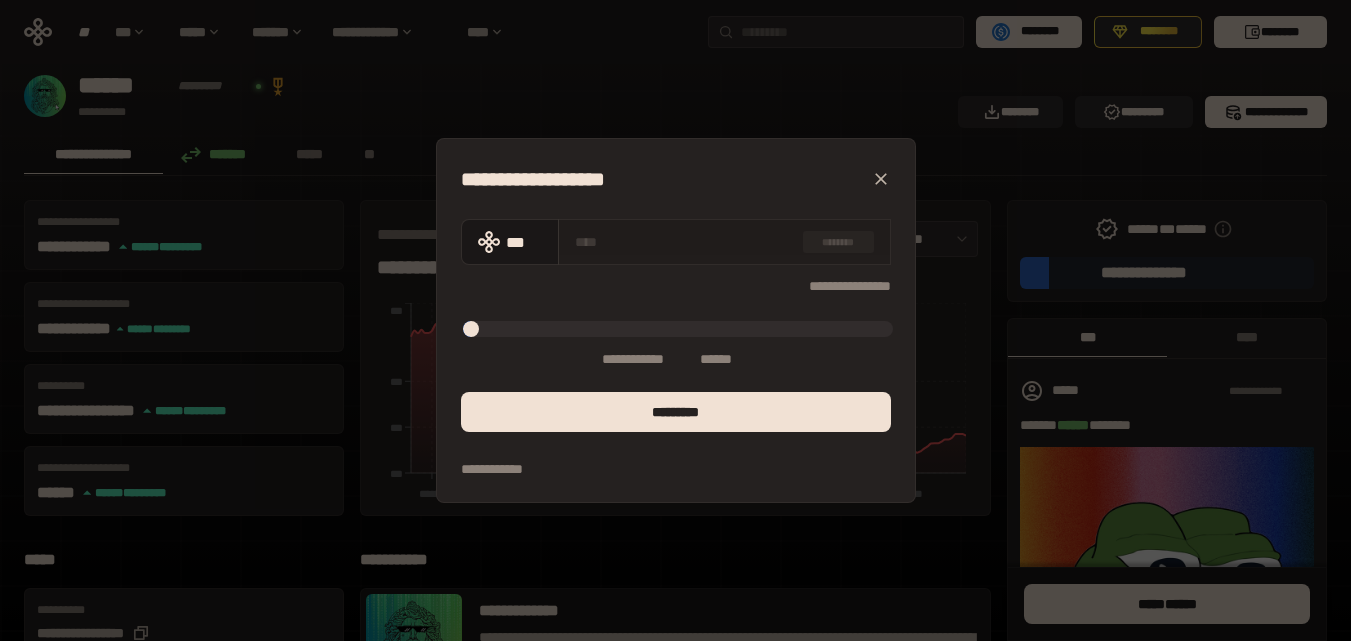 click 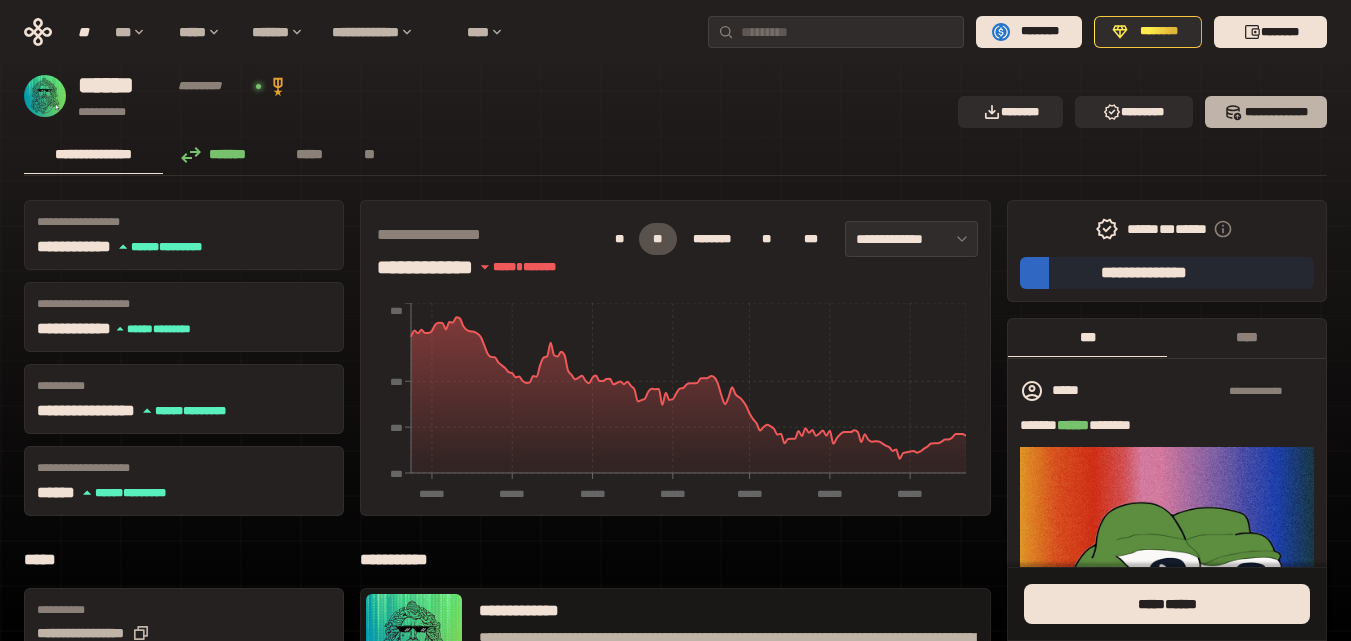 click on "****" at bounding box center [1298, 112] 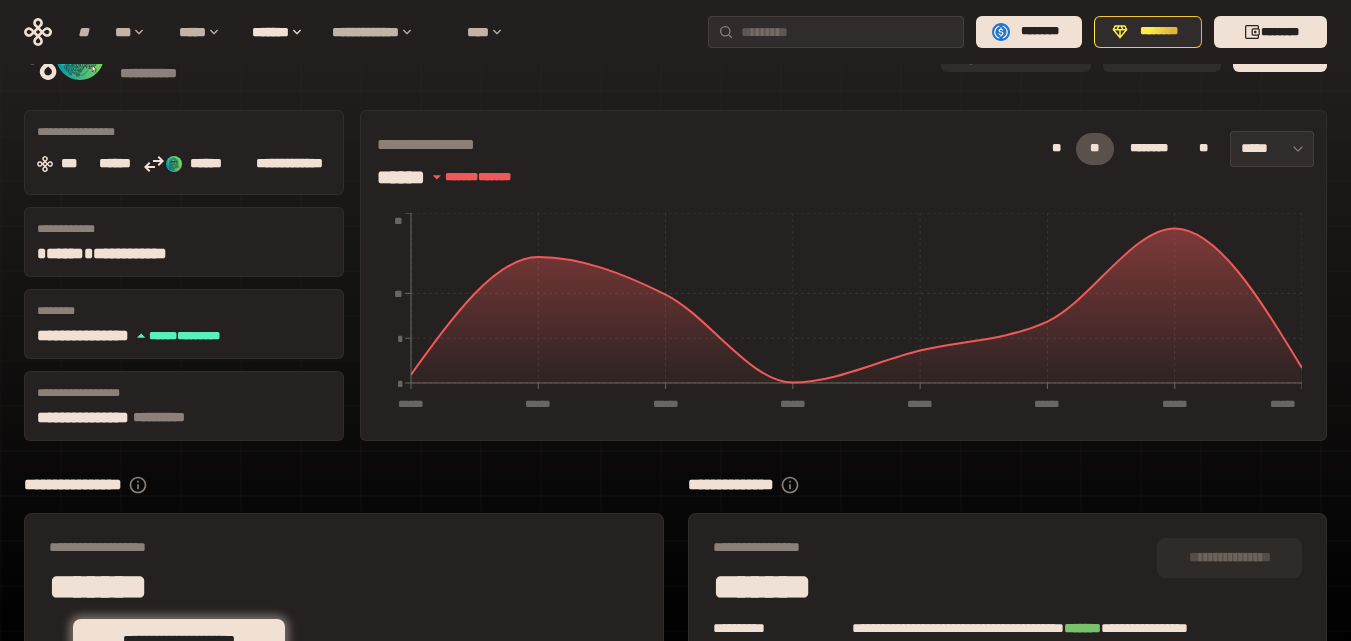scroll, scrollTop: 0, scrollLeft: 0, axis: both 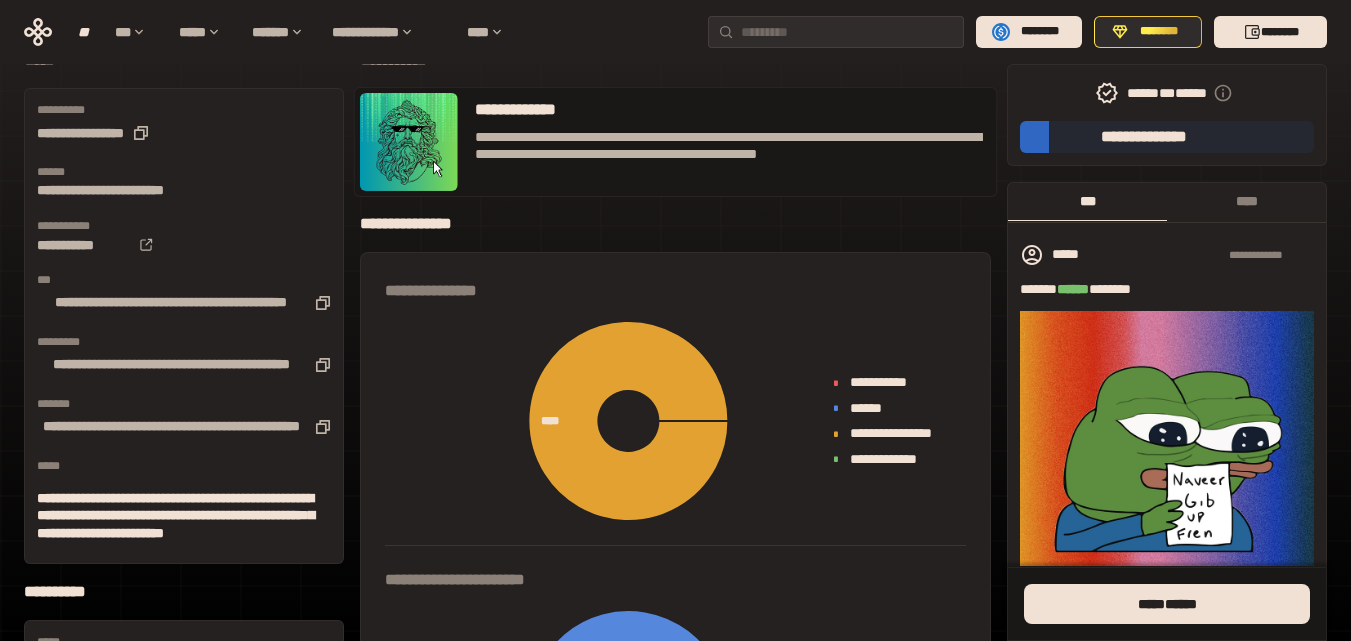 click on "**********" at bounding box center (516, 109) 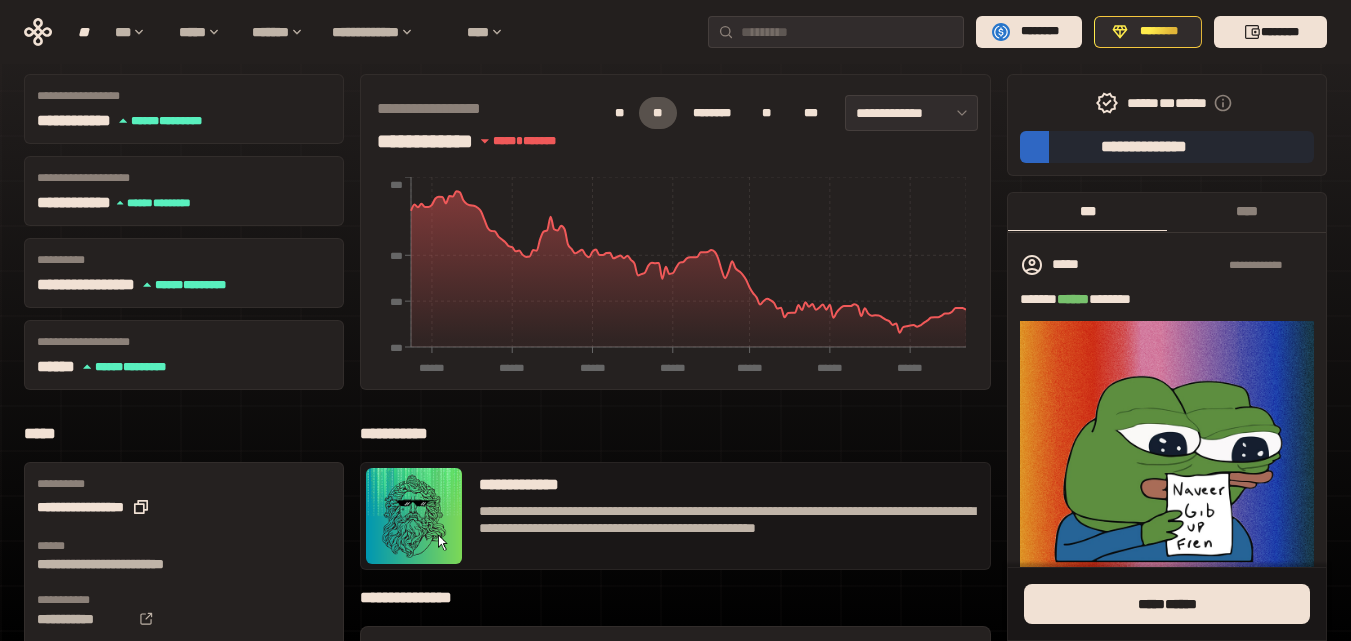 scroll, scrollTop: 0, scrollLeft: 0, axis: both 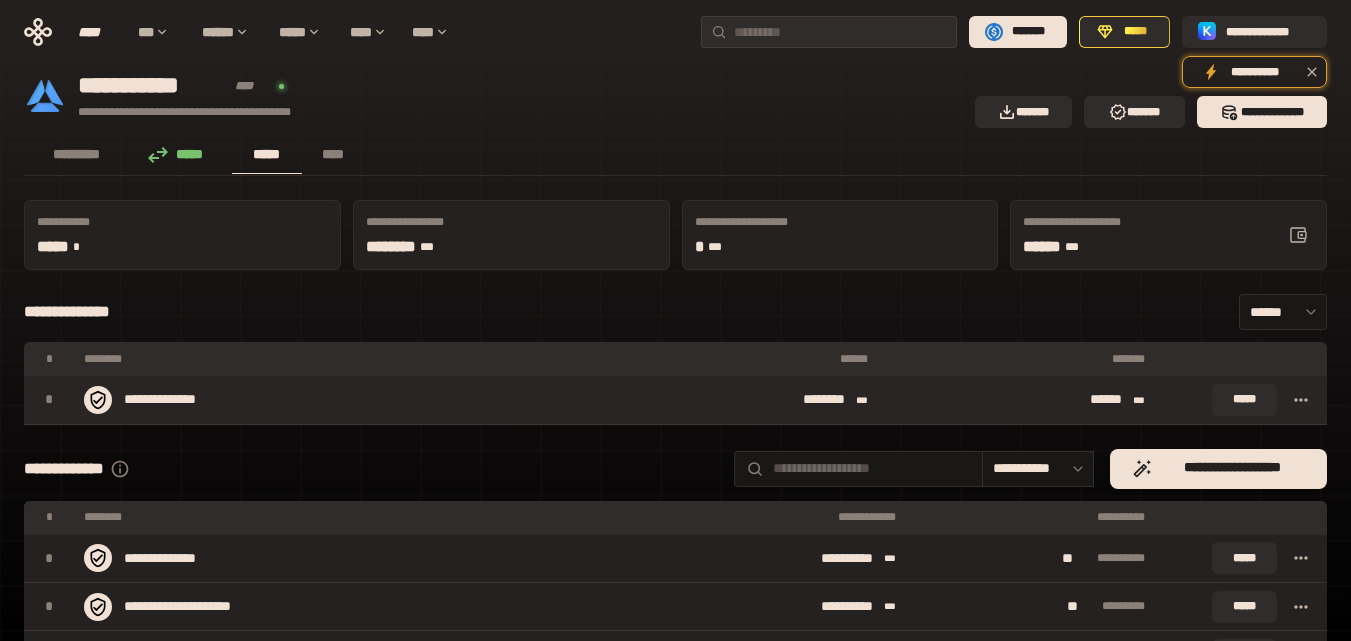 click 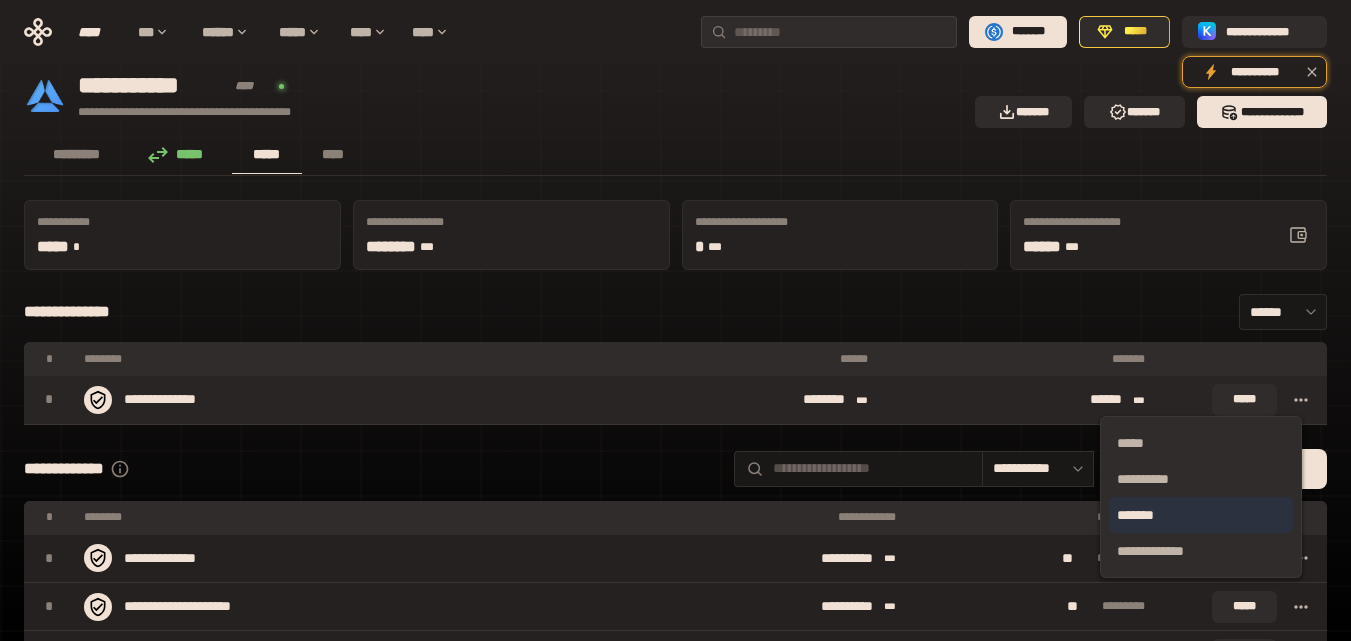 click on "*******" at bounding box center [1201, 515] 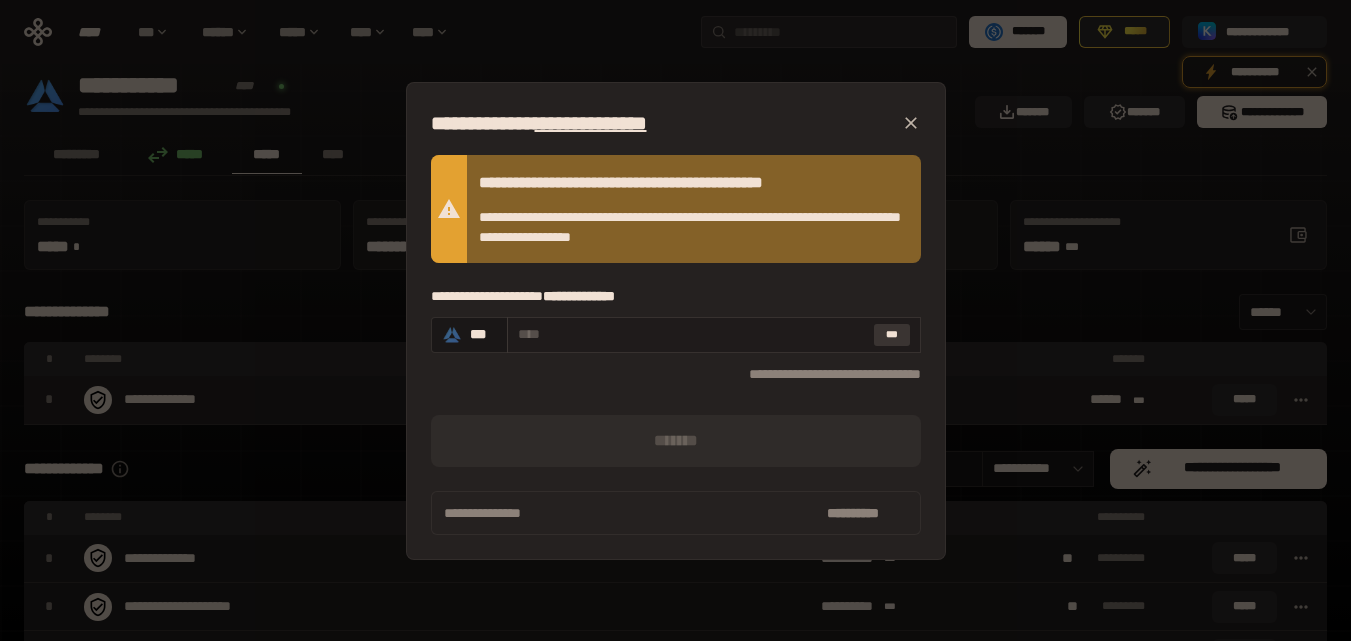 click on "***" at bounding box center [892, 335] 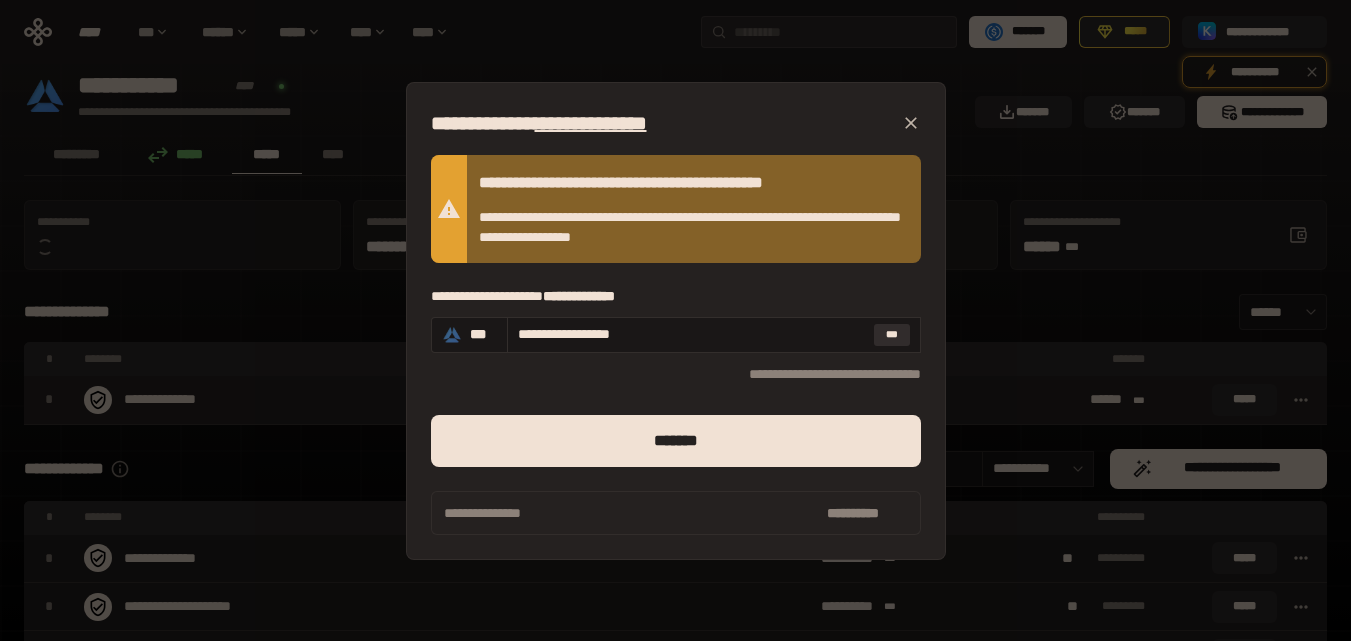 click 